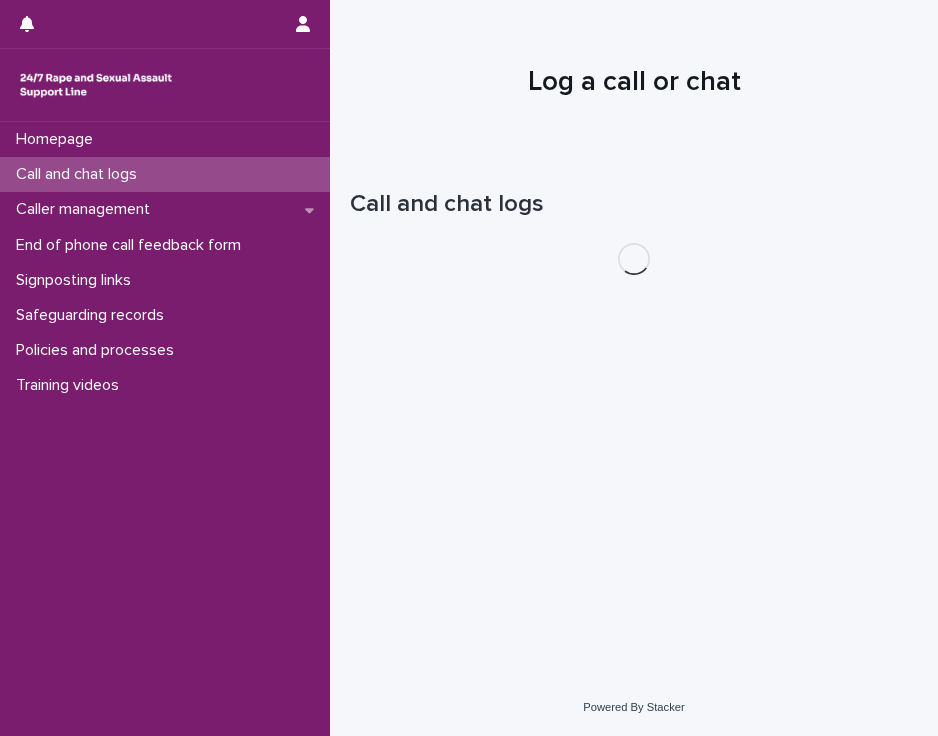 scroll, scrollTop: 0, scrollLeft: 0, axis: both 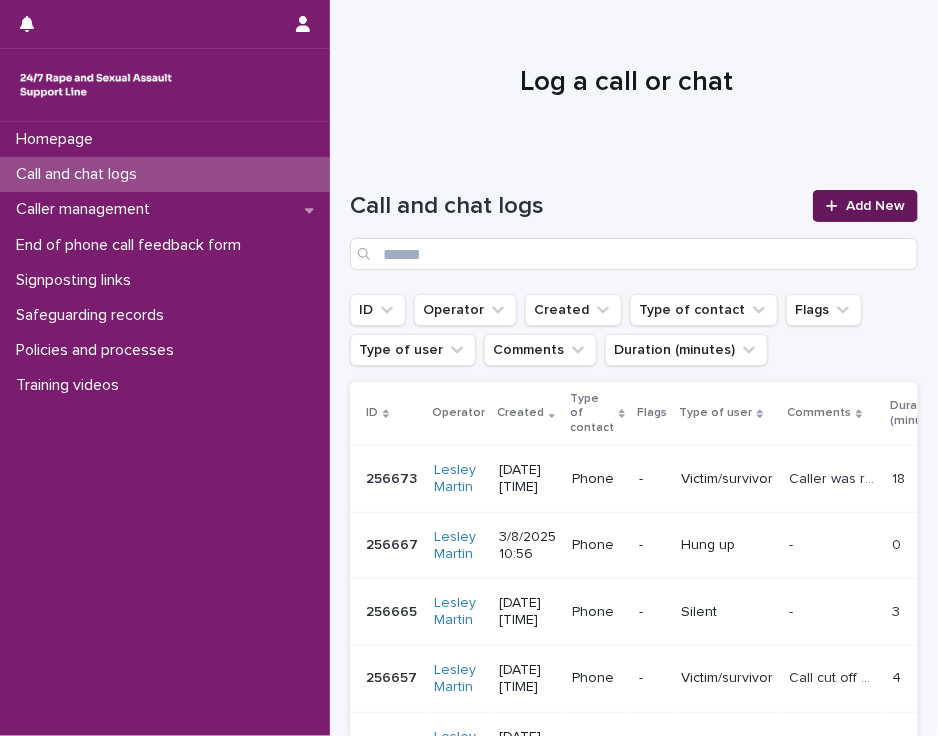 click on "Add New" at bounding box center (865, 206) 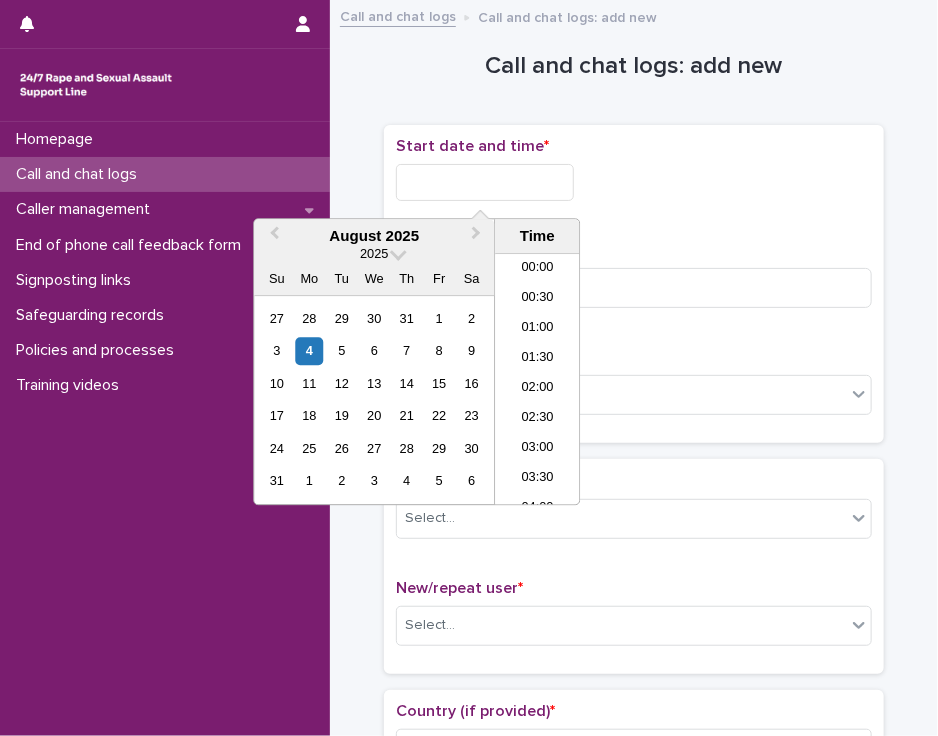 scroll, scrollTop: 610, scrollLeft: 0, axis: vertical 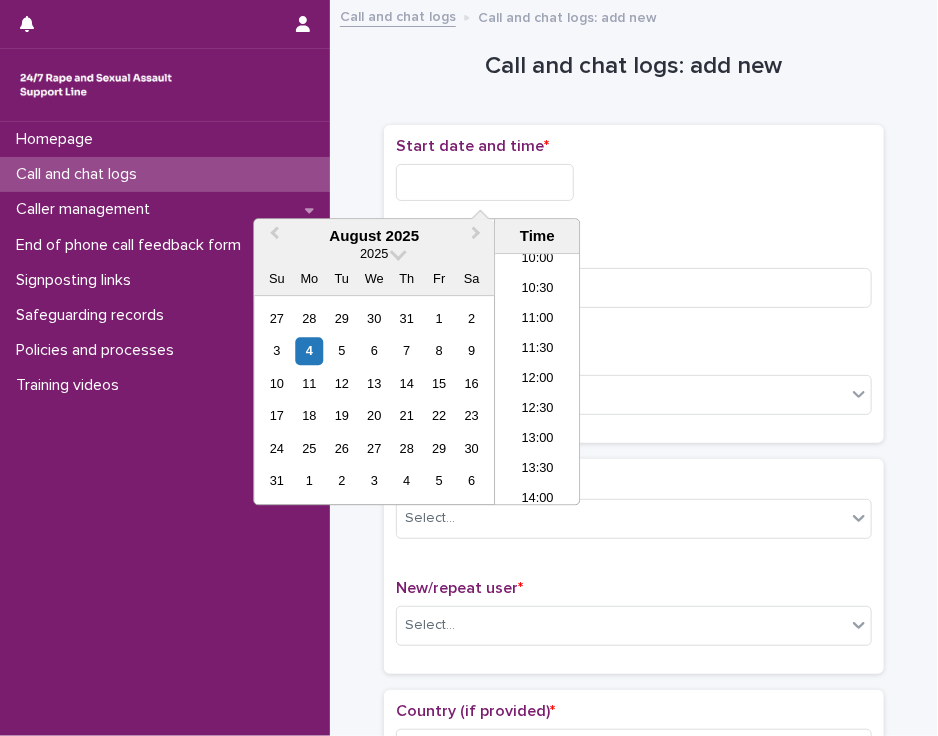 click at bounding box center (485, 182) 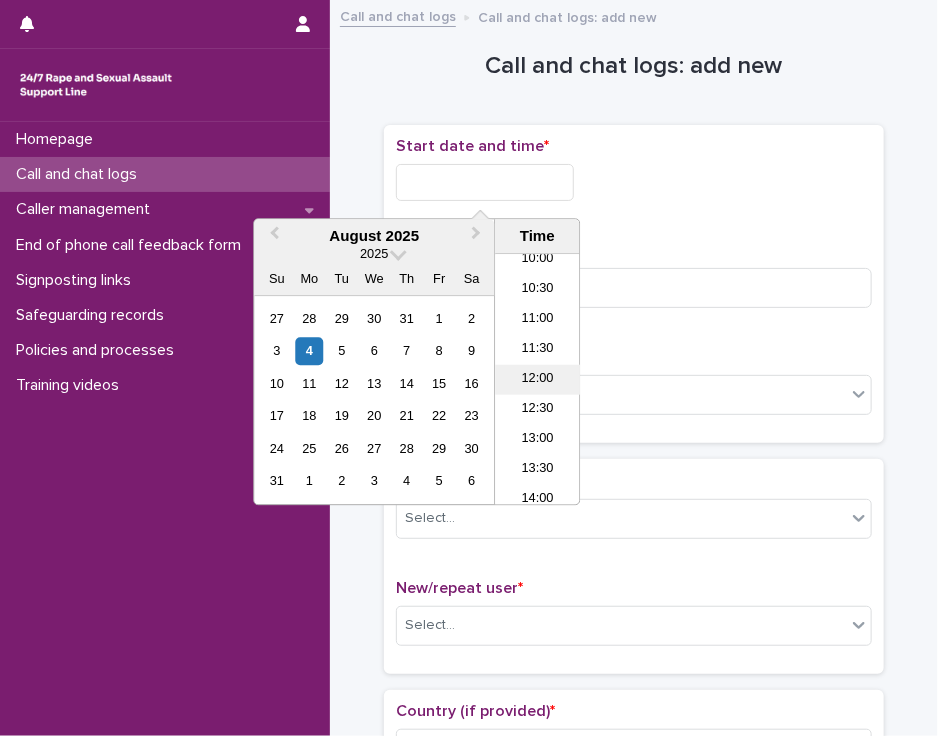 click on "12:00" at bounding box center (537, 380) 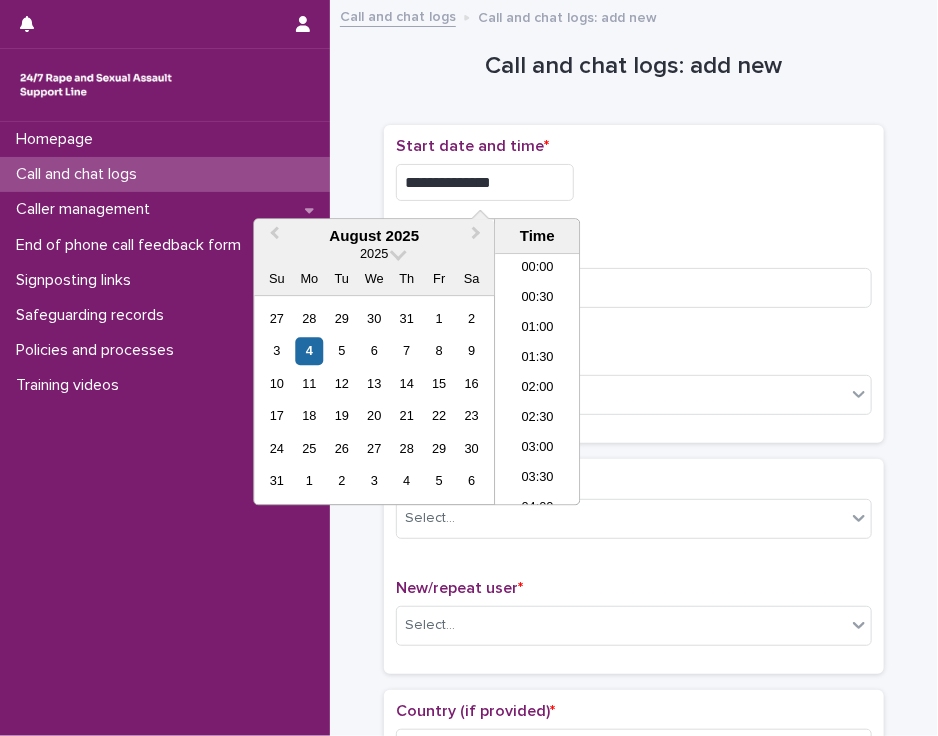 click on "**********" at bounding box center (485, 182) 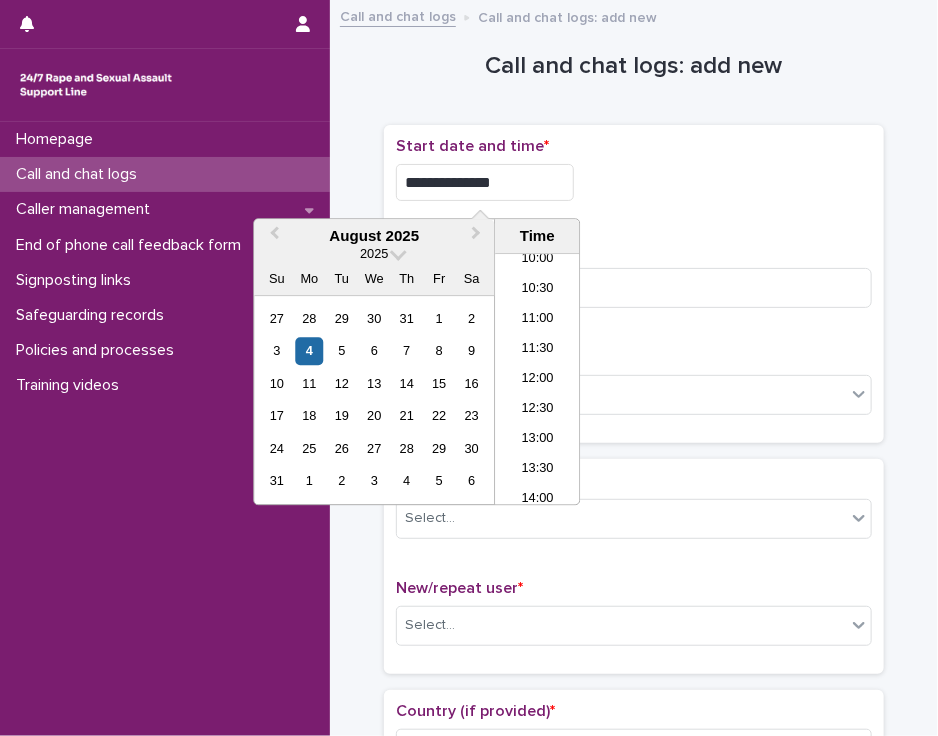 type on "**********" 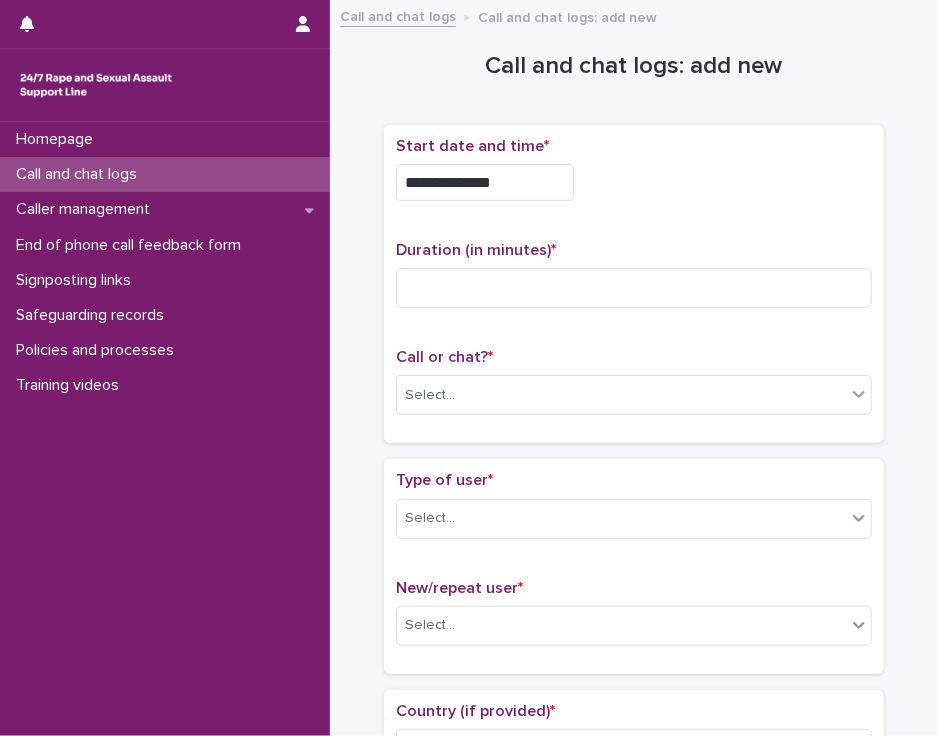 click on "**********" at bounding box center (634, 284) 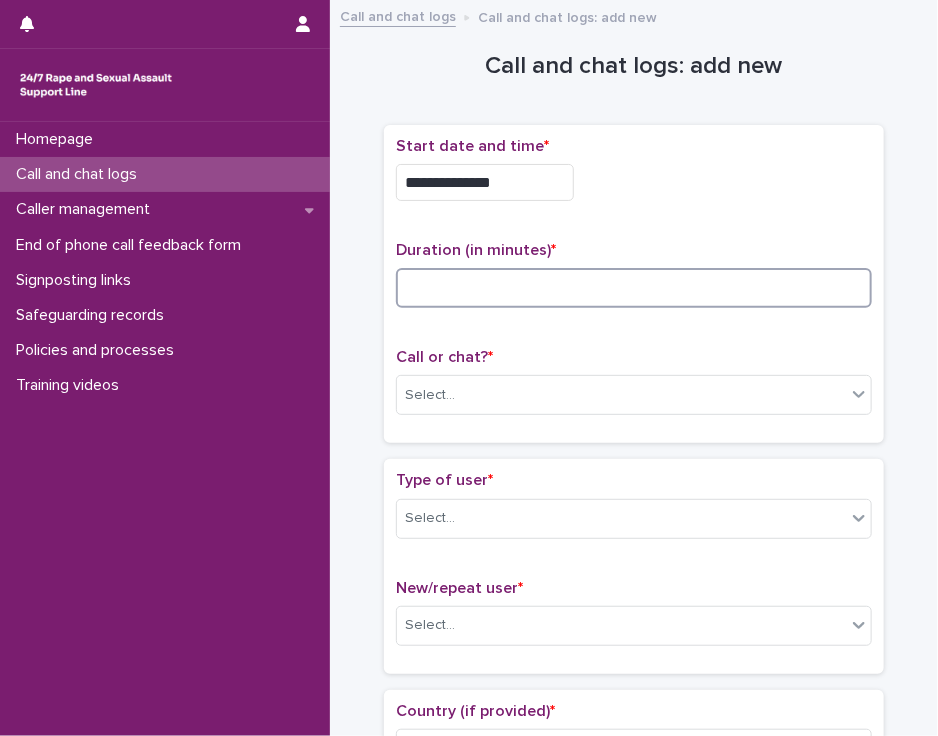 click at bounding box center [634, 288] 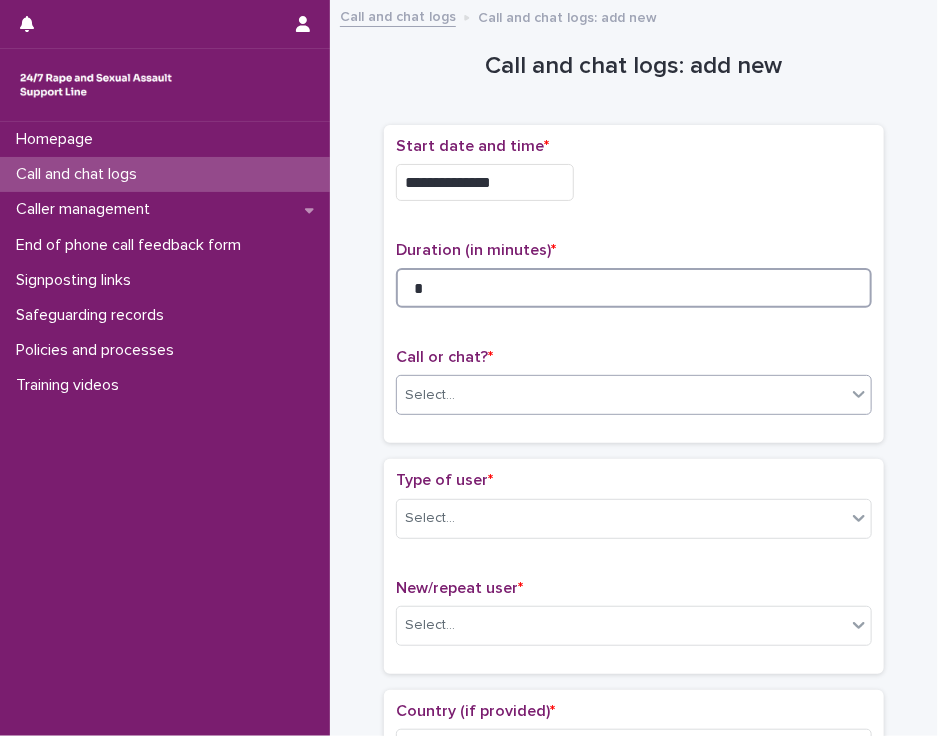 type on "*" 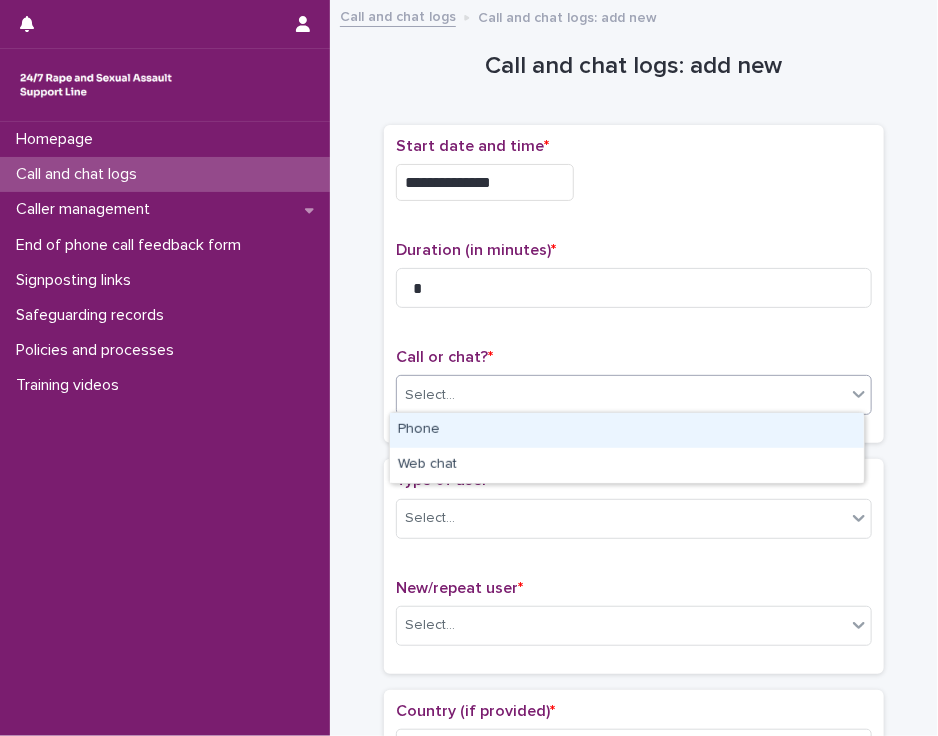 click on "Select..." at bounding box center [621, 395] 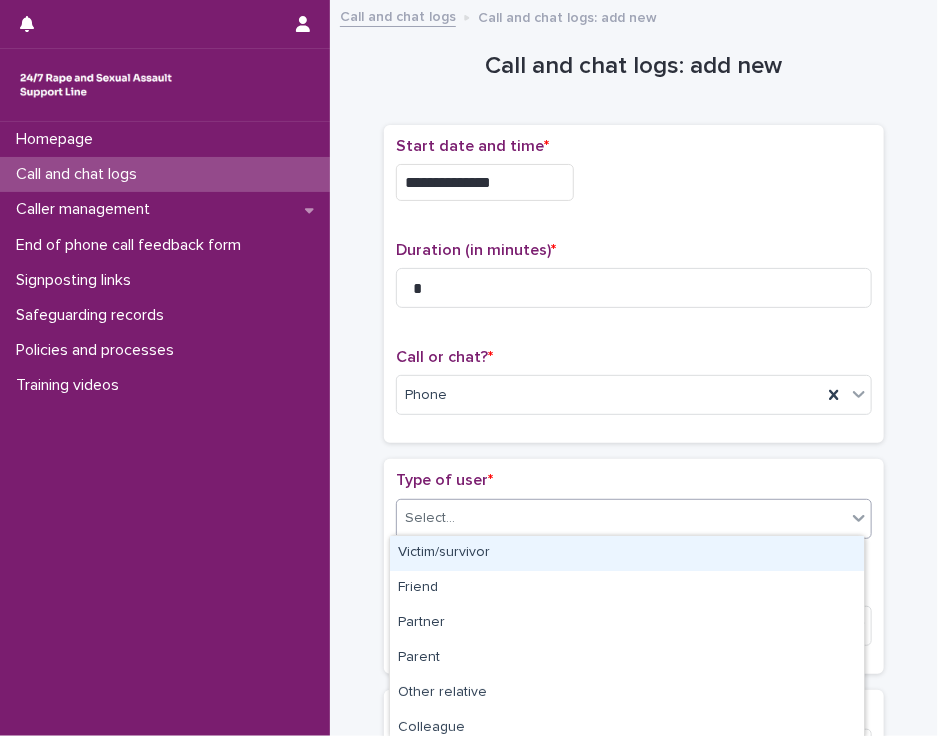 click on "Select..." at bounding box center [621, 518] 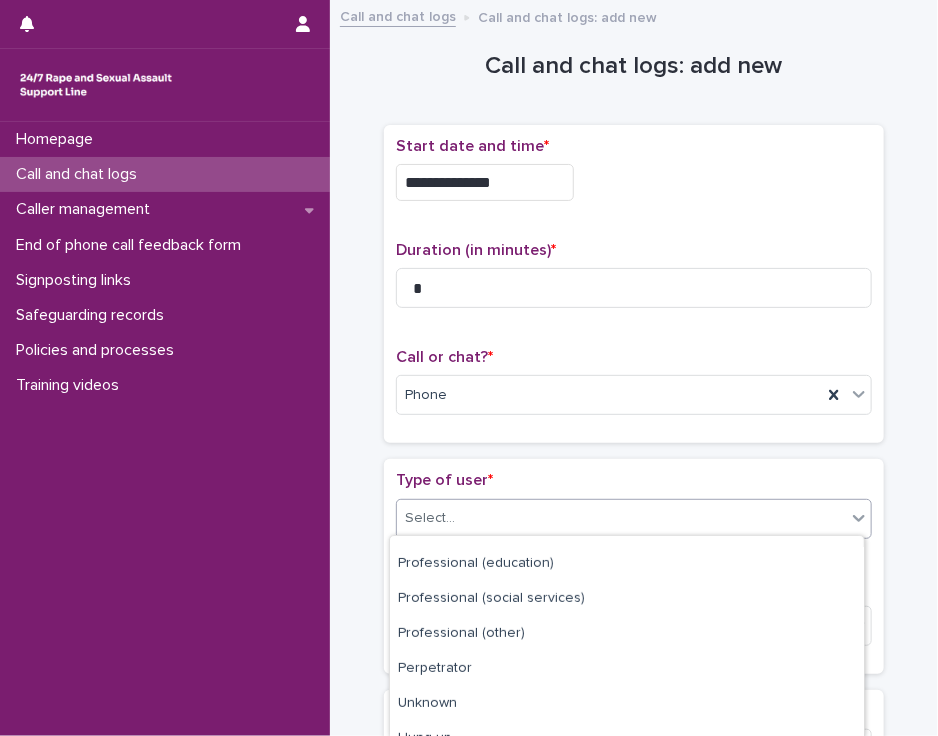 scroll, scrollTop: 323, scrollLeft: 0, axis: vertical 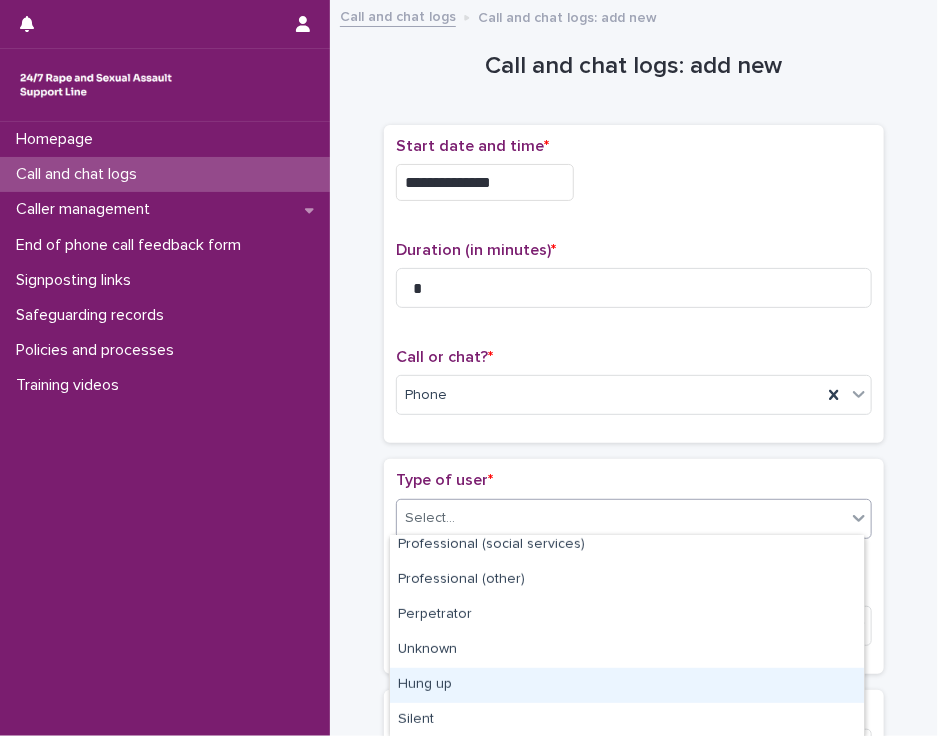 click on "Hung up" at bounding box center [627, 685] 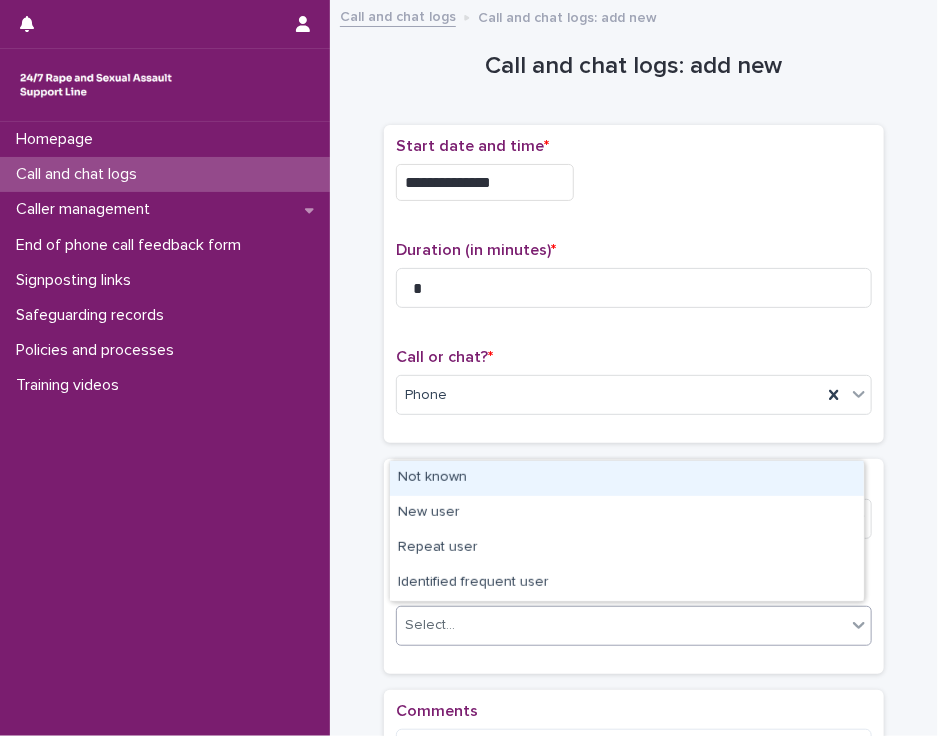 click on "Select..." at bounding box center [621, 625] 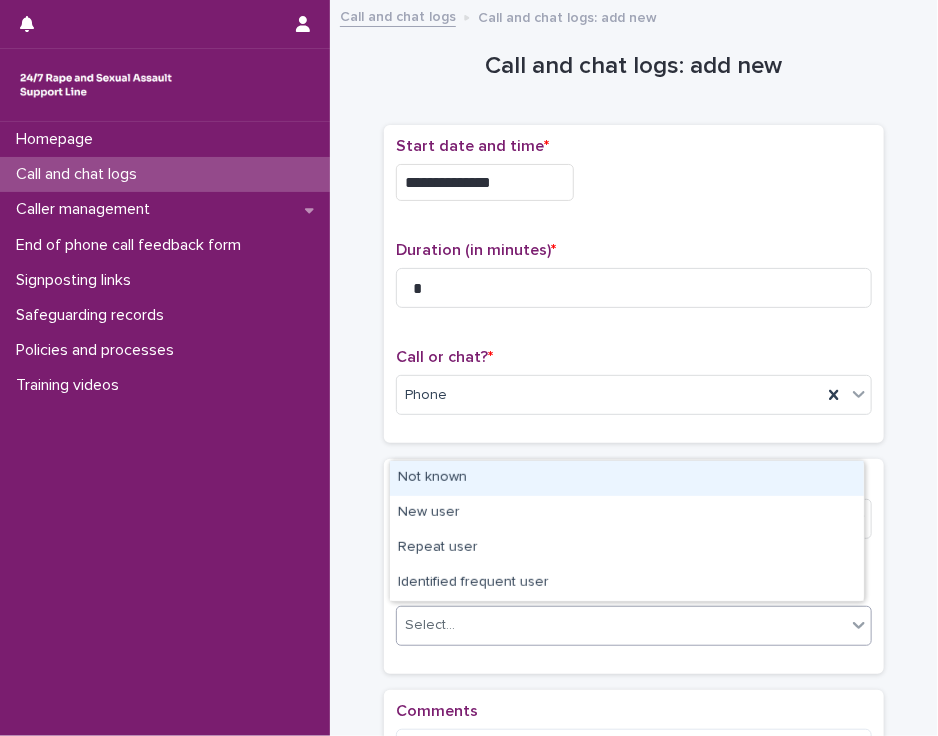click on "Not known" at bounding box center (627, 478) 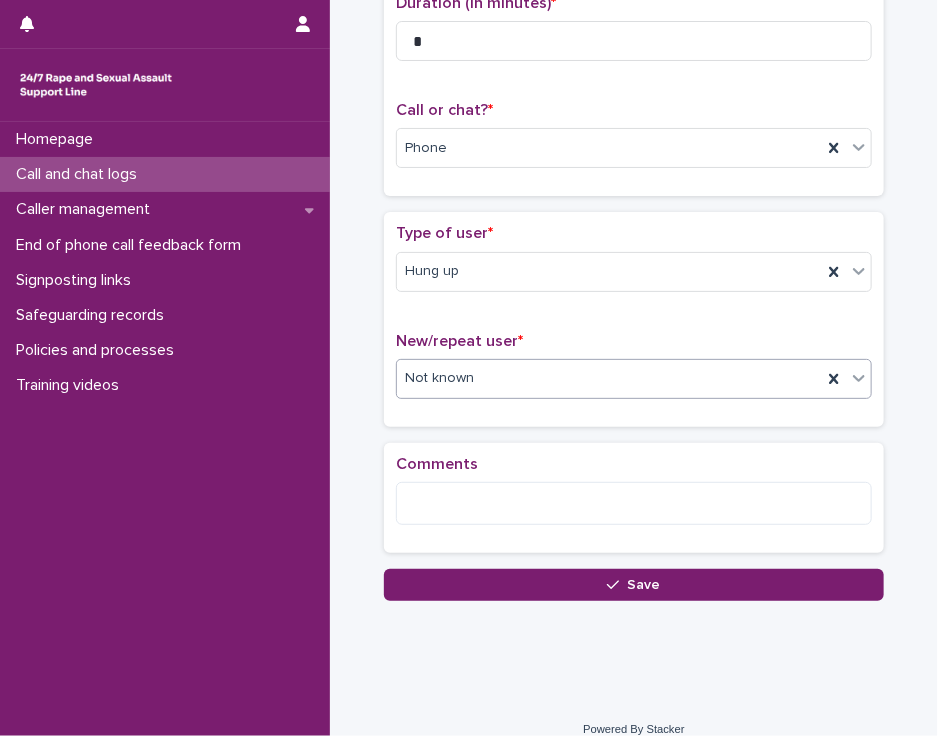 scroll, scrollTop: 255, scrollLeft: 0, axis: vertical 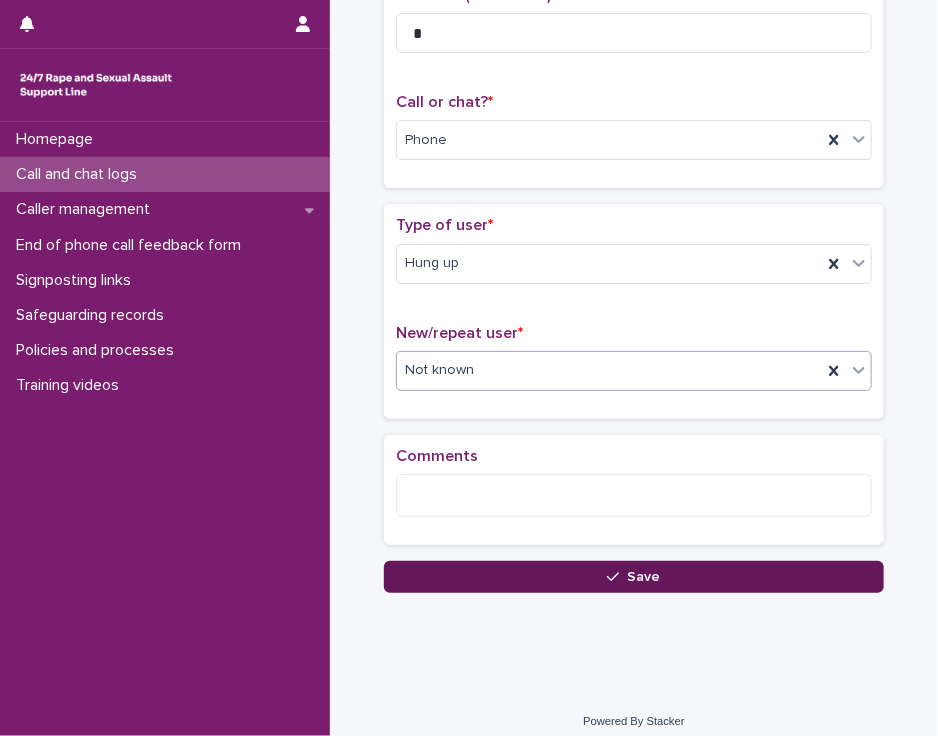 click on "Save" at bounding box center [634, 577] 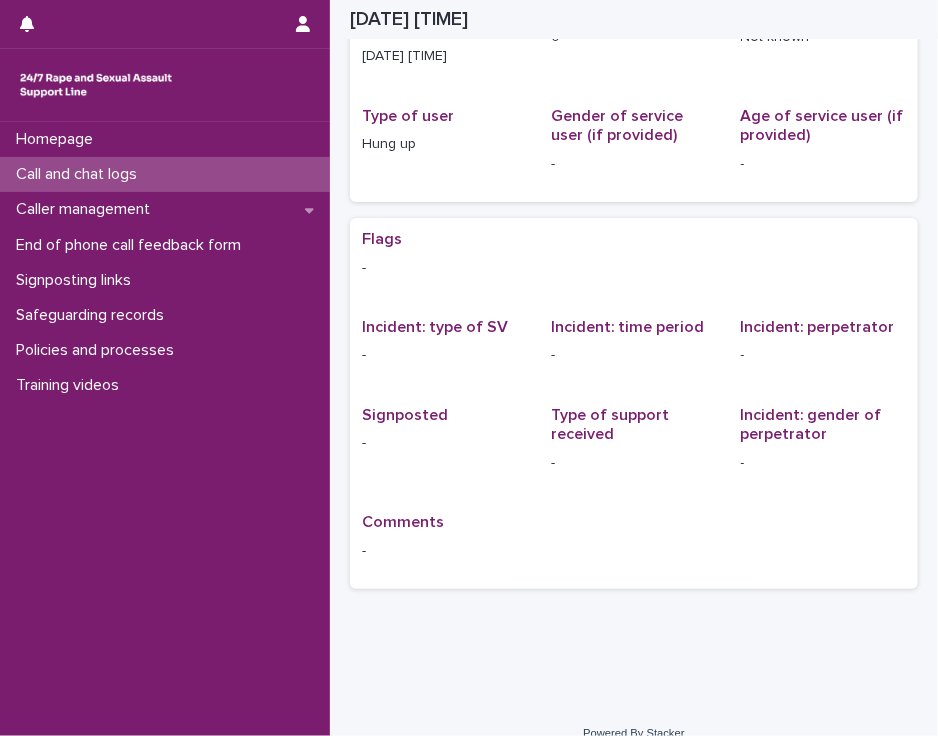 scroll, scrollTop: 0, scrollLeft: 0, axis: both 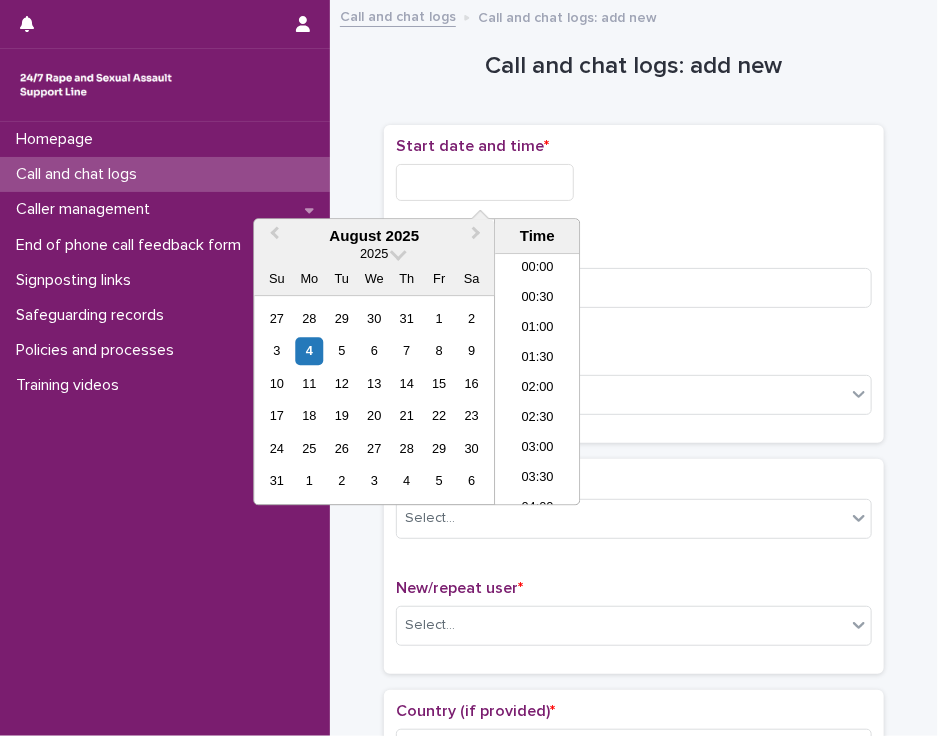 click at bounding box center [485, 182] 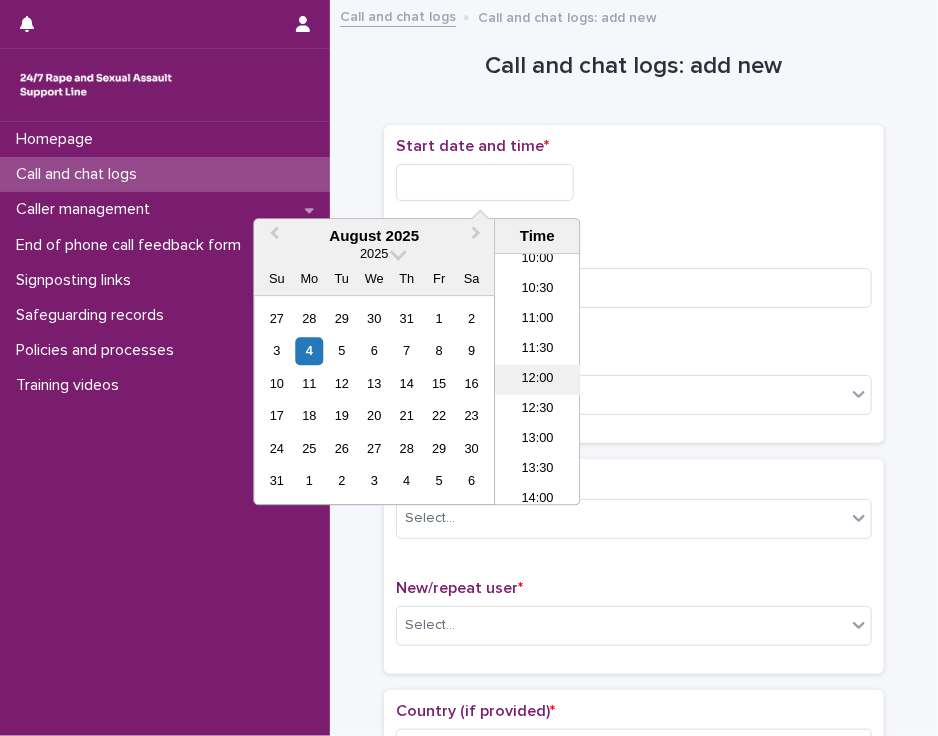 click on "12:00" at bounding box center [537, 380] 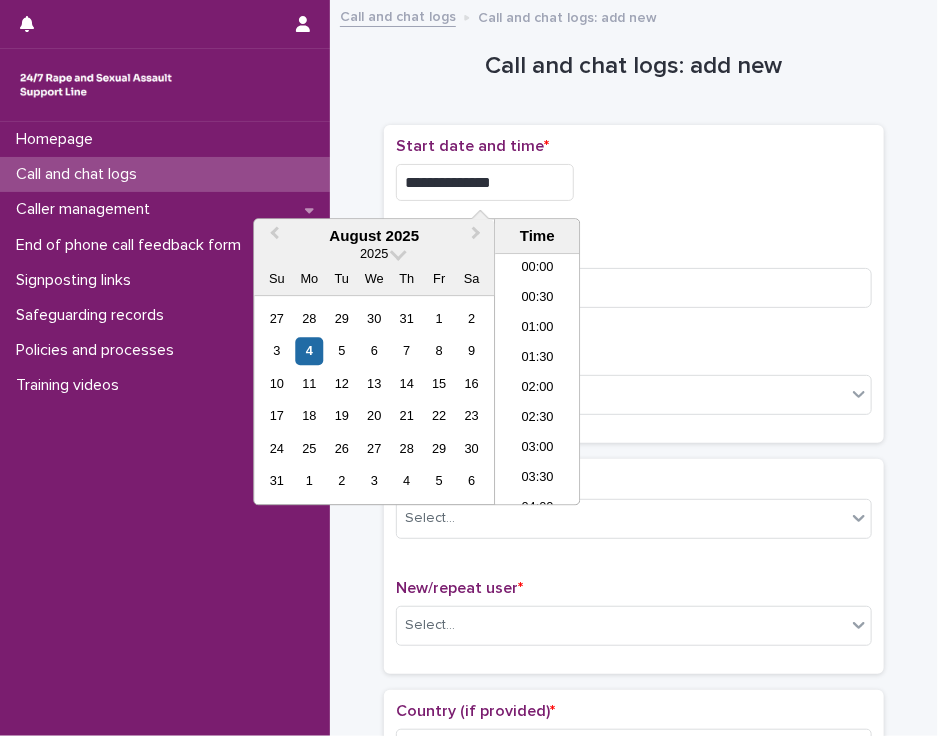 scroll, scrollTop: 610, scrollLeft: 0, axis: vertical 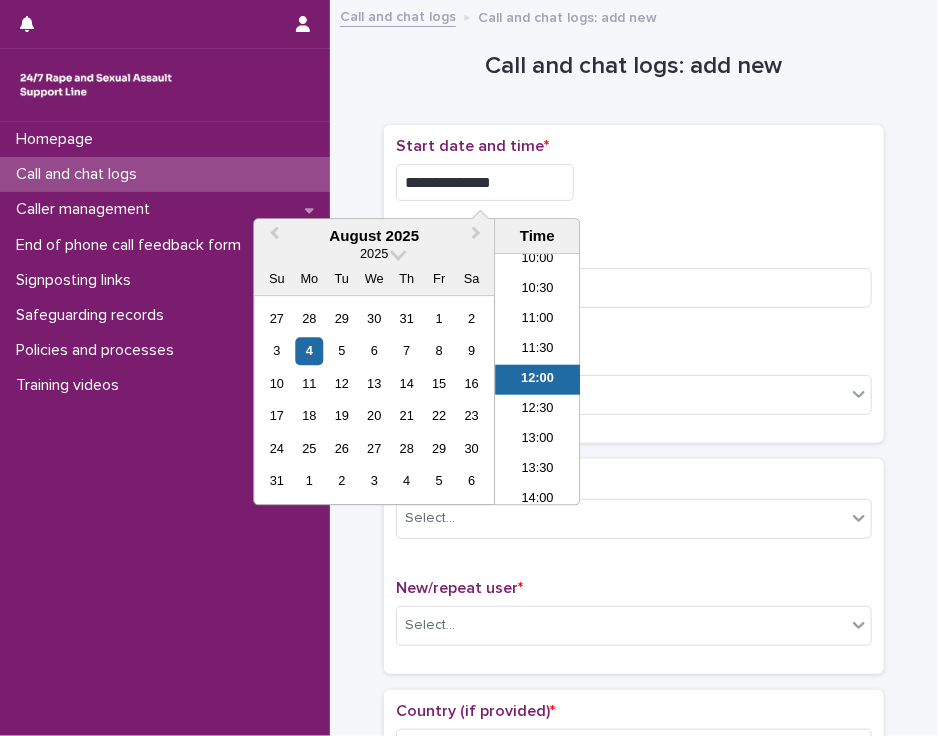click on "**********" at bounding box center (485, 182) 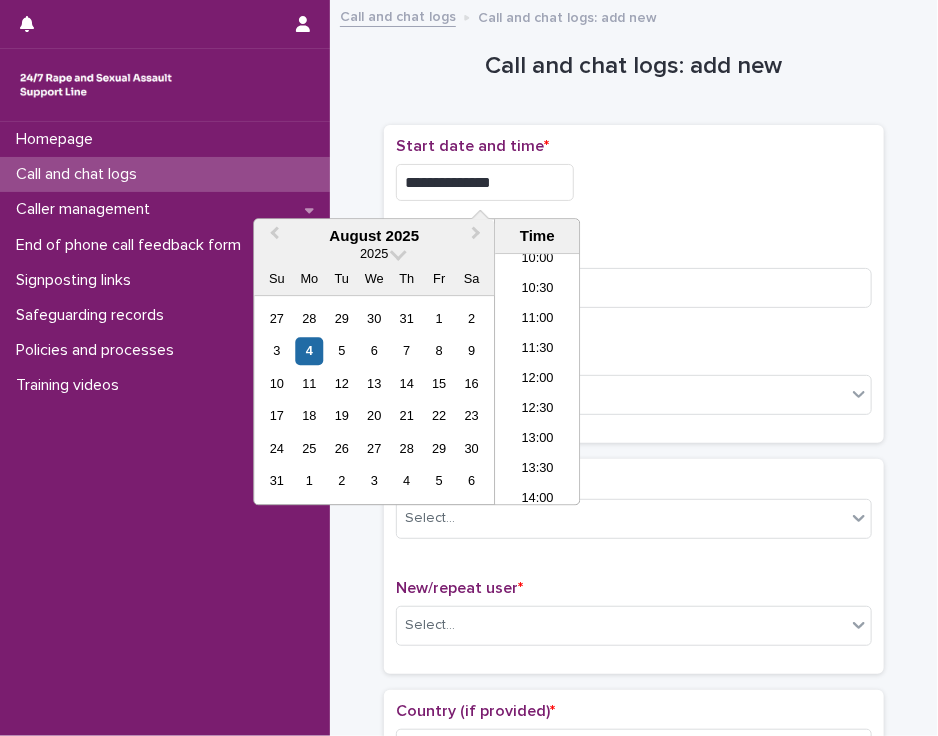 type on "**********" 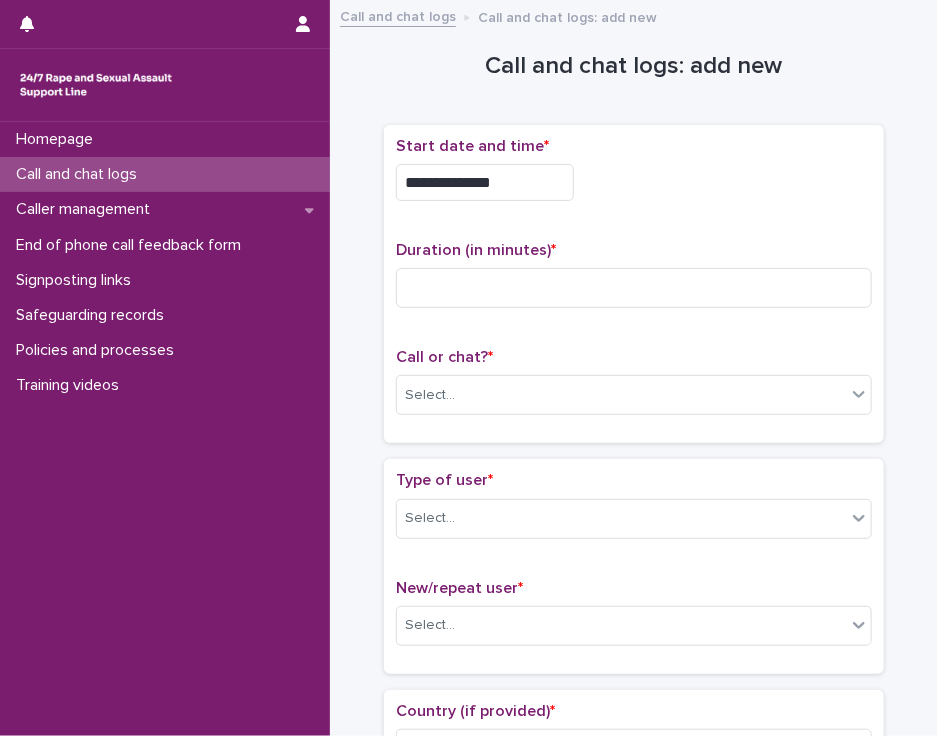 click on "**********" at bounding box center (634, 284) 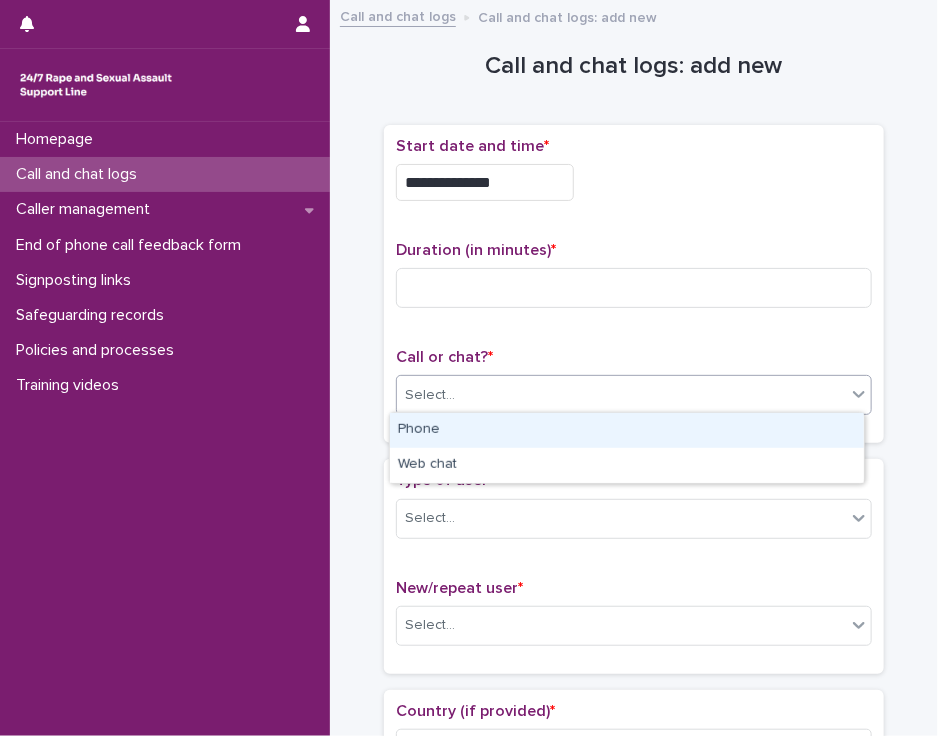 click on "Select..." at bounding box center [621, 395] 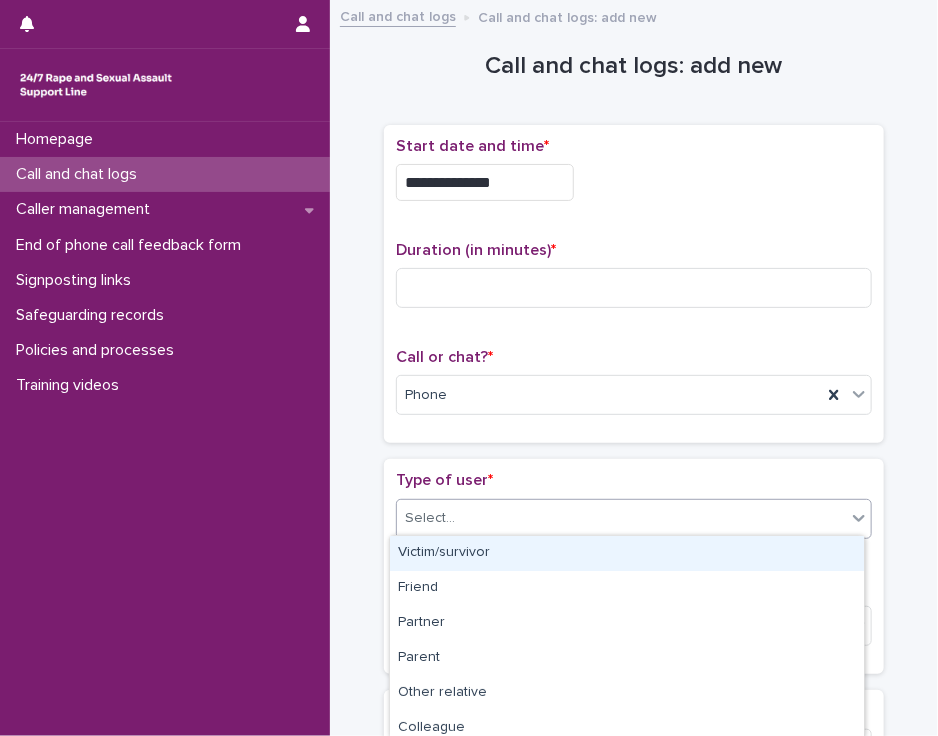 click on "Select..." at bounding box center [621, 518] 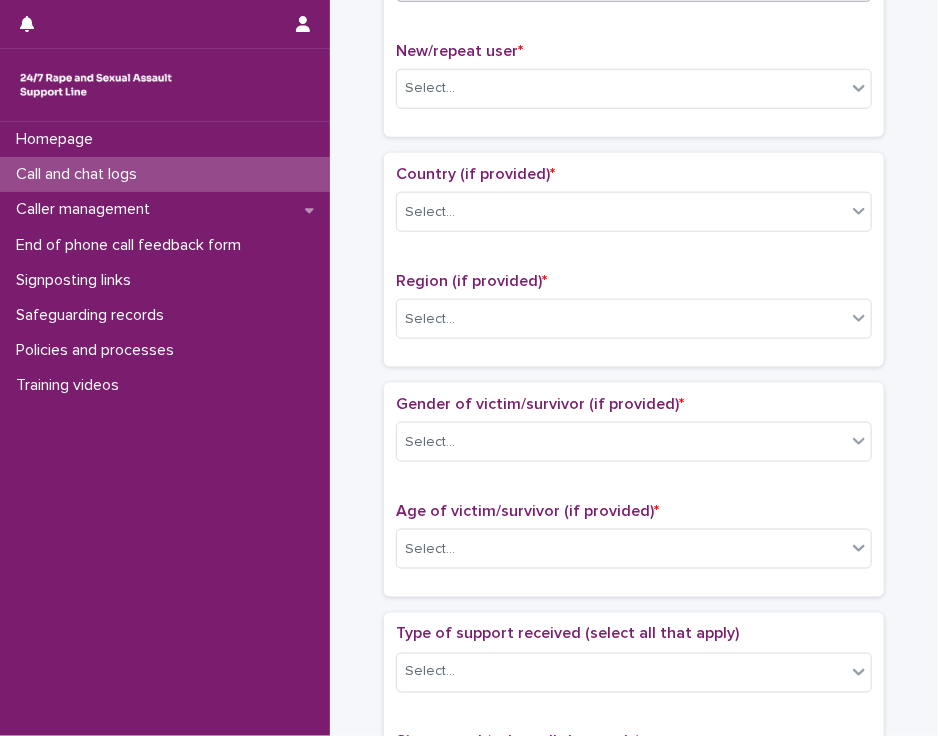 scroll, scrollTop: 552, scrollLeft: 0, axis: vertical 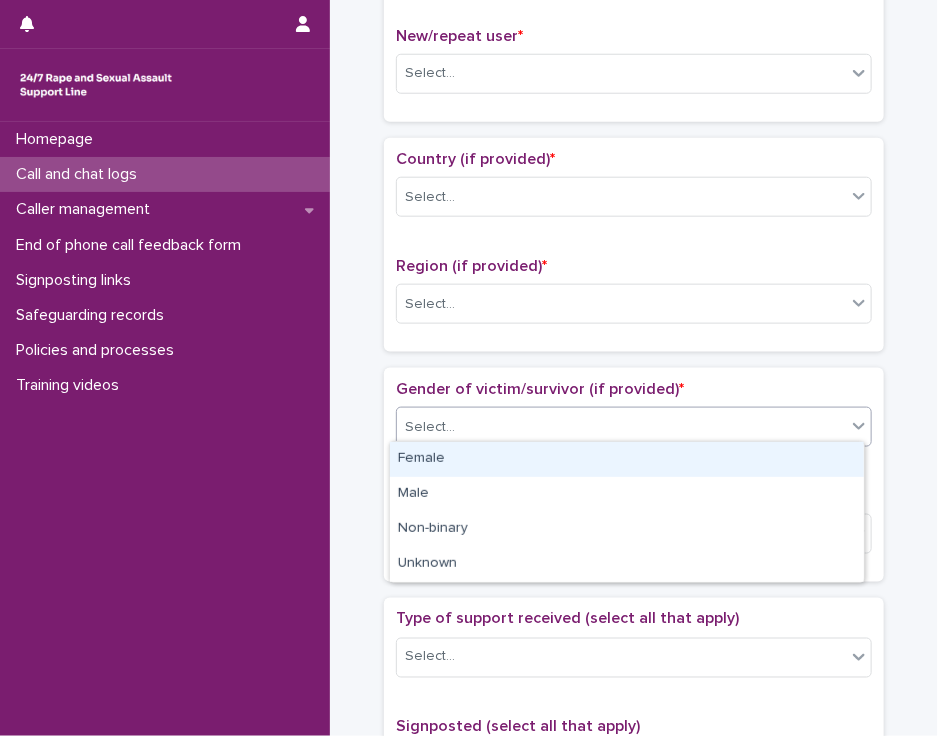 click 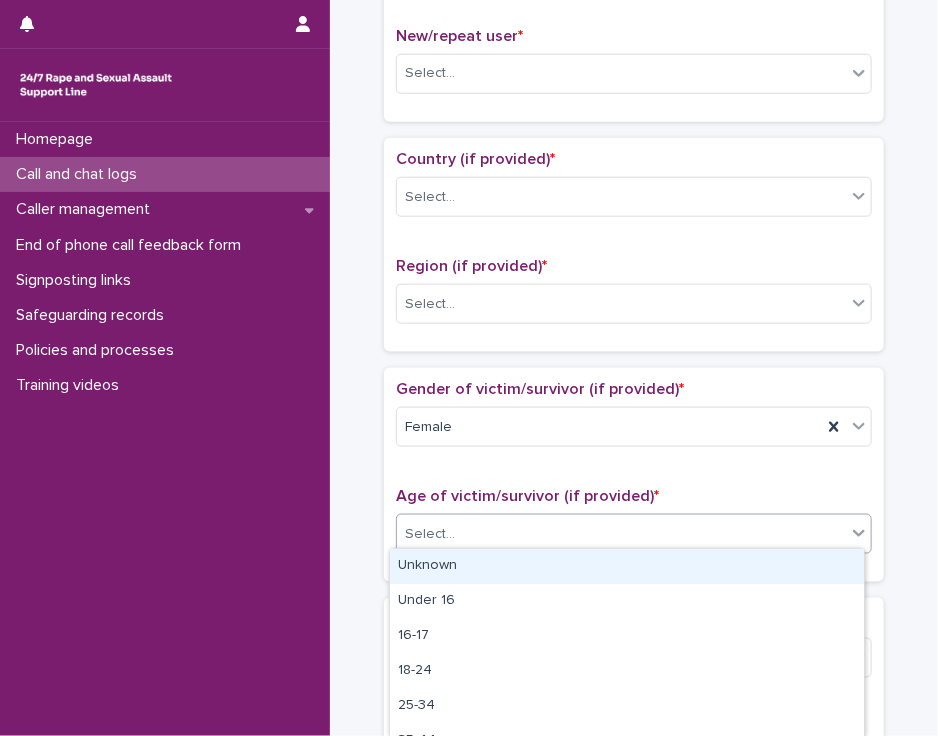 click on "Select..." at bounding box center (621, 534) 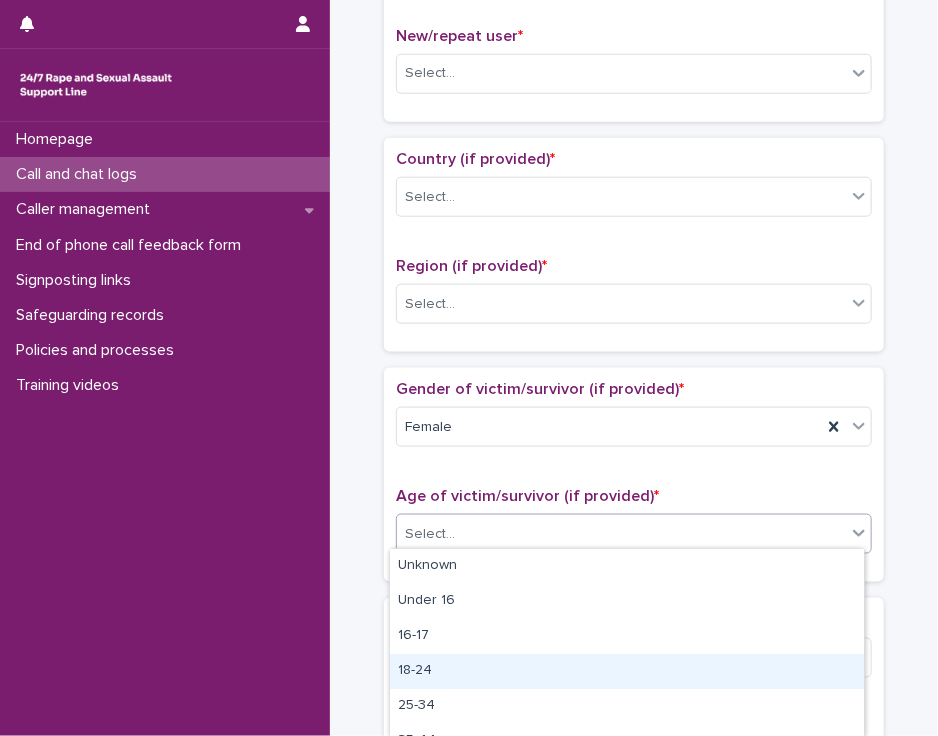 click on "18-24" at bounding box center [627, 671] 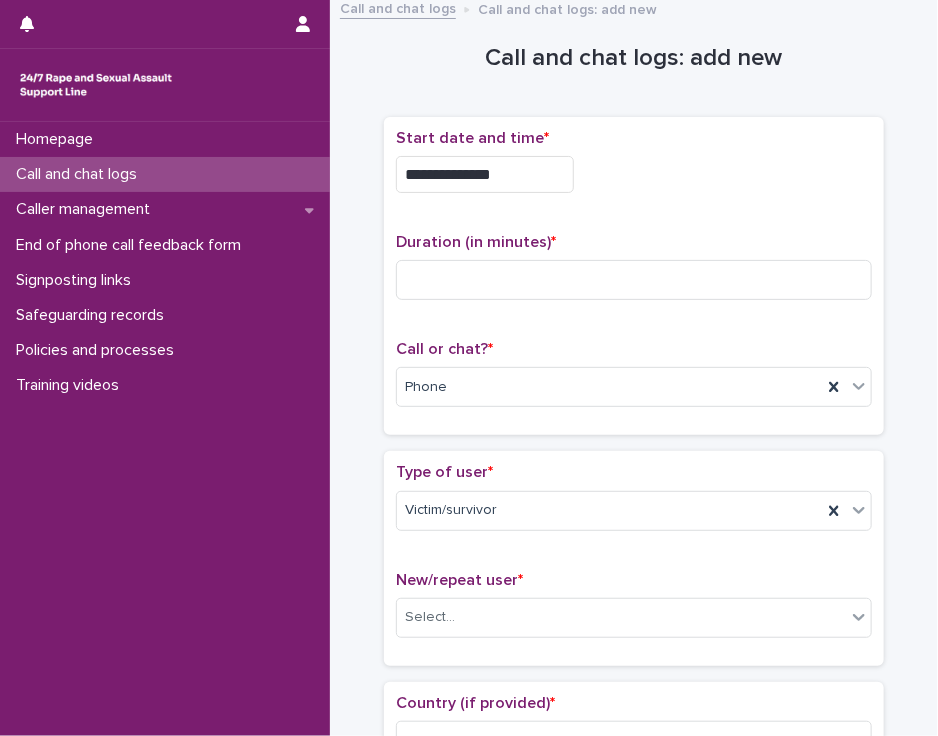 scroll, scrollTop: 0, scrollLeft: 0, axis: both 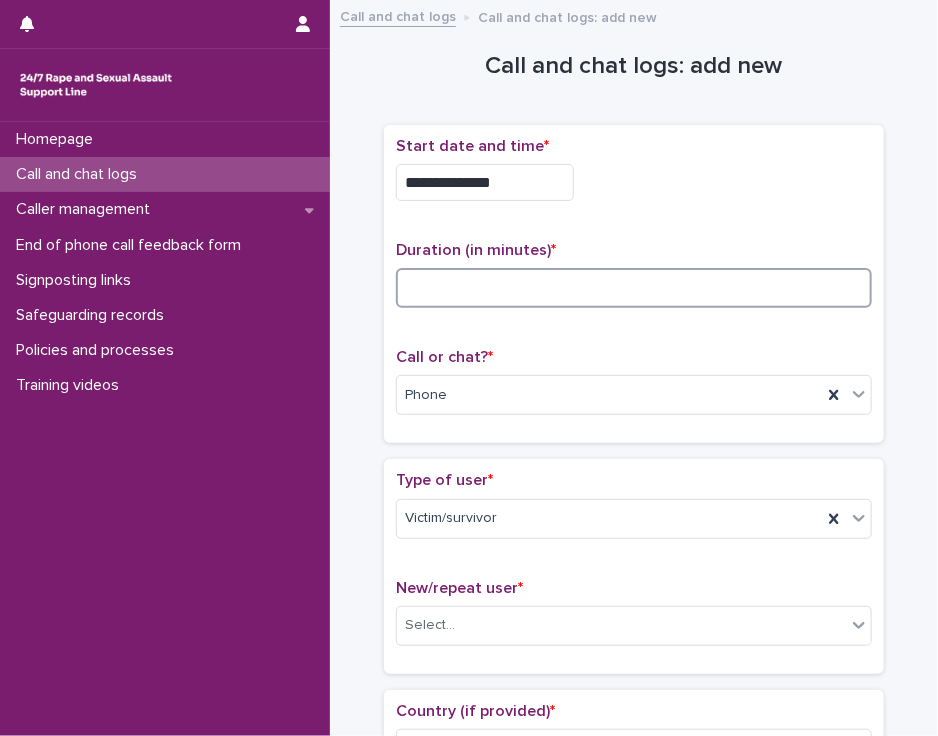 click at bounding box center (634, 288) 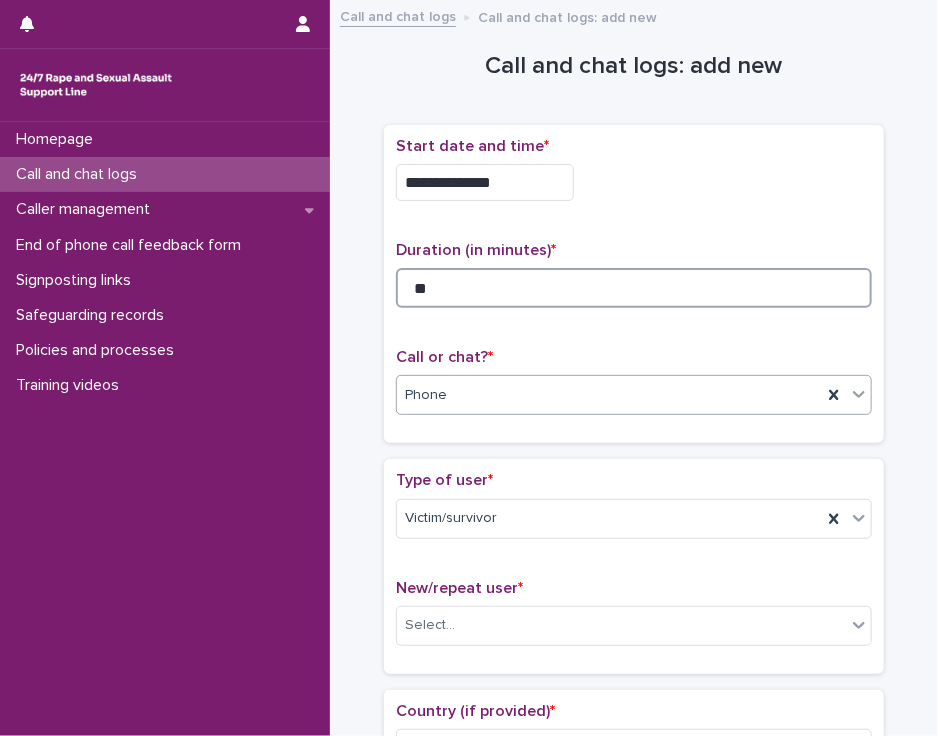 type on "**" 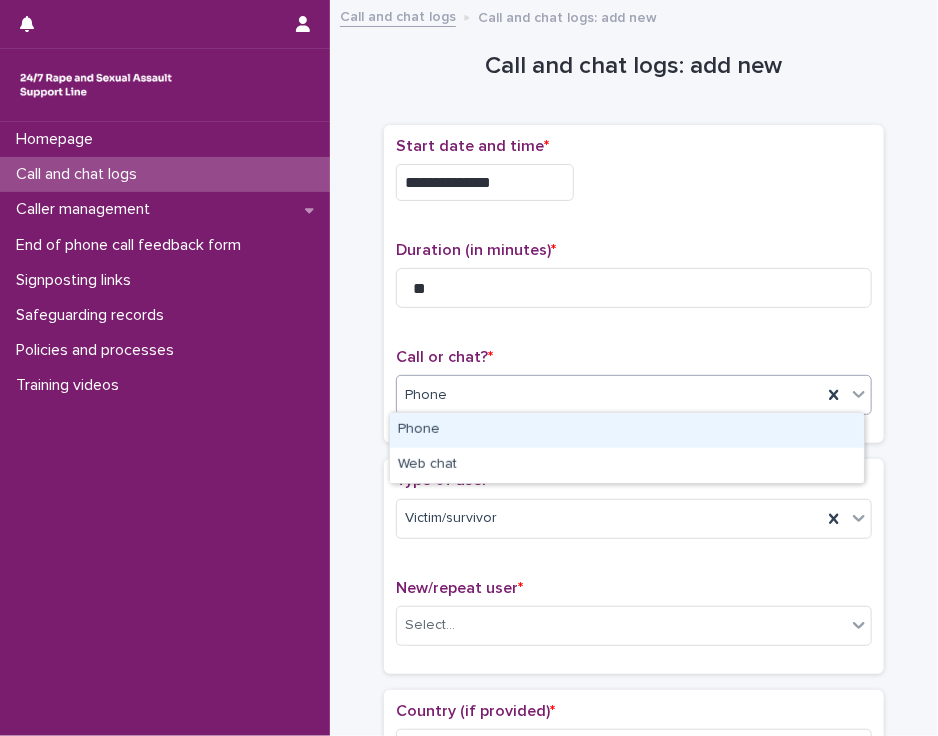 click on "Phone" at bounding box center (609, 395) 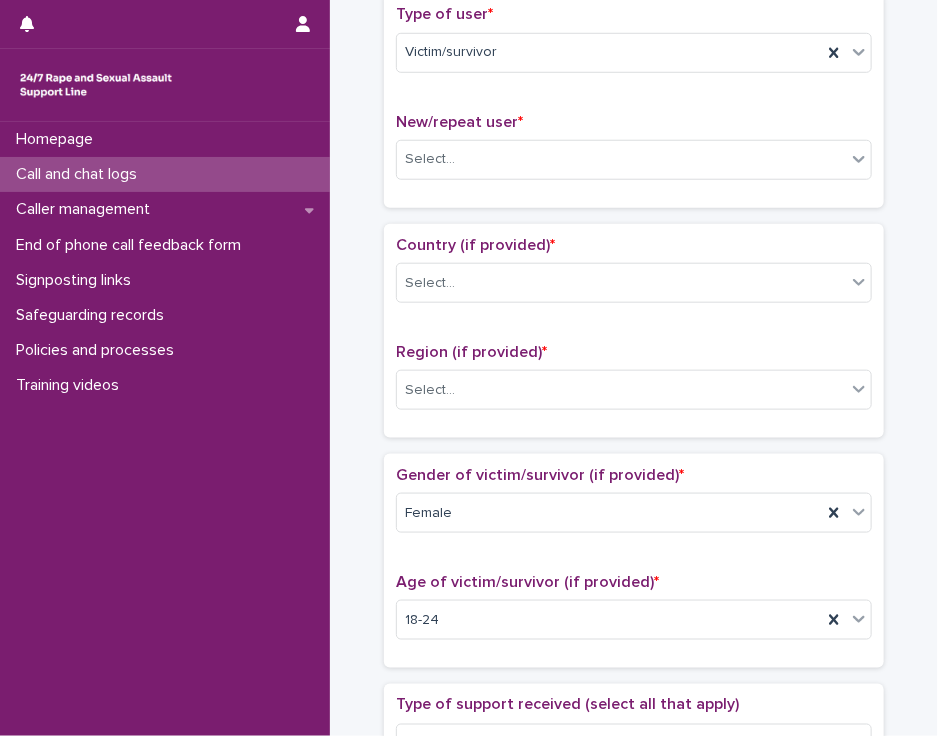 scroll, scrollTop: 473, scrollLeft: 0, axis: vertical 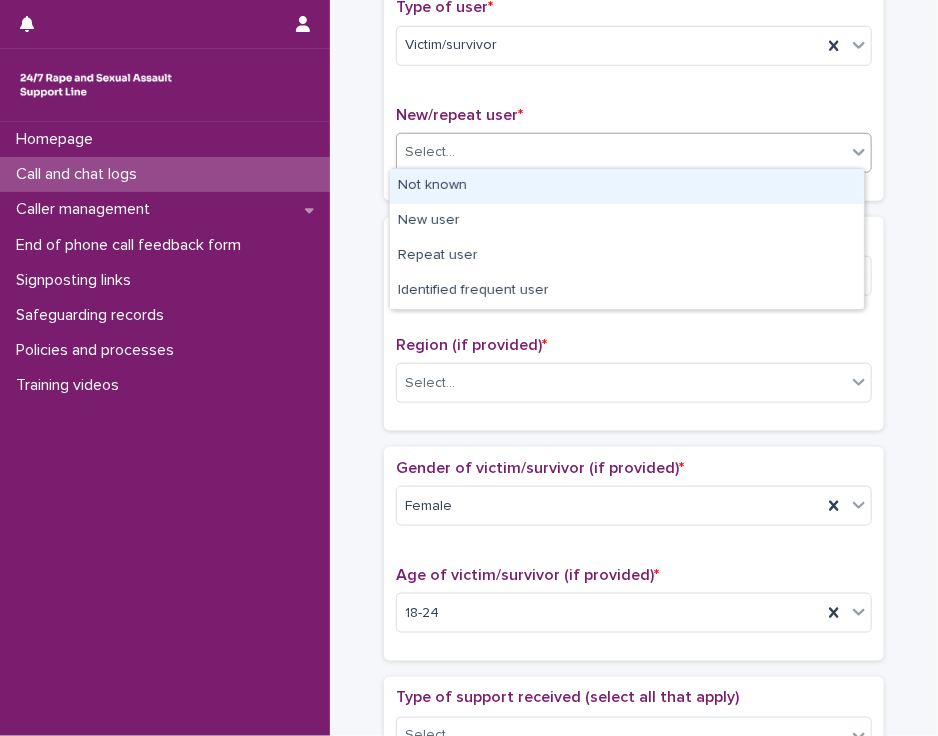 click 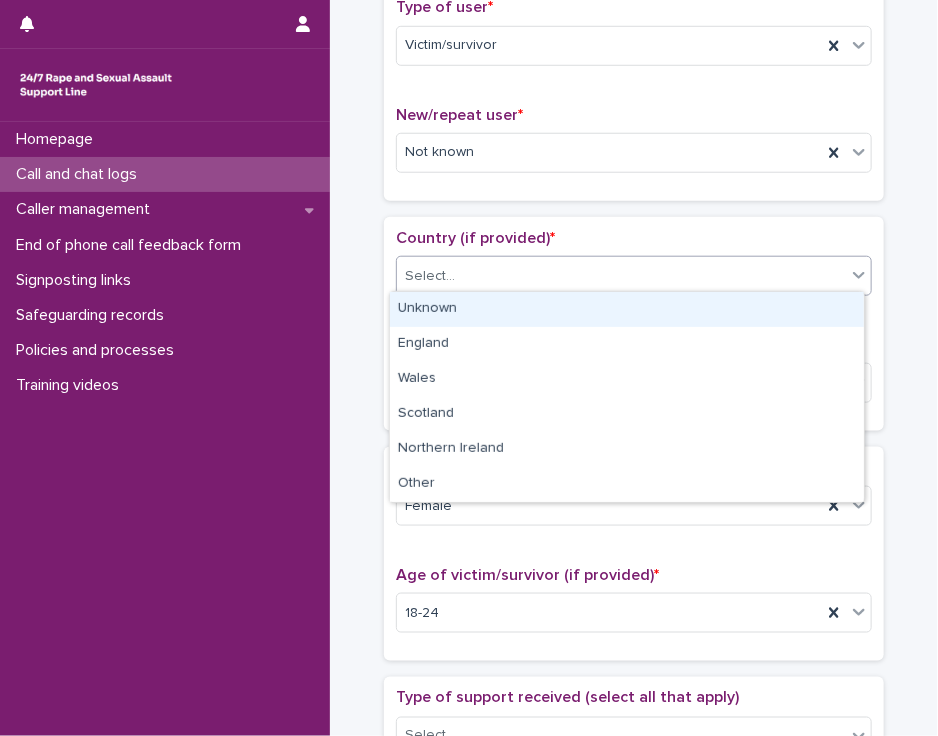 click on "Select..." at bounding box center [621, 276] 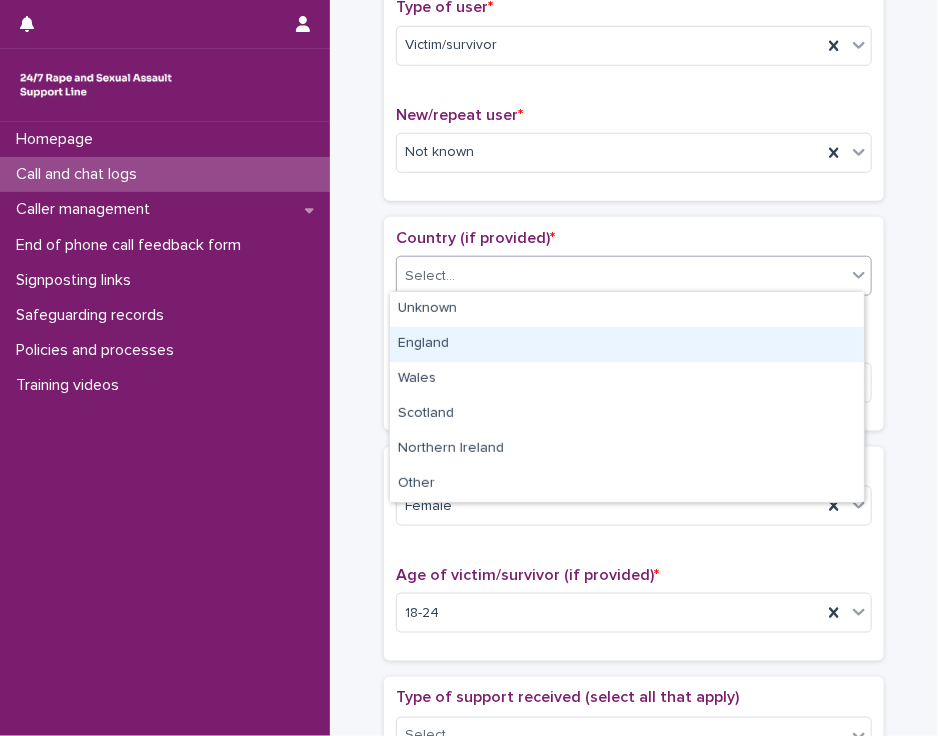 click on "England" at bounding box center (627, 344) 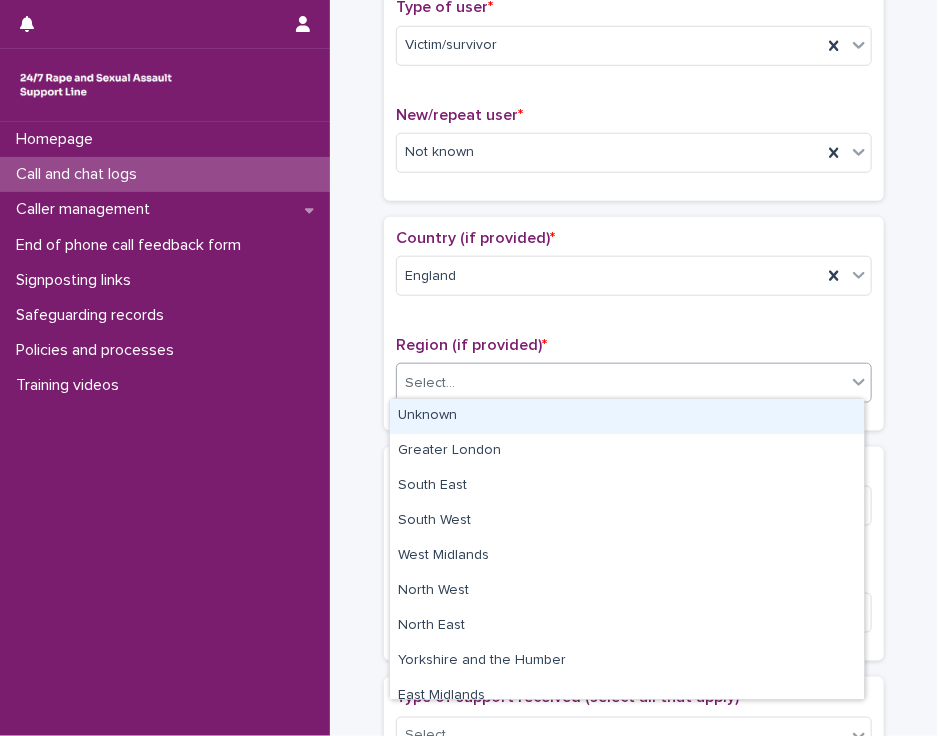 click on "Select..." at bounding box center (621, 383) 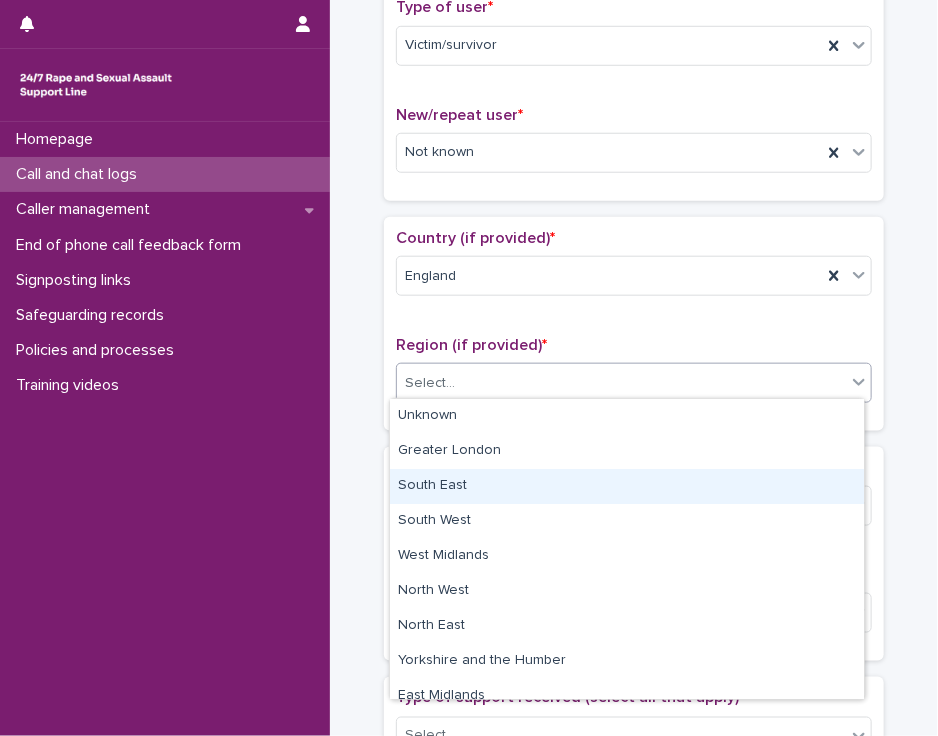 click on "South East" at bounding box center (627, 486) 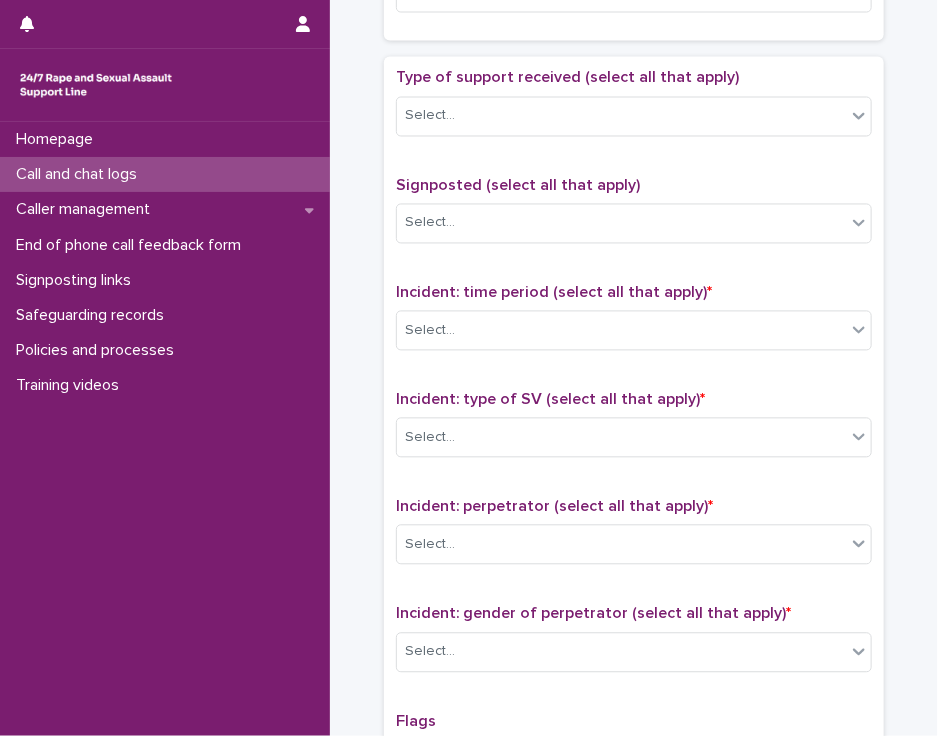 scroll, scrollTop: 1101, scrollLeft: 0, axis: vertical 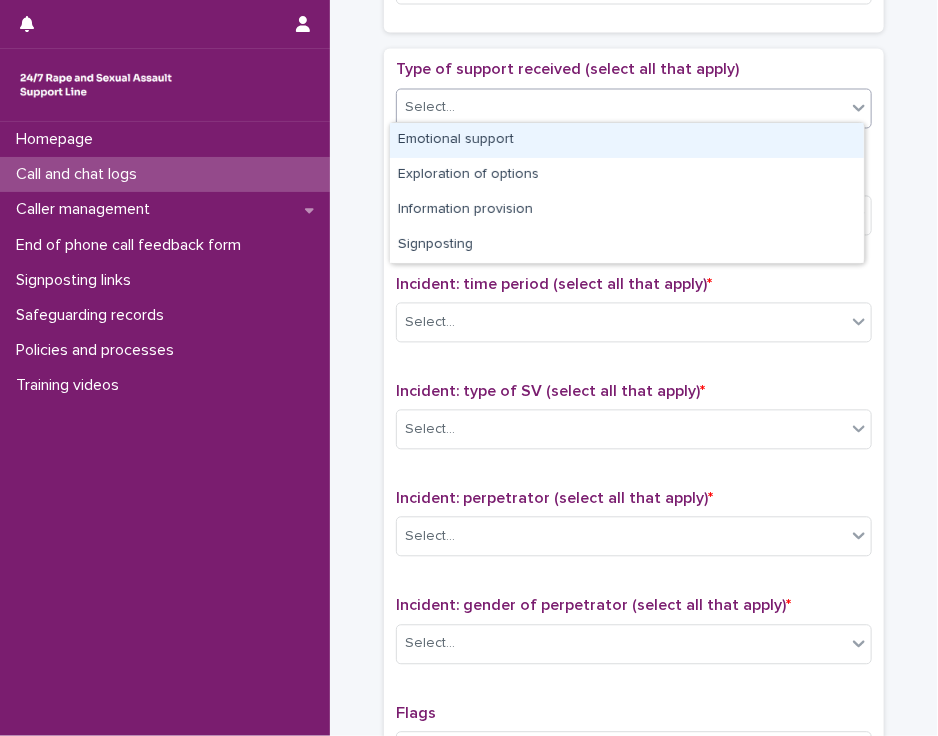 click 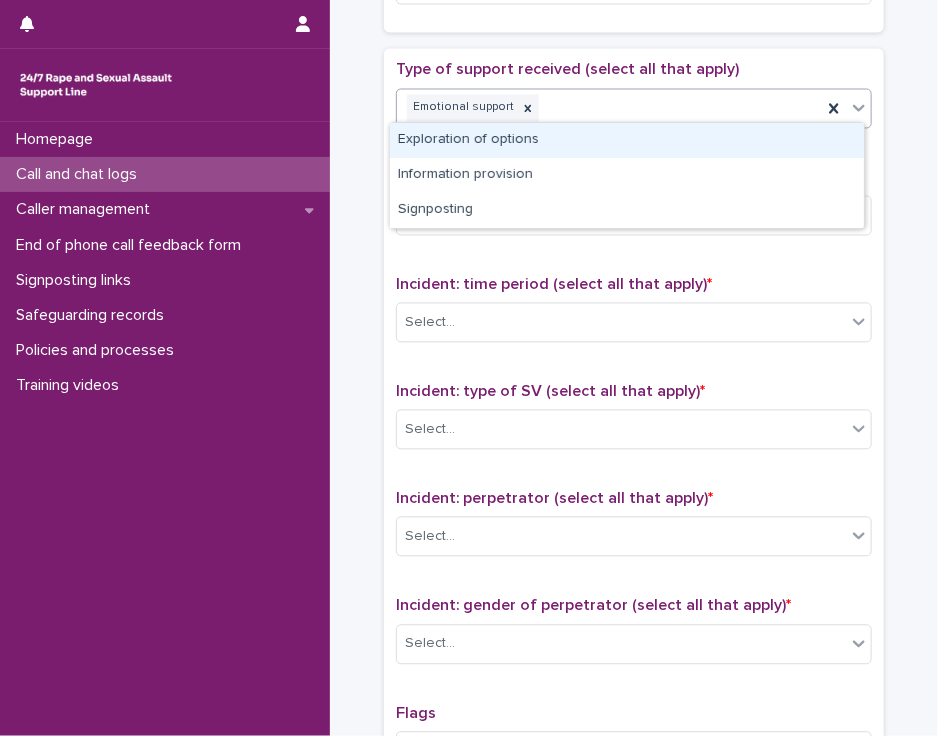 click 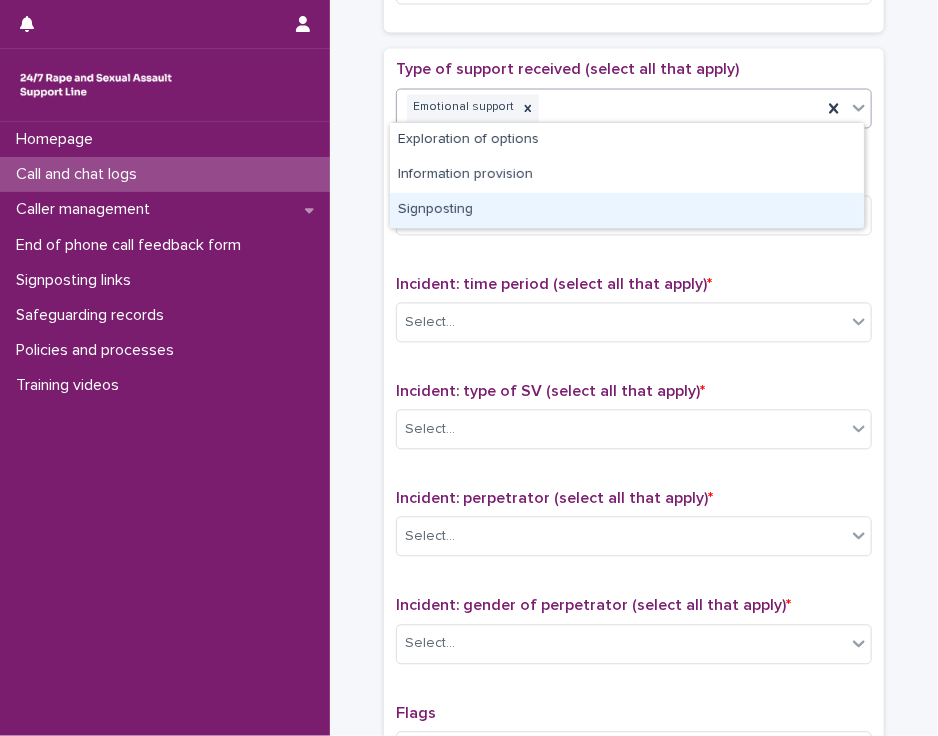 click on "Signposting" at bounding box center [627, 210] 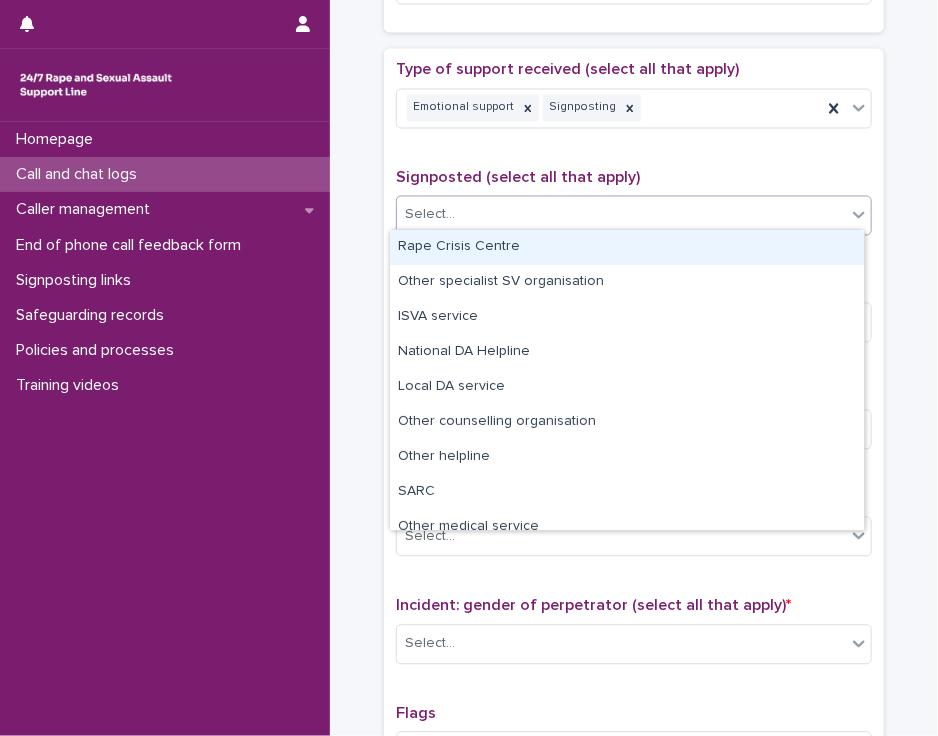 click on "Select..." at bounding box center [621, 215] 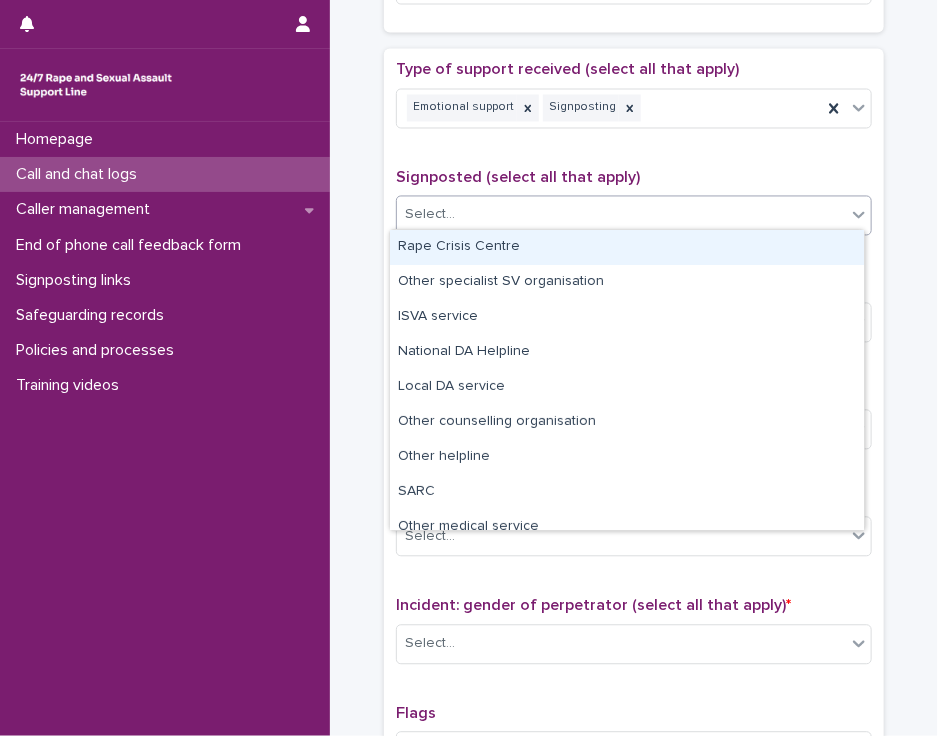 click on "Rape Crisis Centre" at bounding box center [627, 247] 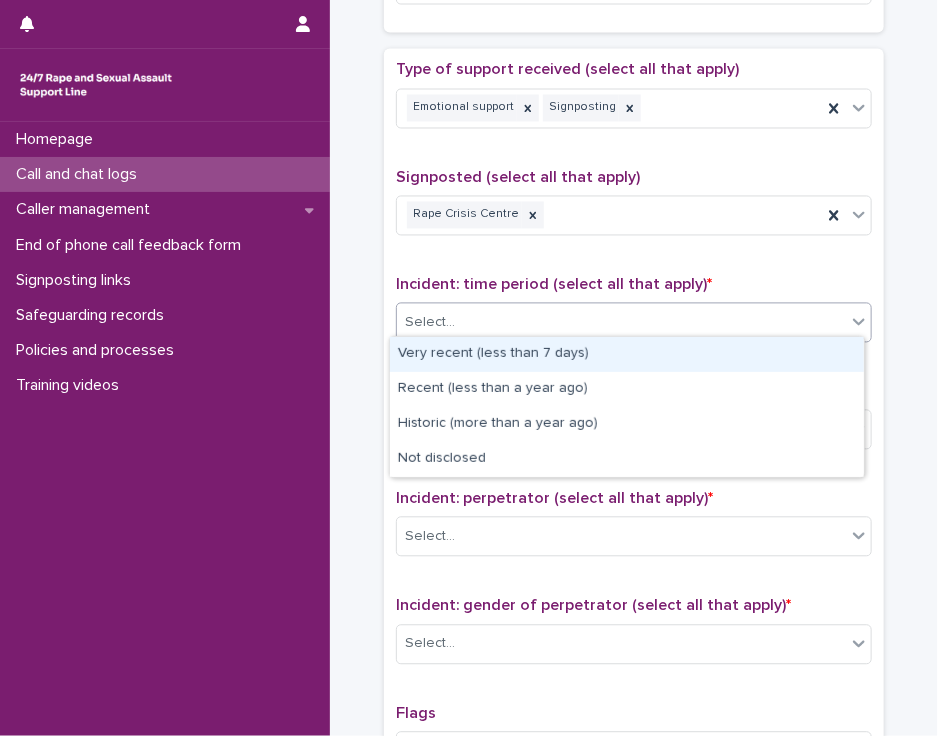click on "Select..." at bounding box center (621, 323) 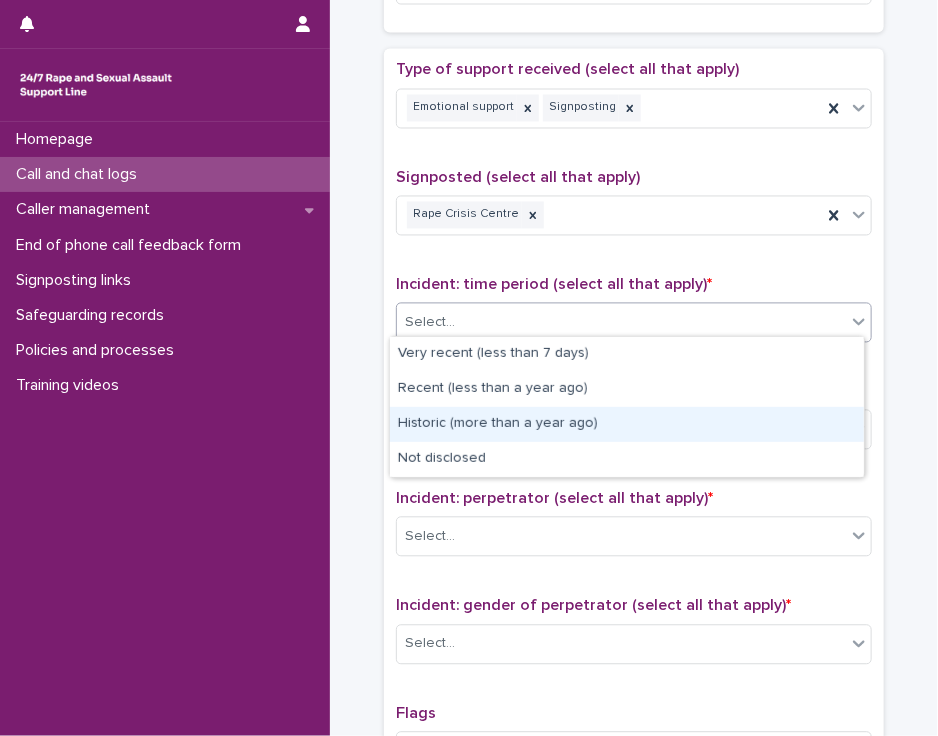 click on "Historic (more than a year ago)" at bounding box center (627, 424) 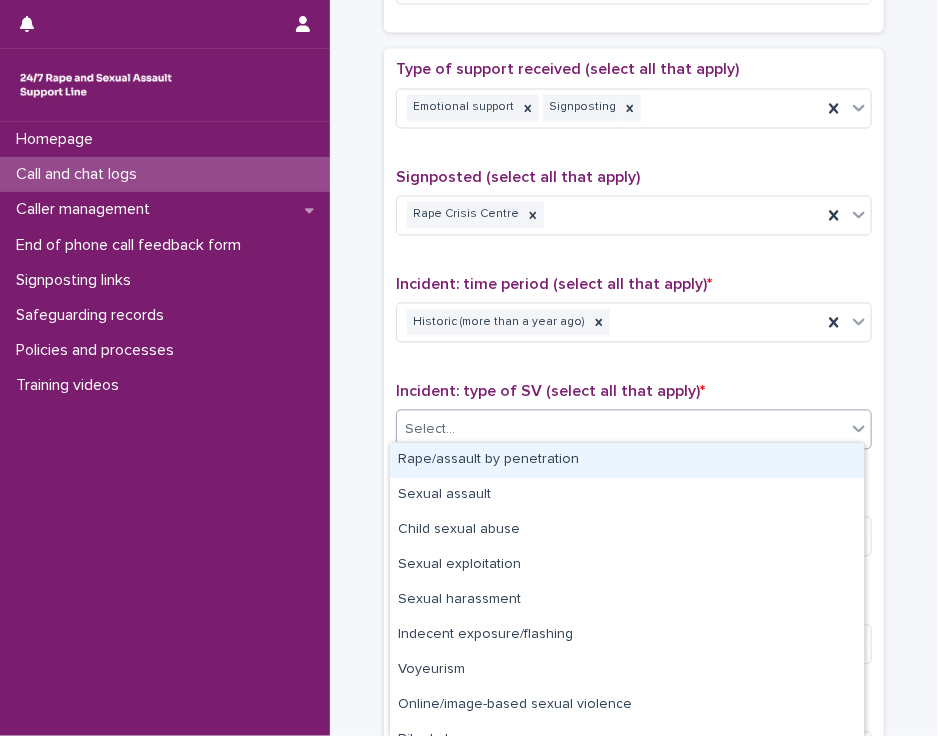 click on "Select..." at bounding box center (621, 430) 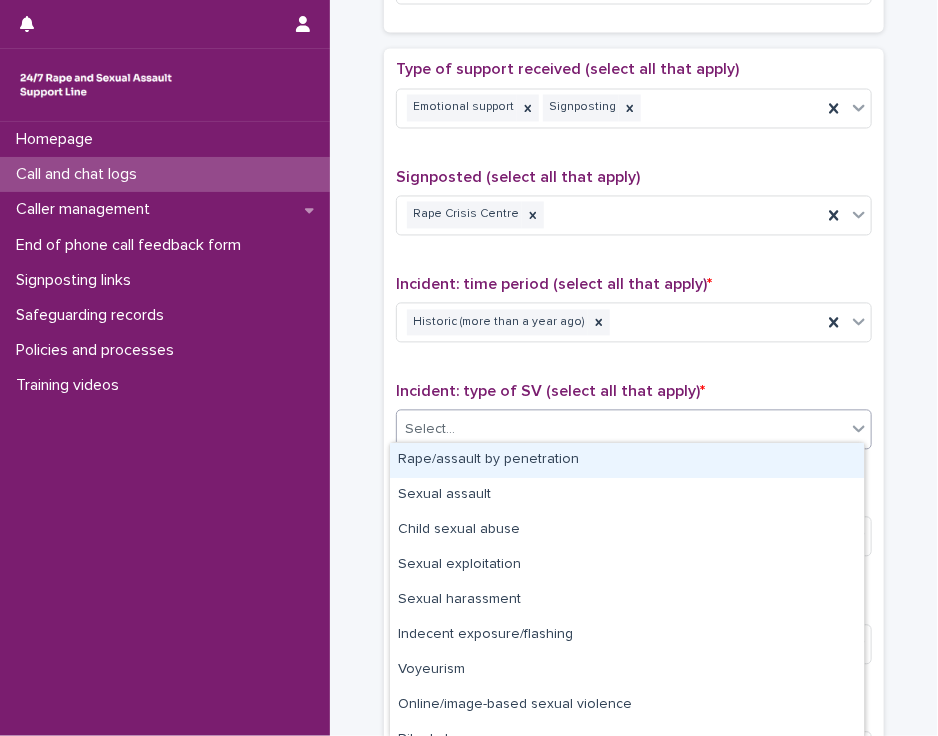 click on "Rape/assault by penetration" at bounding box center [627, 460] 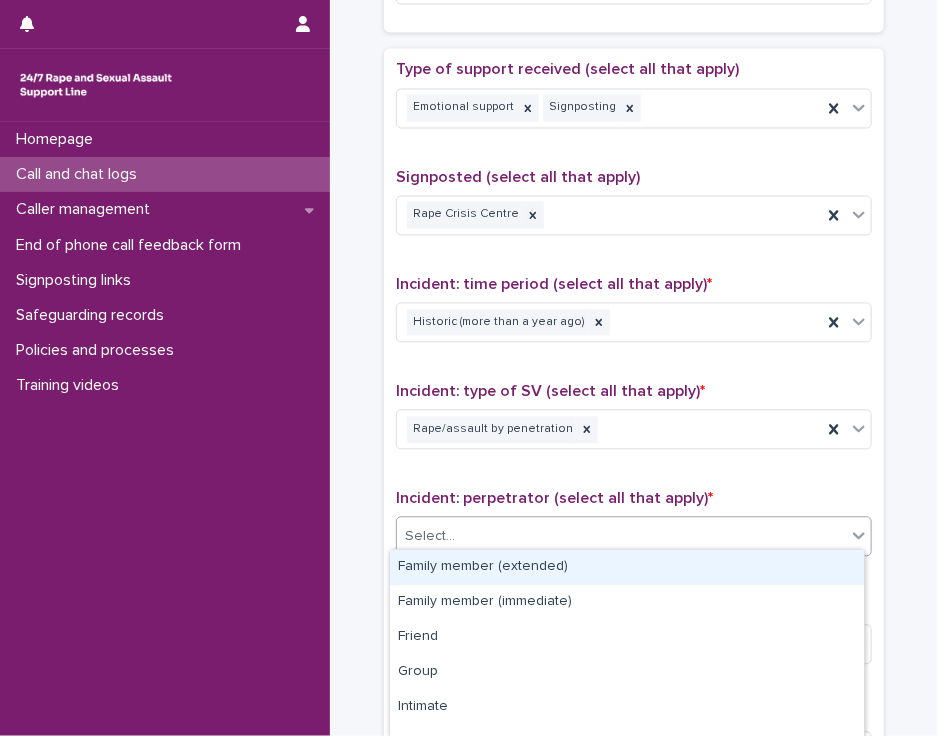 click on "Select..." at bounding box center [621, 537] 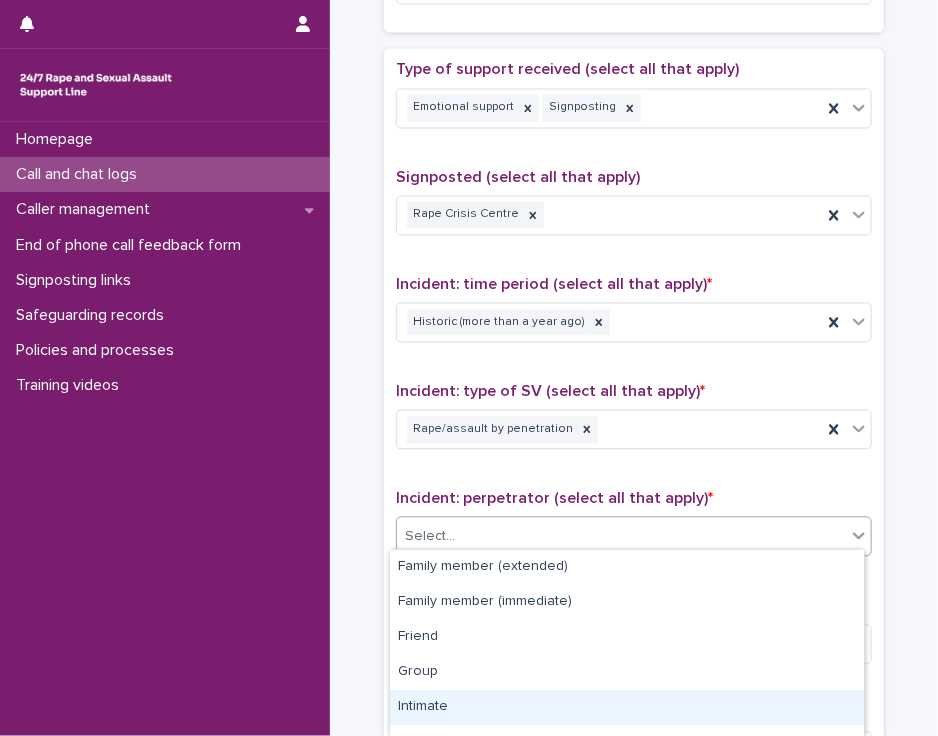 click on "Intimate" at bounding box center (627, 707) 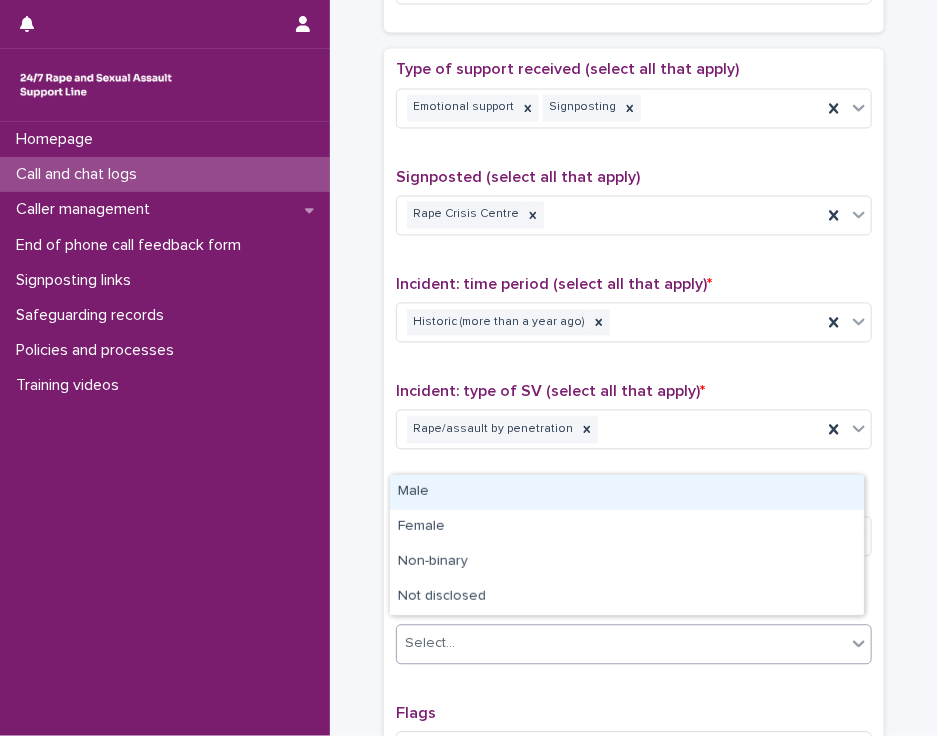 click on "Select..." at bounding box center (621, 644) 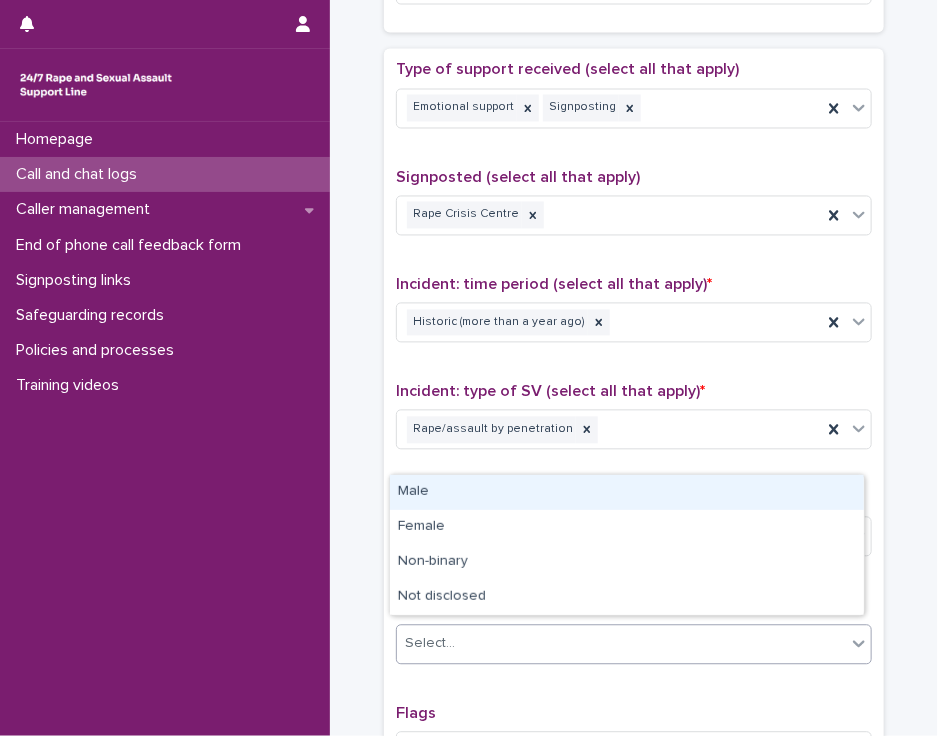 click on "Male" at bounding box center (627, 492) 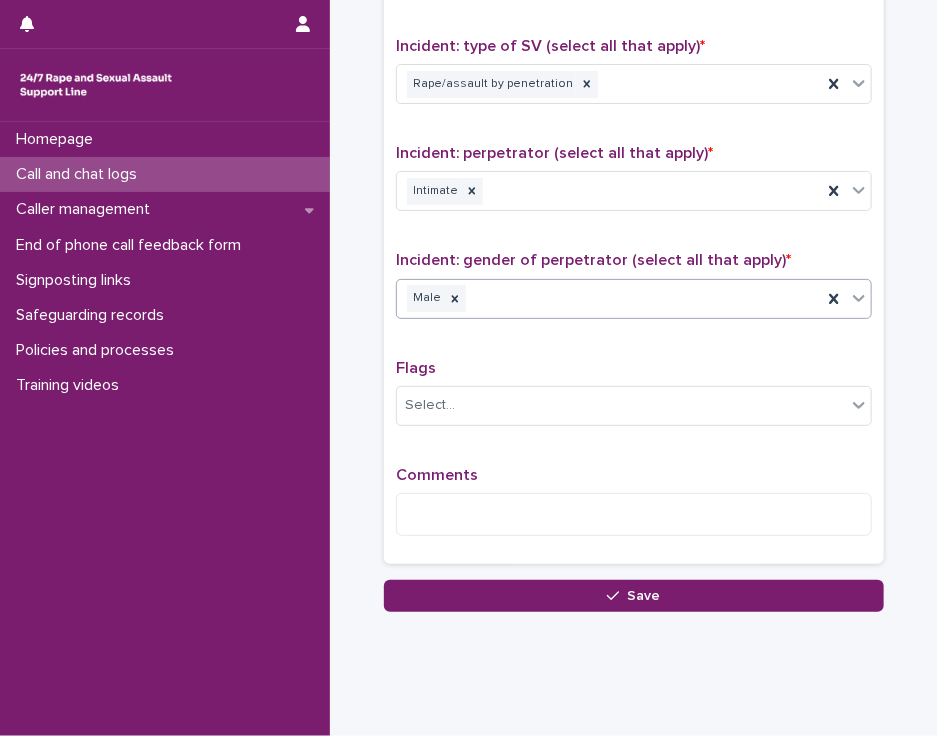 scroll, scrollTop: 1471, scrollLeft: 0, axis: vertical 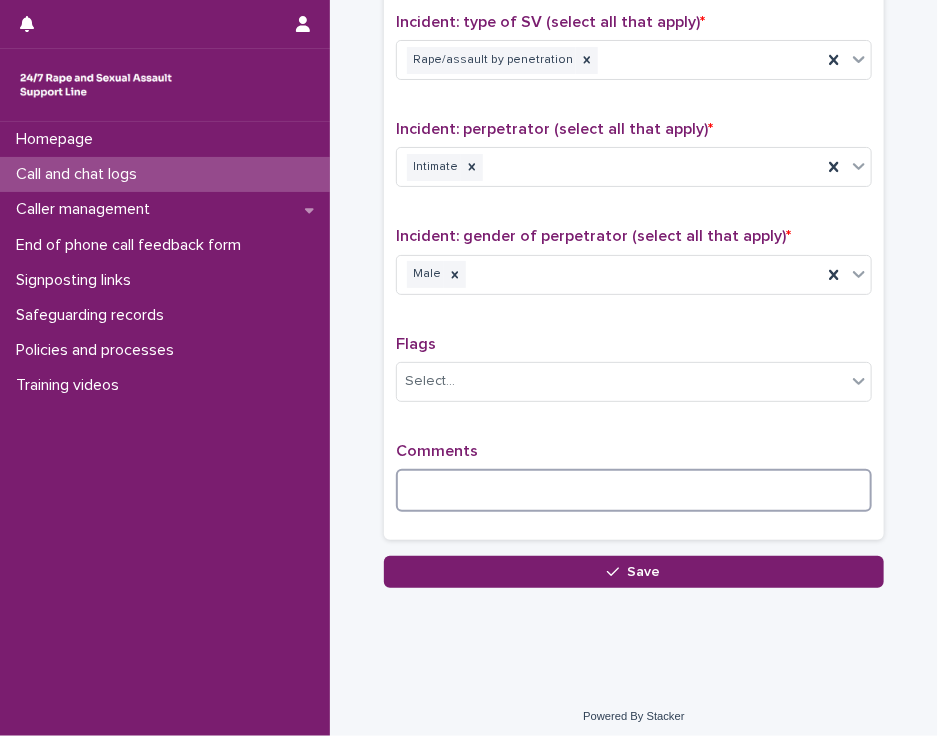 click at bounding box center (634, 490) 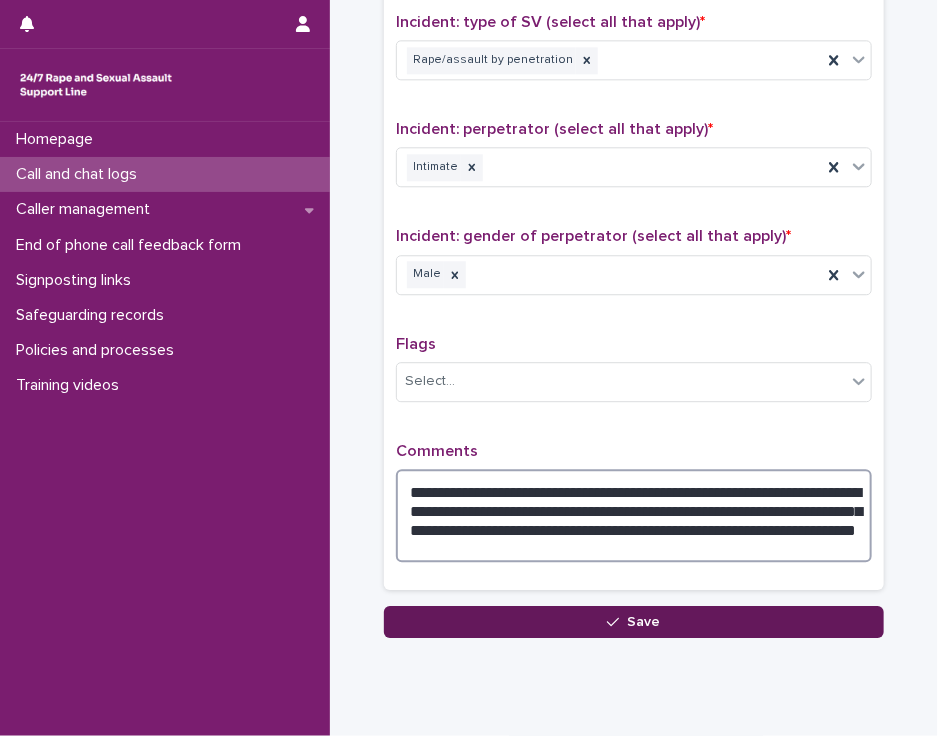type on "**********" 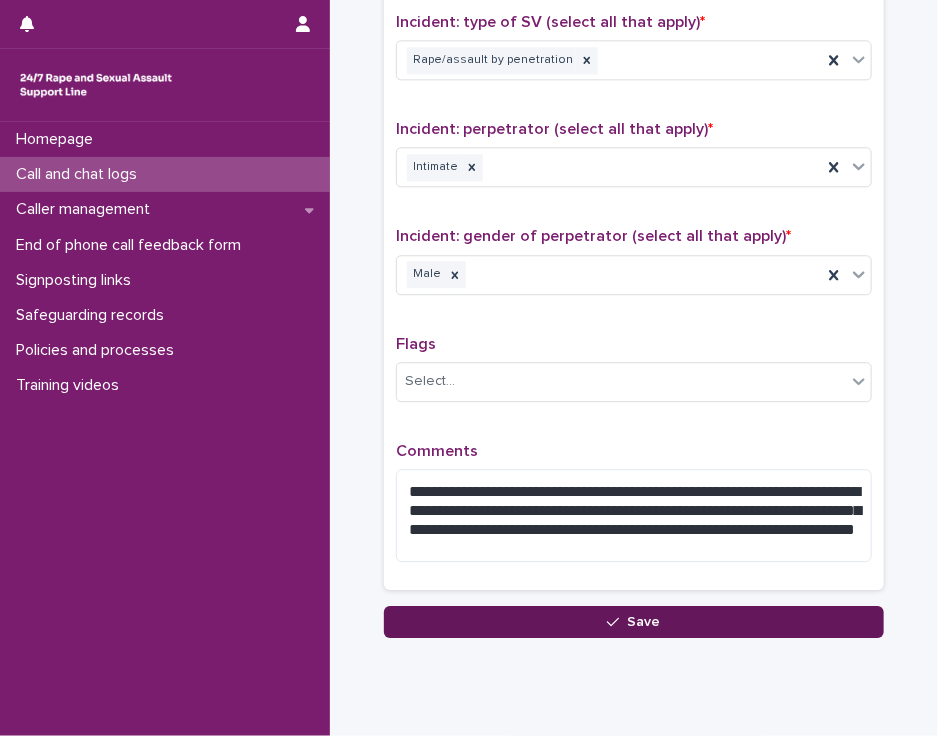 click on "Save" at bounding box center (634, 622) 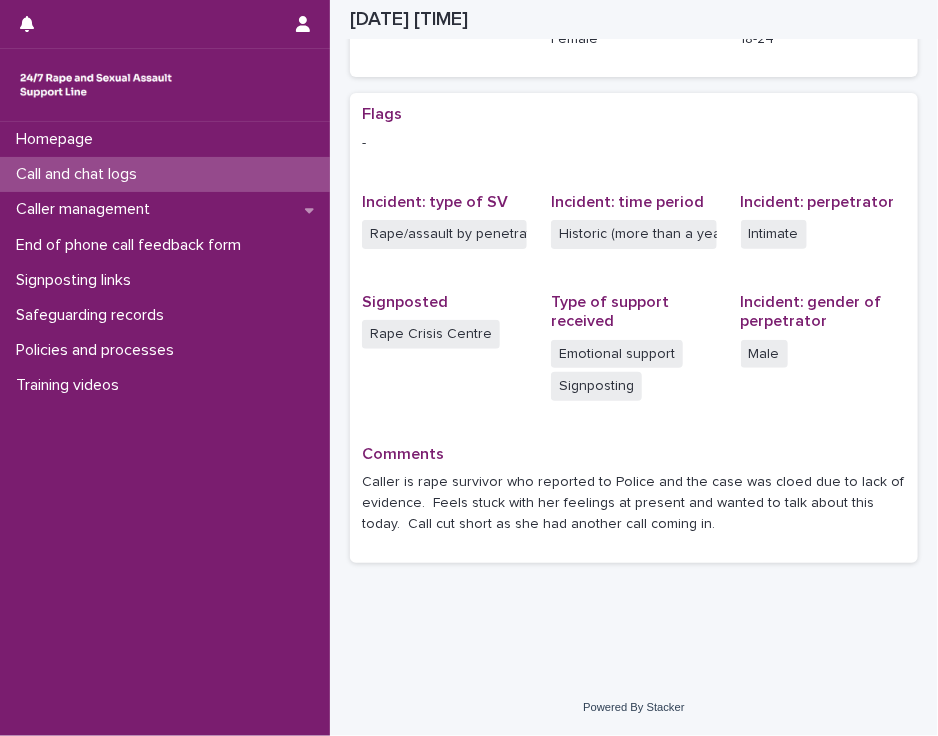 scroll, scrollTop: 360, scrollLeft: 0, axis: vertical 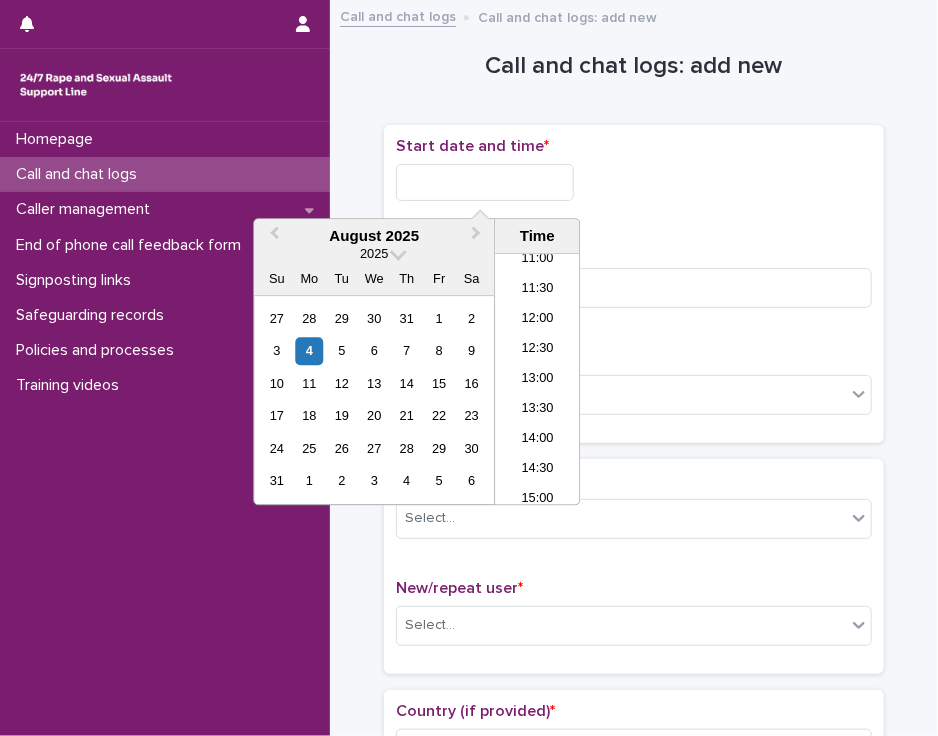 click at bounding box center (485, 182) 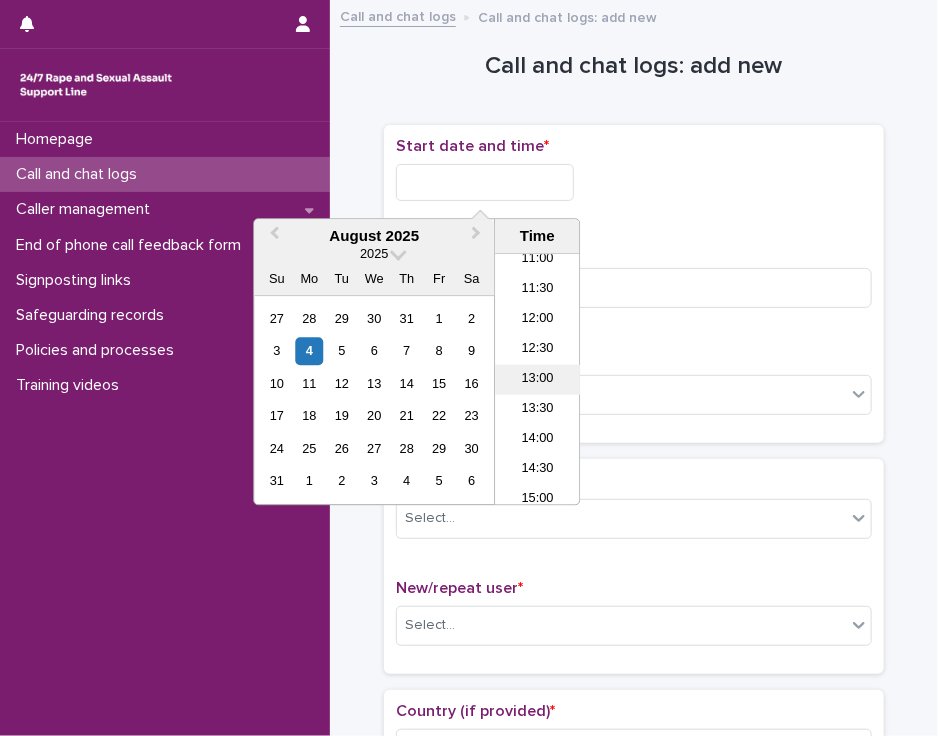 click on "13:00" at bounding box center (537, 380) 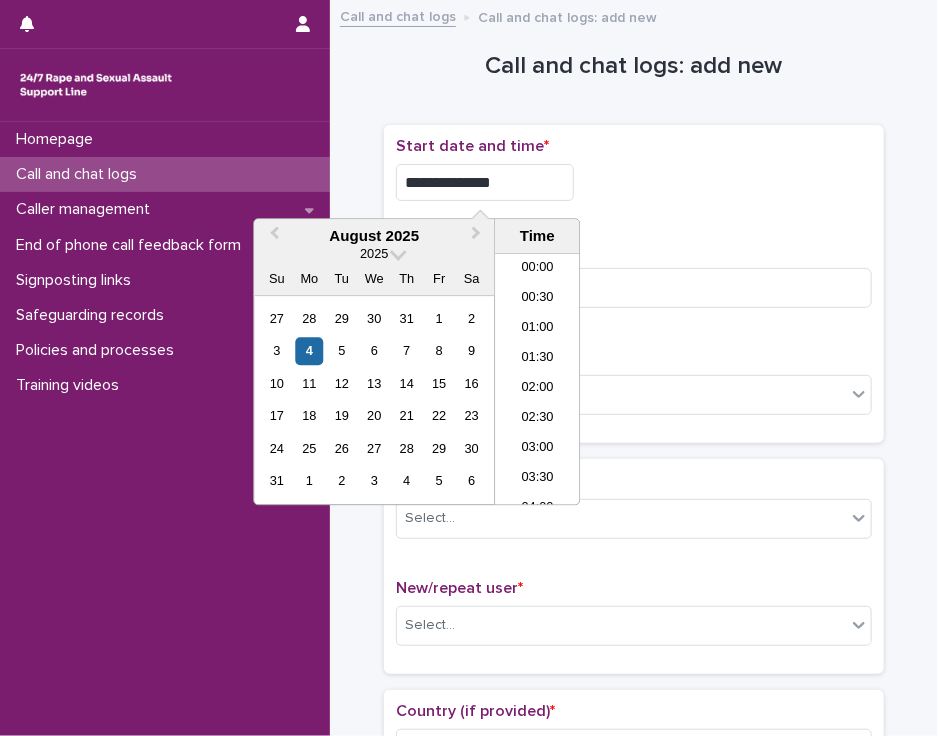 click on "**********" at bounding box center (485, 182) 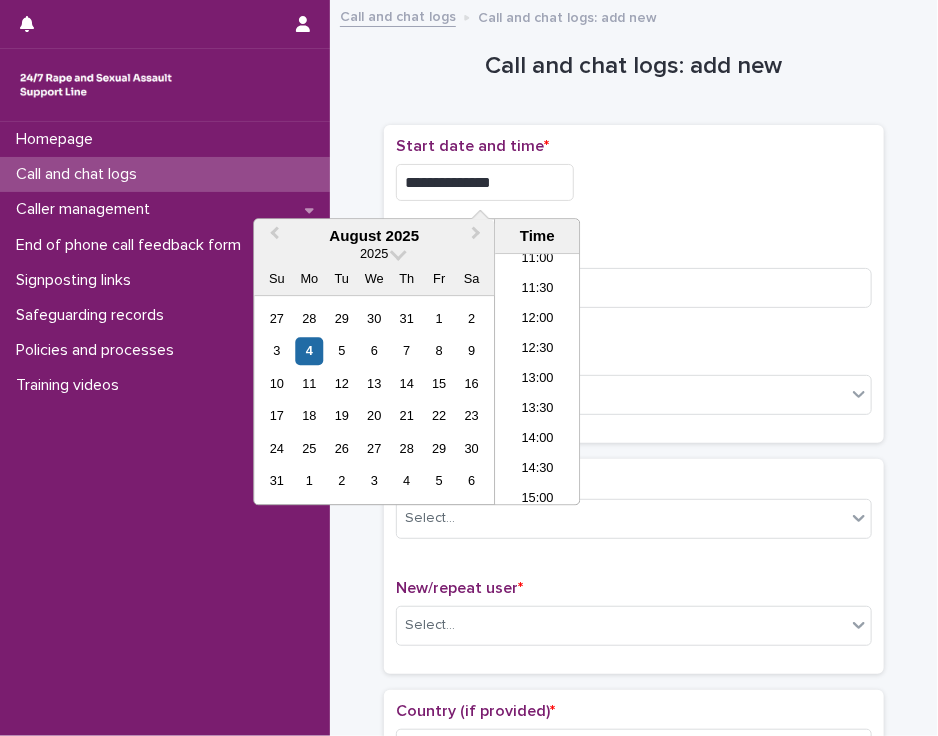 type on "**********" 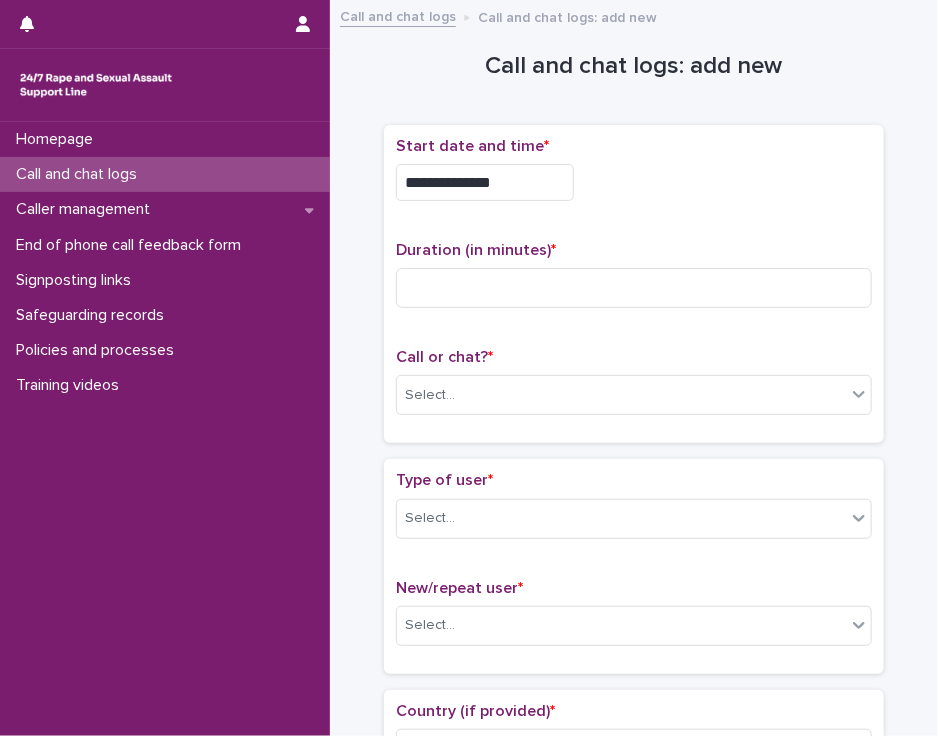 click on "**********" at bounding box center (634, 182) 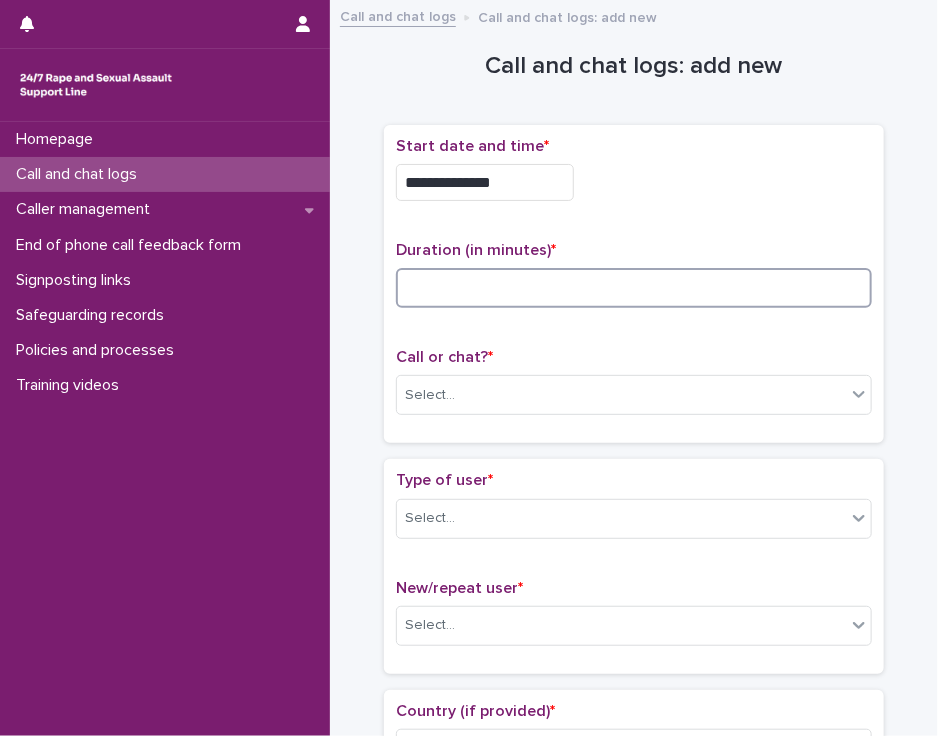 click at bounding box center (634, 288) 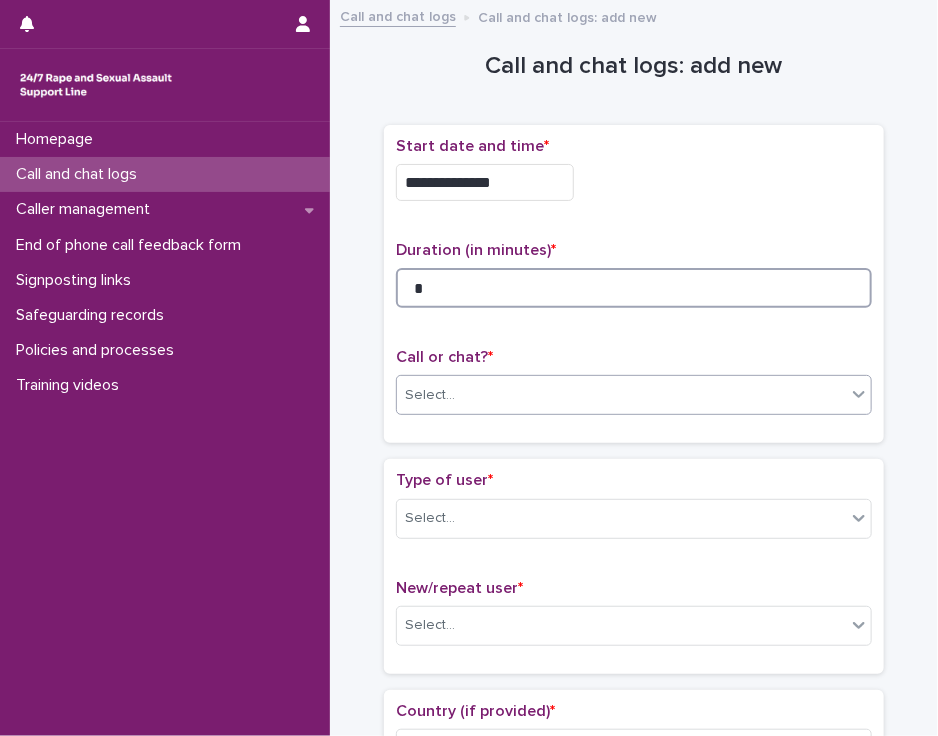 type on "*" 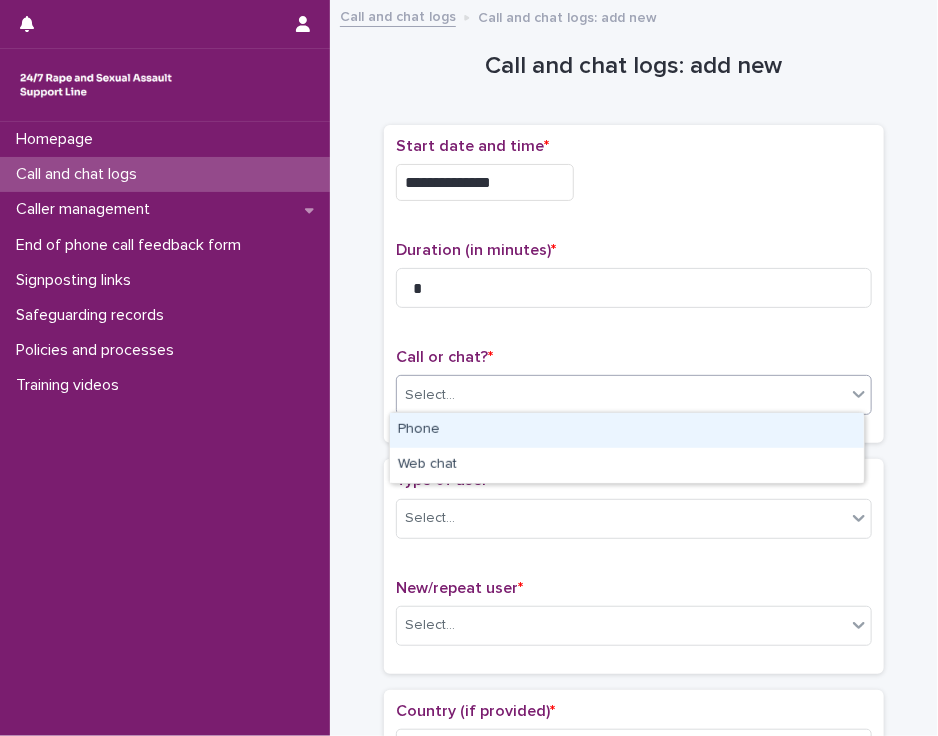 click on "Select..." at bounding box center (621, 395) 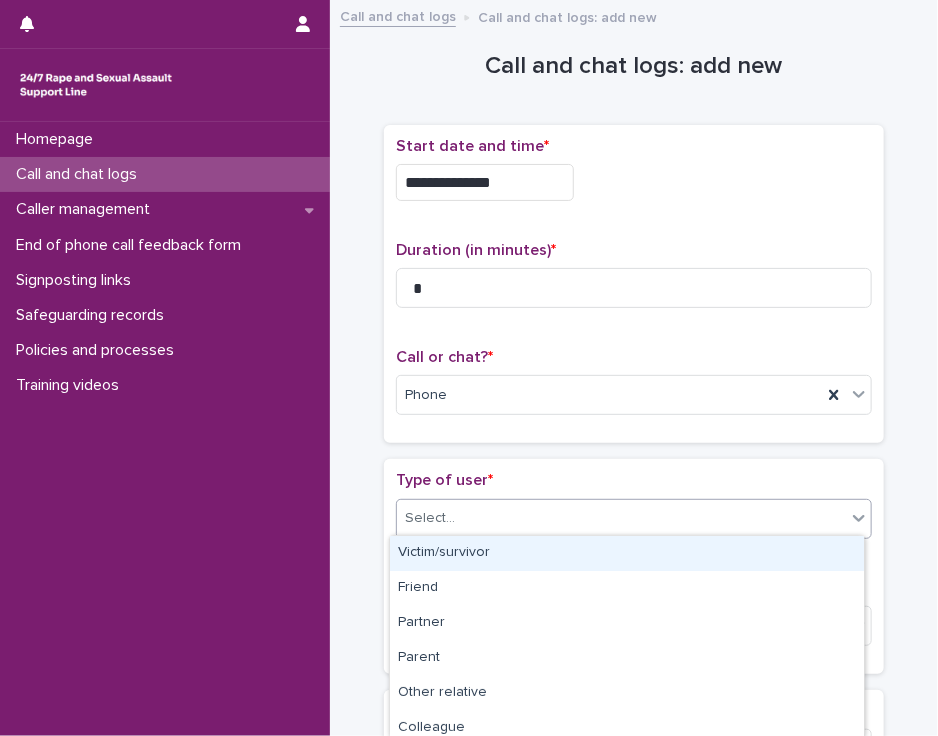 click on "Select..." at bounding box center [621, 518] 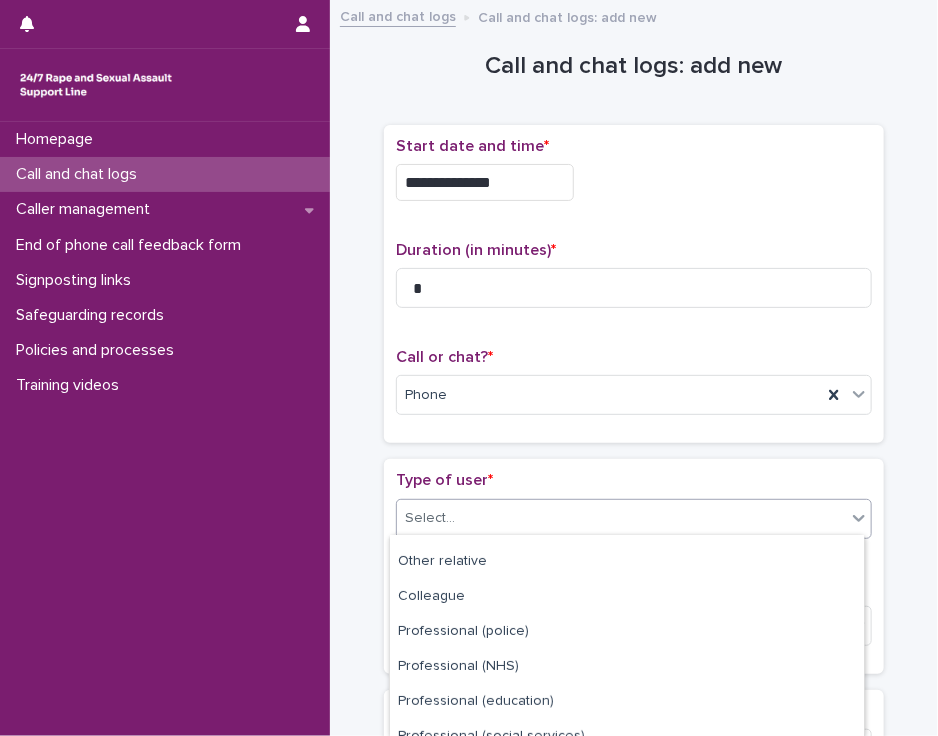 scroll, scrollTop: 139, scrollLeft: 0, axis: vertical 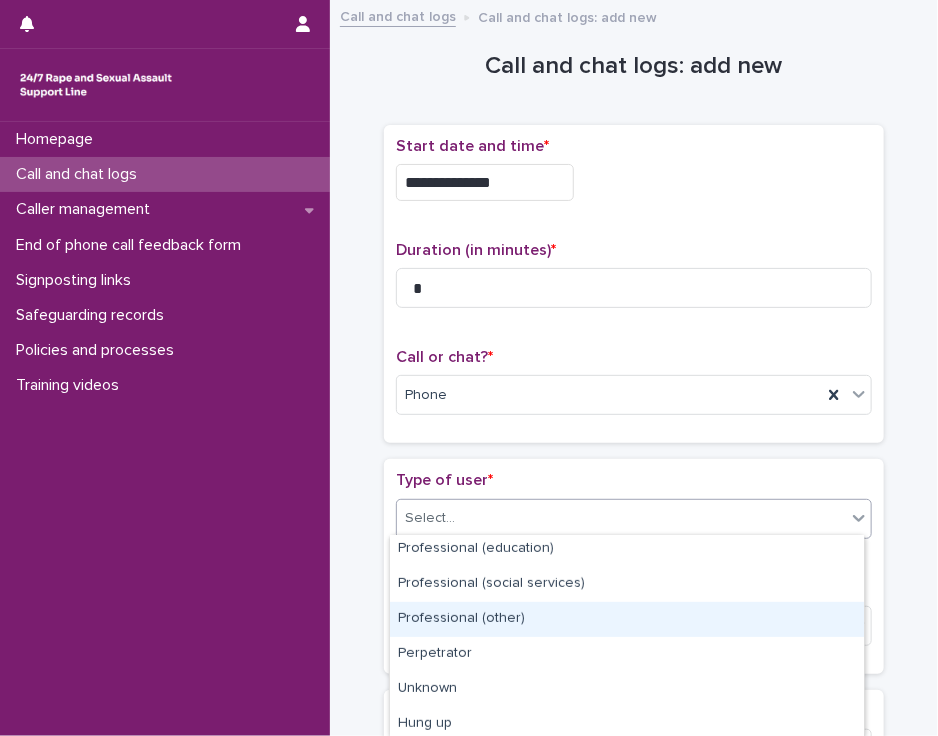 click on "Professional (other)" at bounding box center [627, 619] 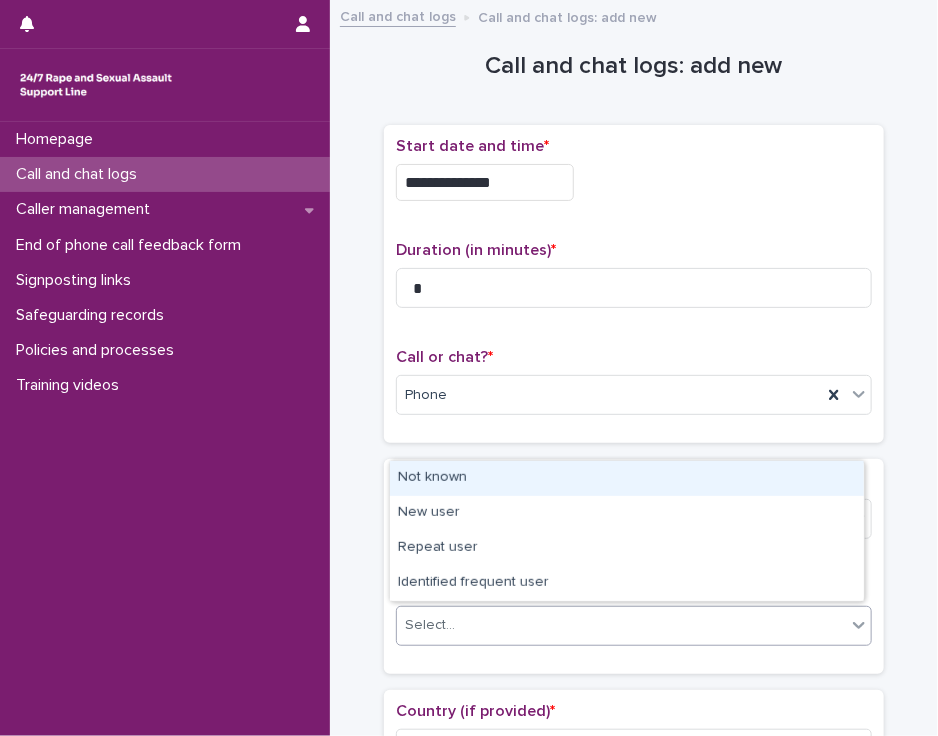 click on "Select..." at bounding box center [621, 625] 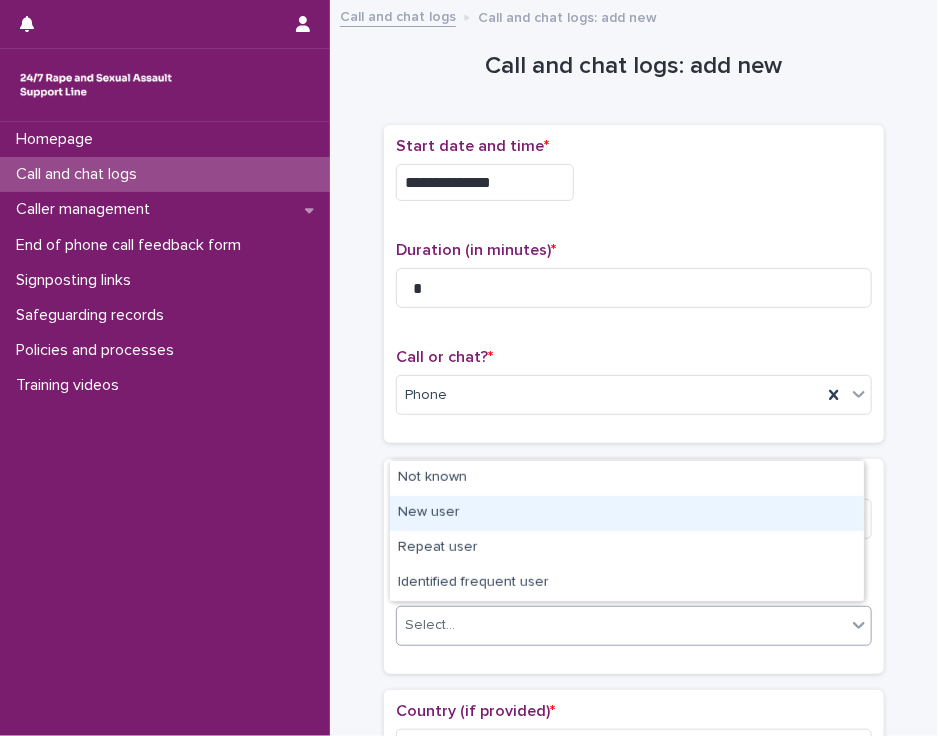 drag, startPoint x: 768, startPoint y: 531, endPoint x: 768, endPoint y: 518, distance: 13 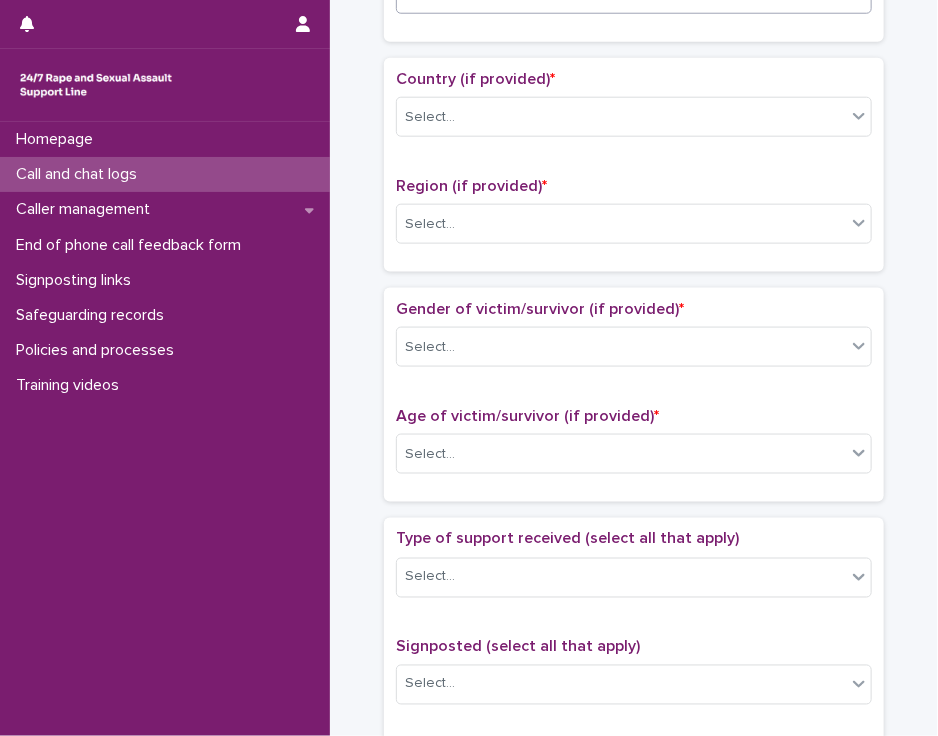 scroll, scrollTop: 652, scrollLeft: 0, axis: vertical 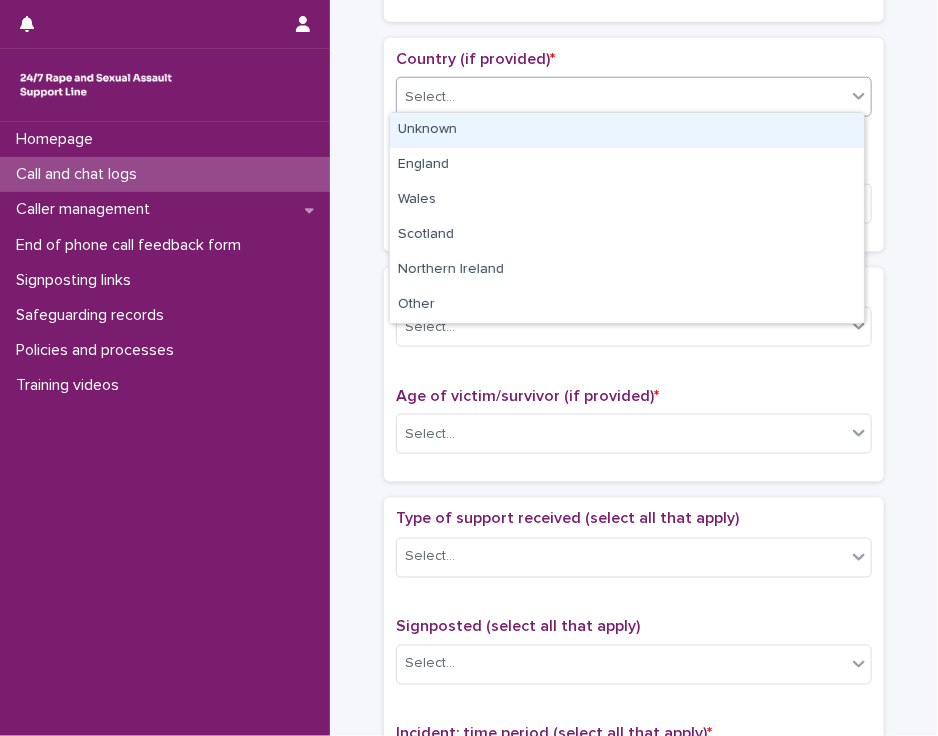 click 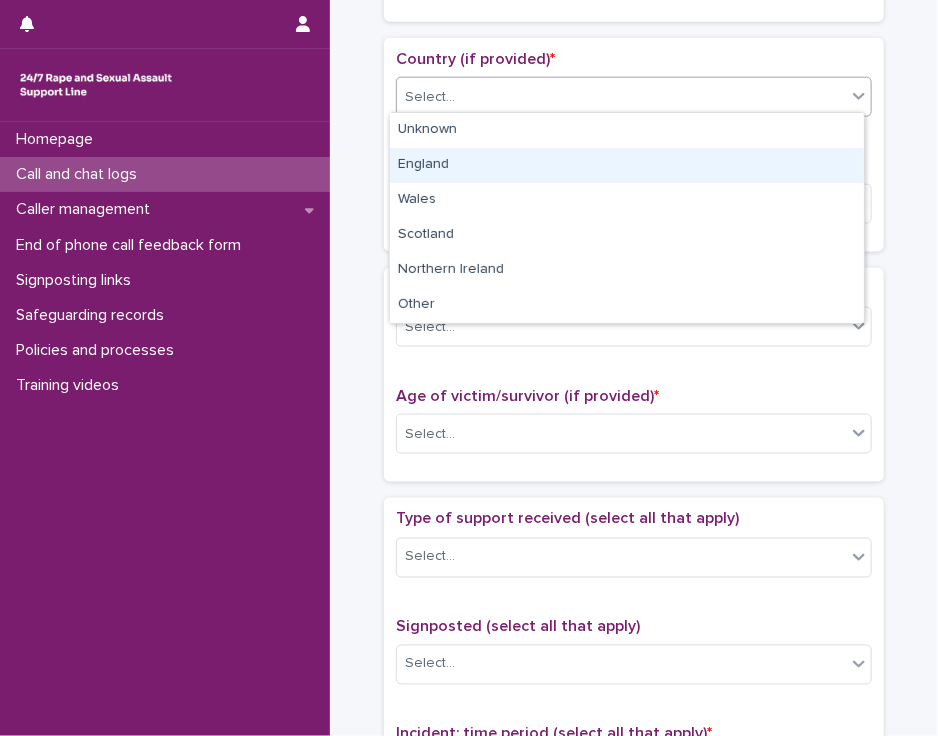 click on "England" at bounding box center (627, 165) 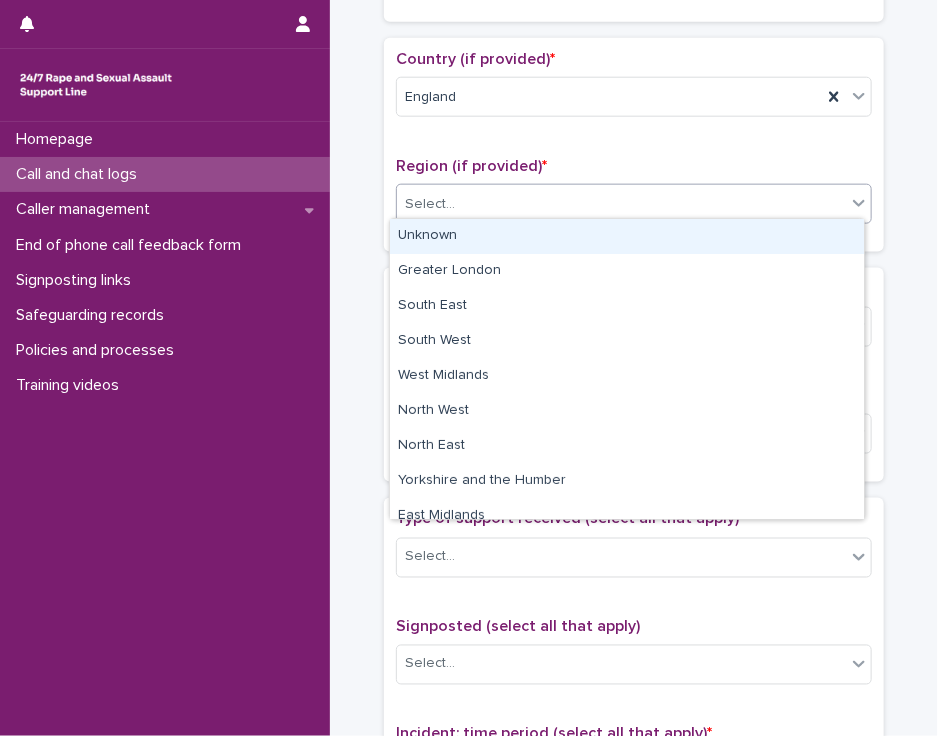 click on "Select..." at bounding box center (621, 204) 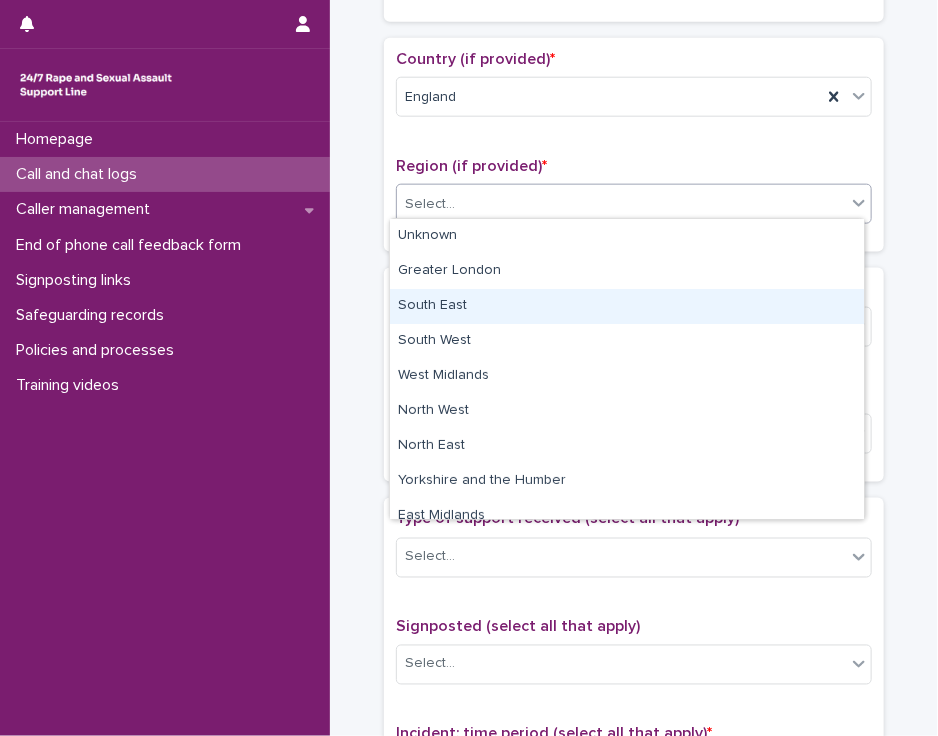click on "South East" at bounding box center (627, 306) 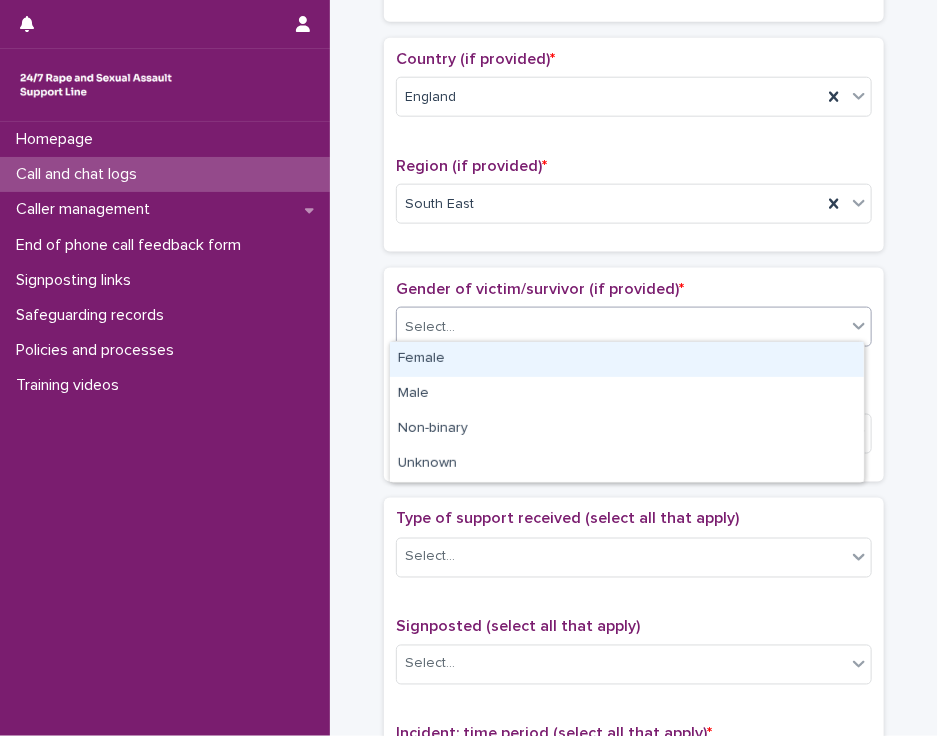 click on "Select..." at bounding box center (621, 327) 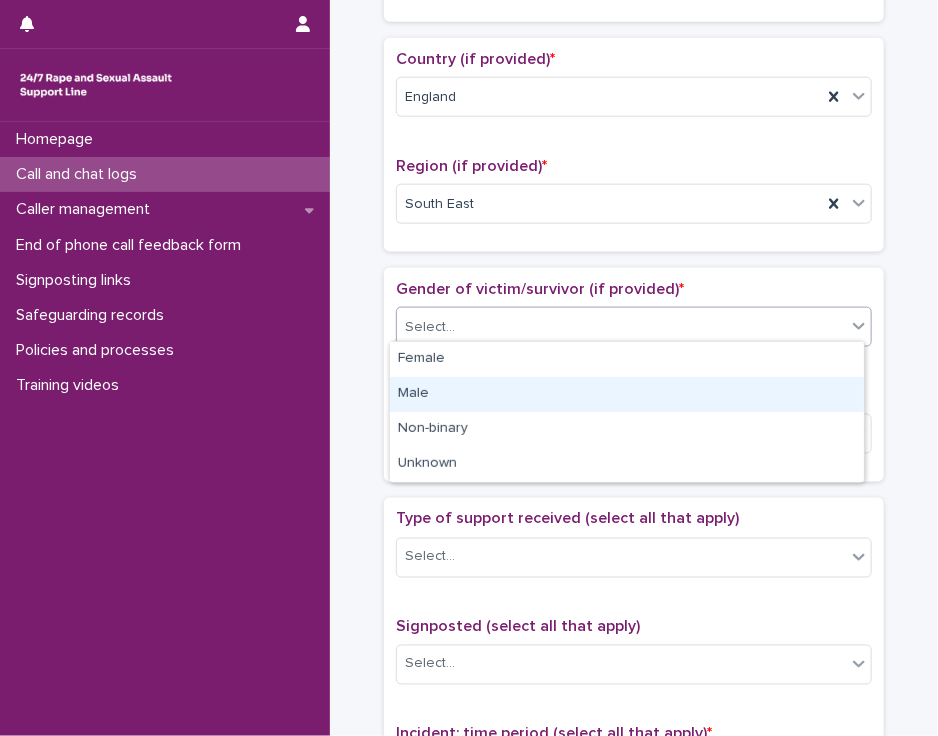 click on "Male" at bounding box center (627, 394) 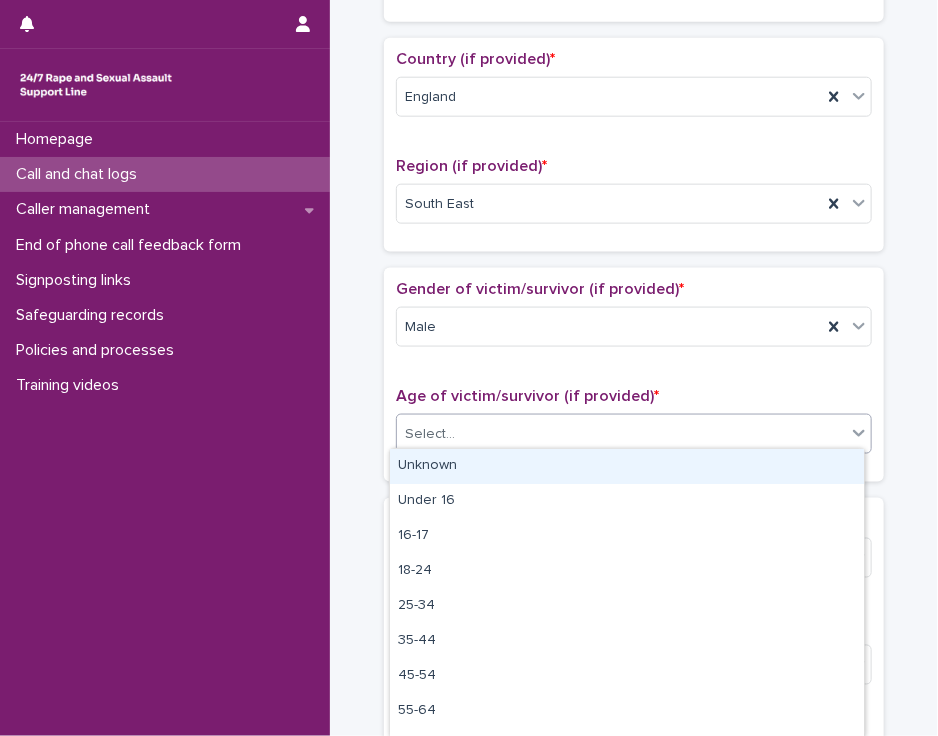 click on "Select..." at bounding box center [621, 434] 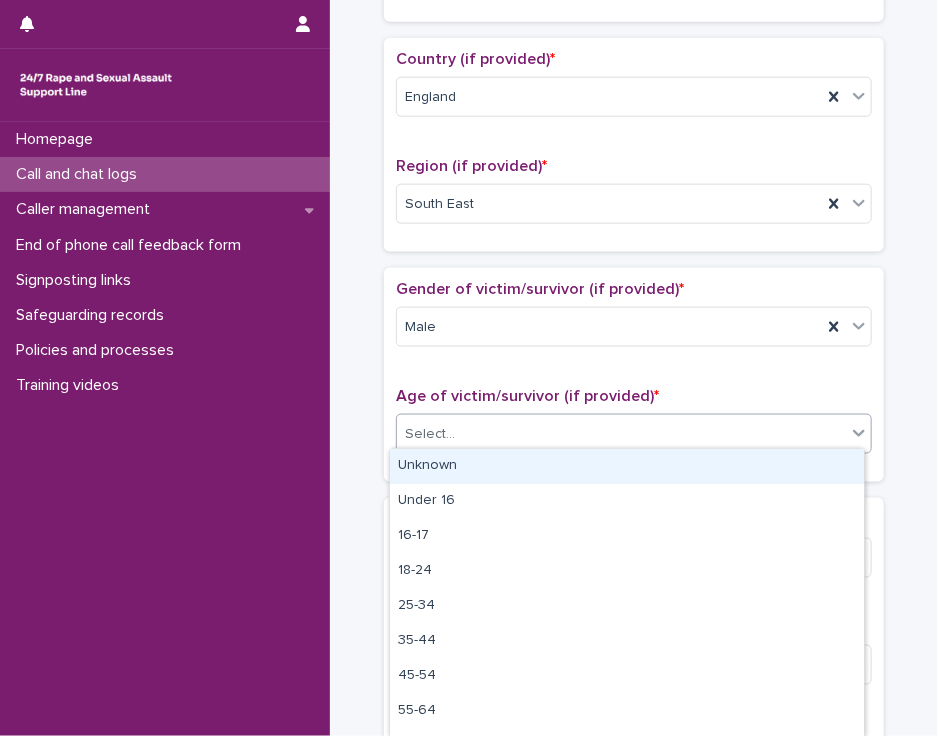 click on "Unknown" at bounding box center [627, 466] 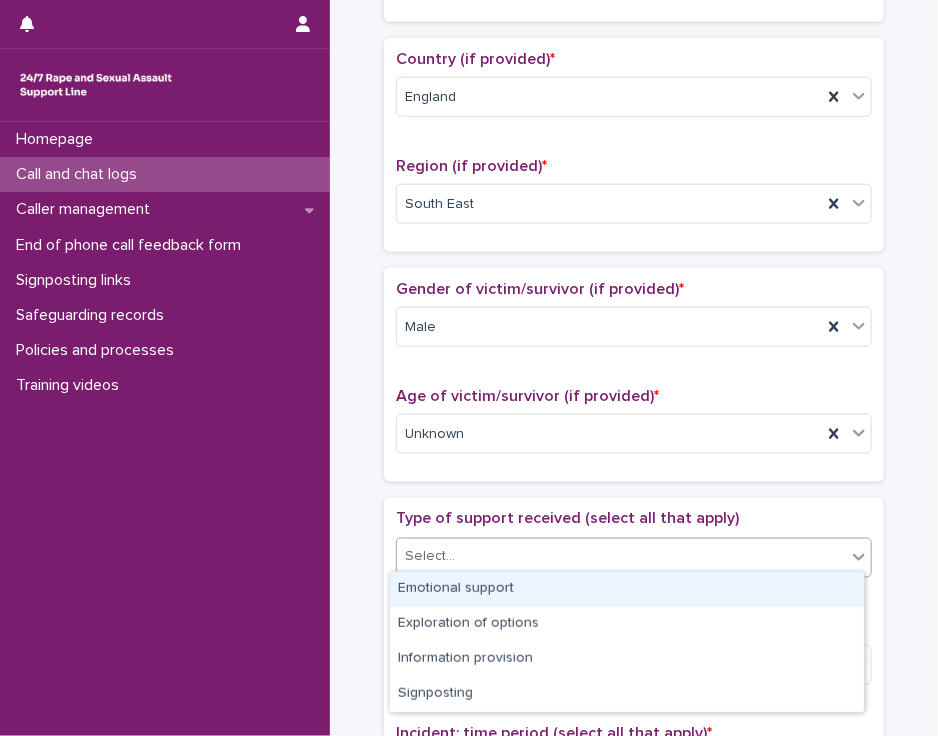 click on "Select..." at bounding box center [621, 557] 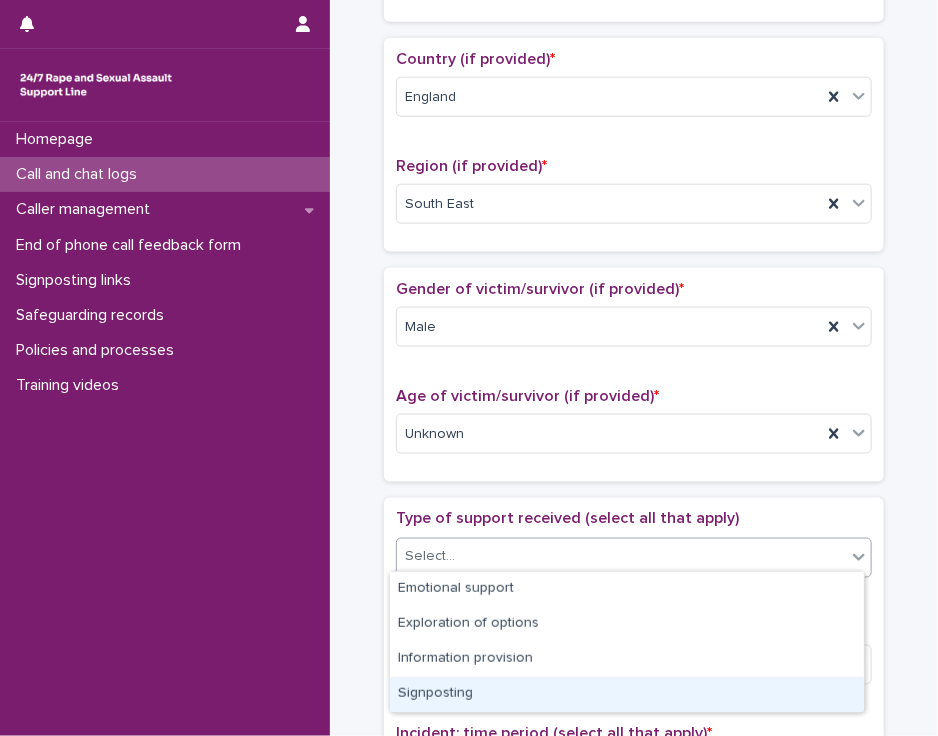 click on "Signposting" at bounding box center (627, 694) 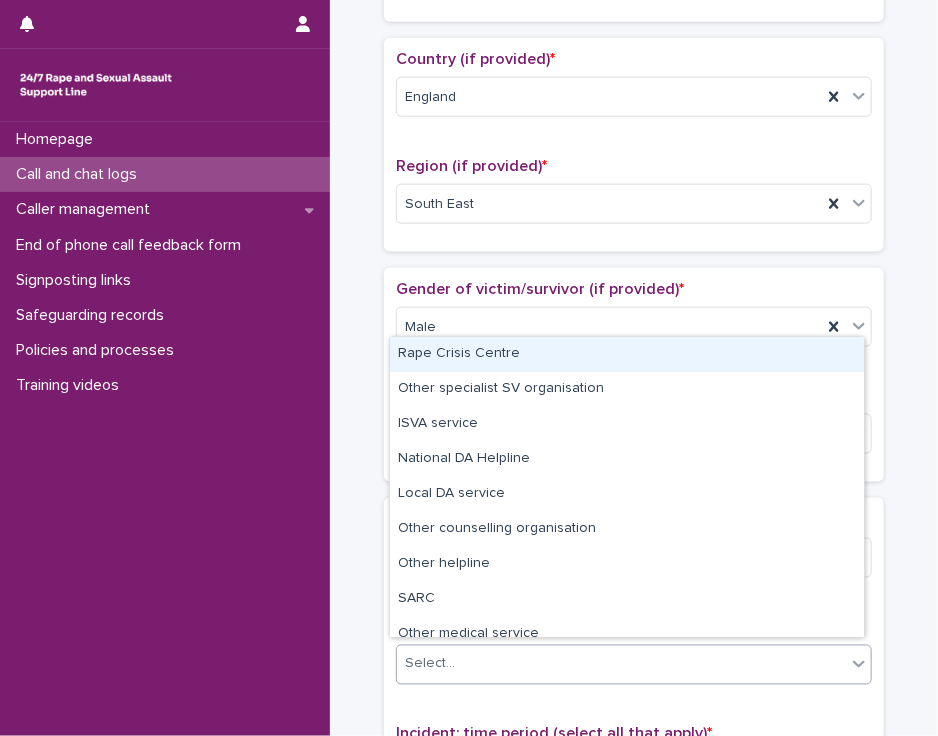 click on "Select..." at bounding box center [621, 664] 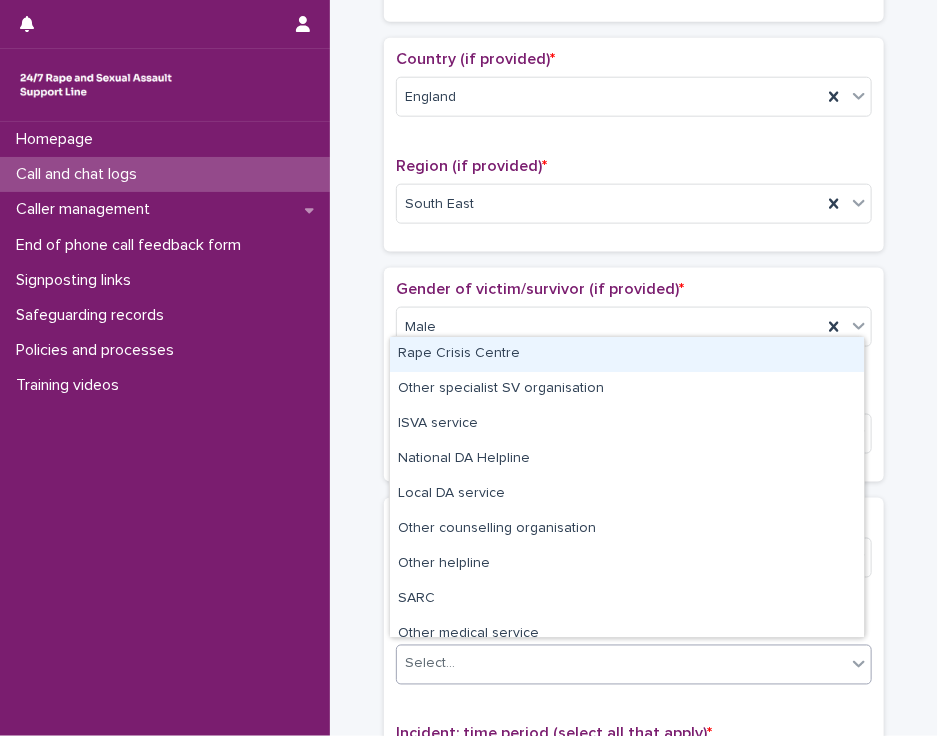 click on "Rape Crisis Centre" at bounding box center [627, 354] 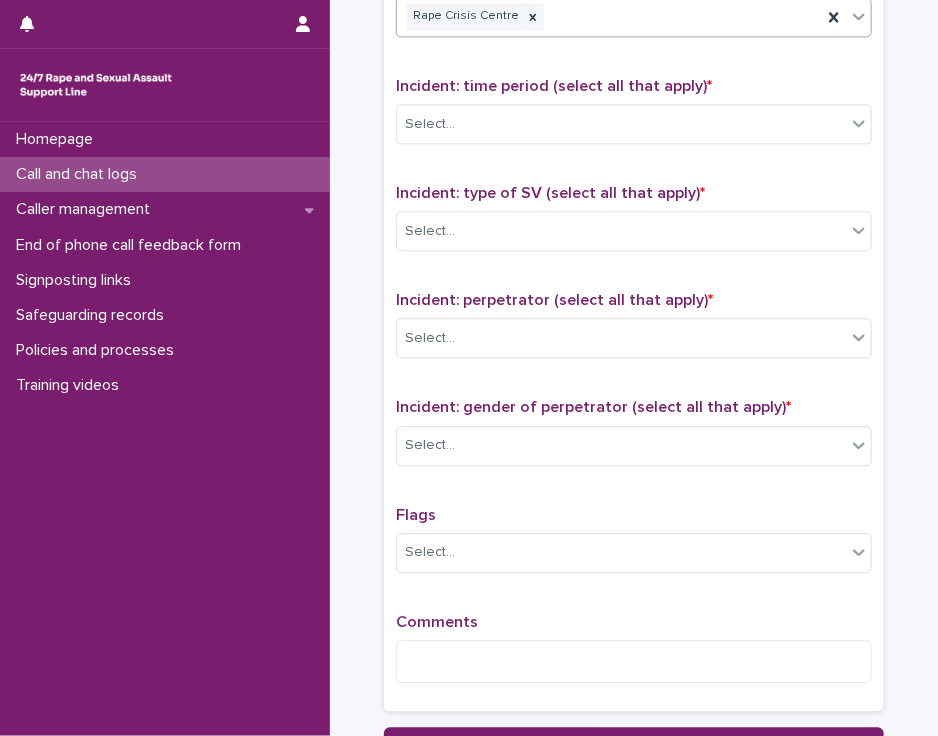 scroll, scrollTop: 1311, scrollLeft: 0, axis: vertical 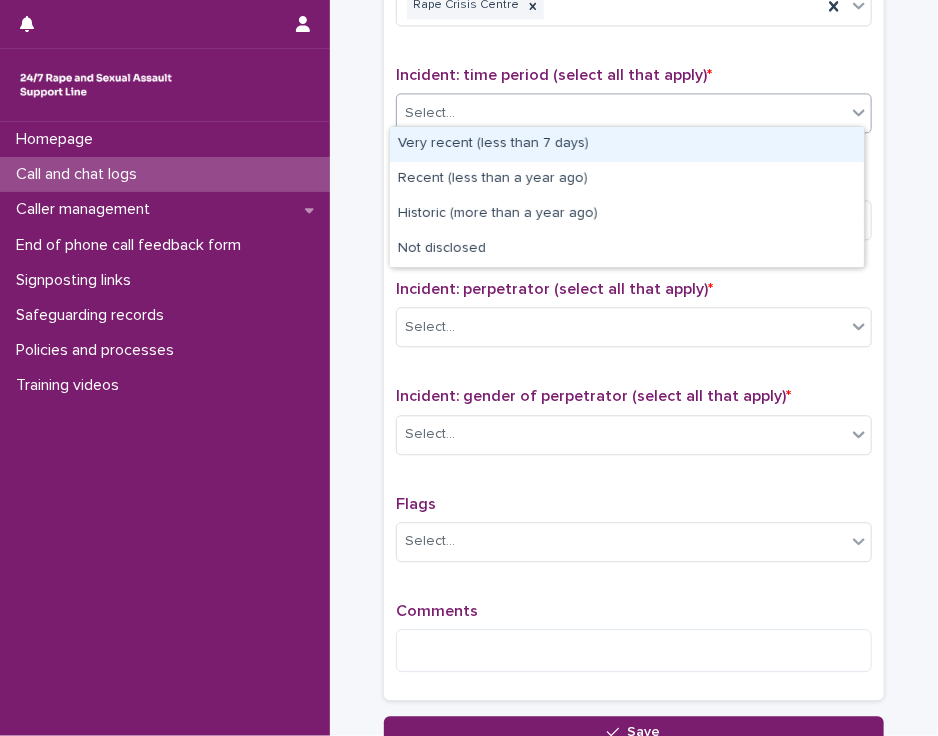 click 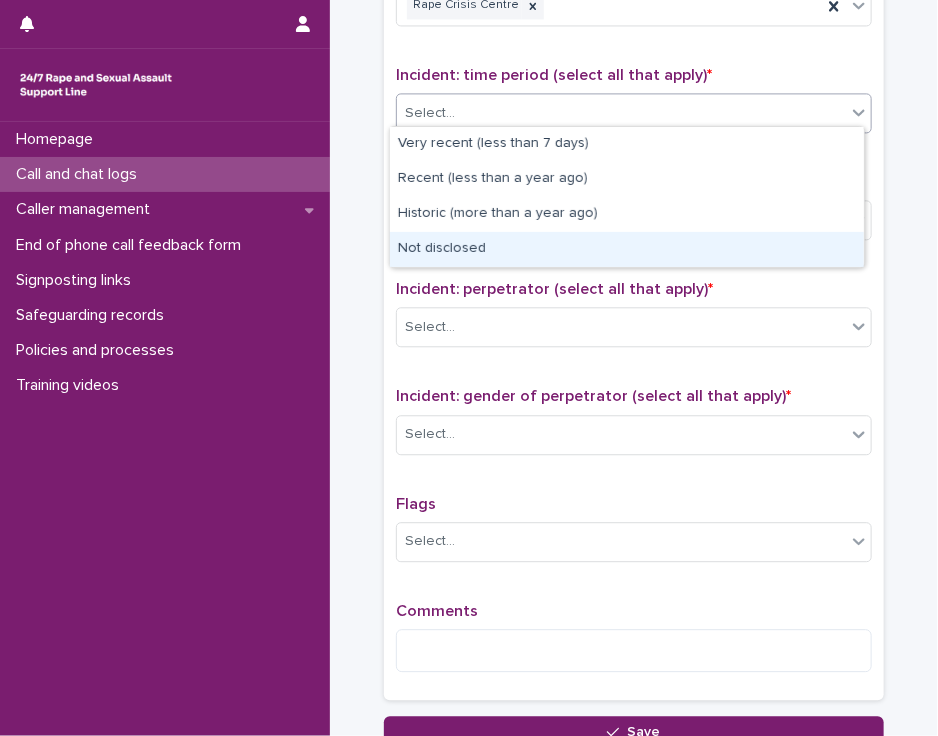 click on "Not disclosed" at bounding box center [627, 249] 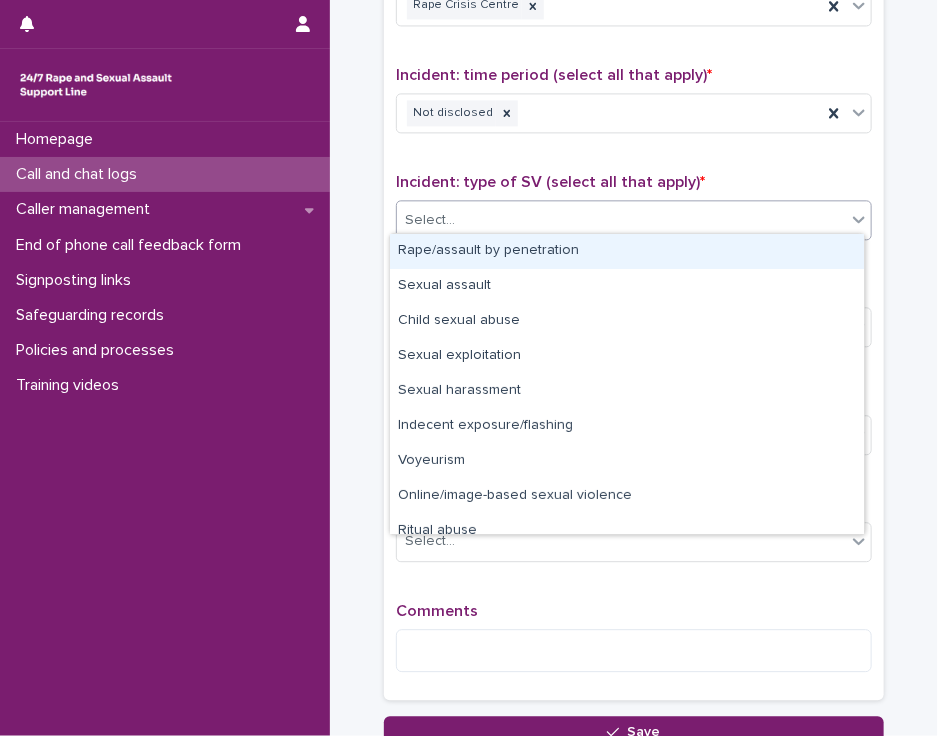 click on "Select..." at bounding box center (621, 220) 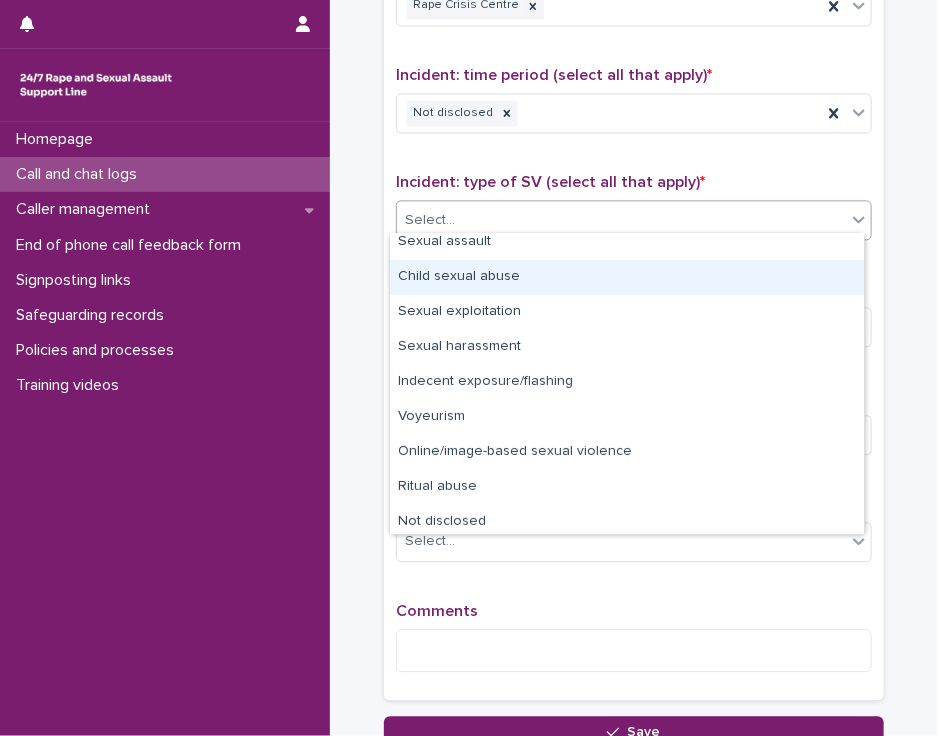 scroll, scrollTop: 50, scrollLeft: 0, axis: vertical 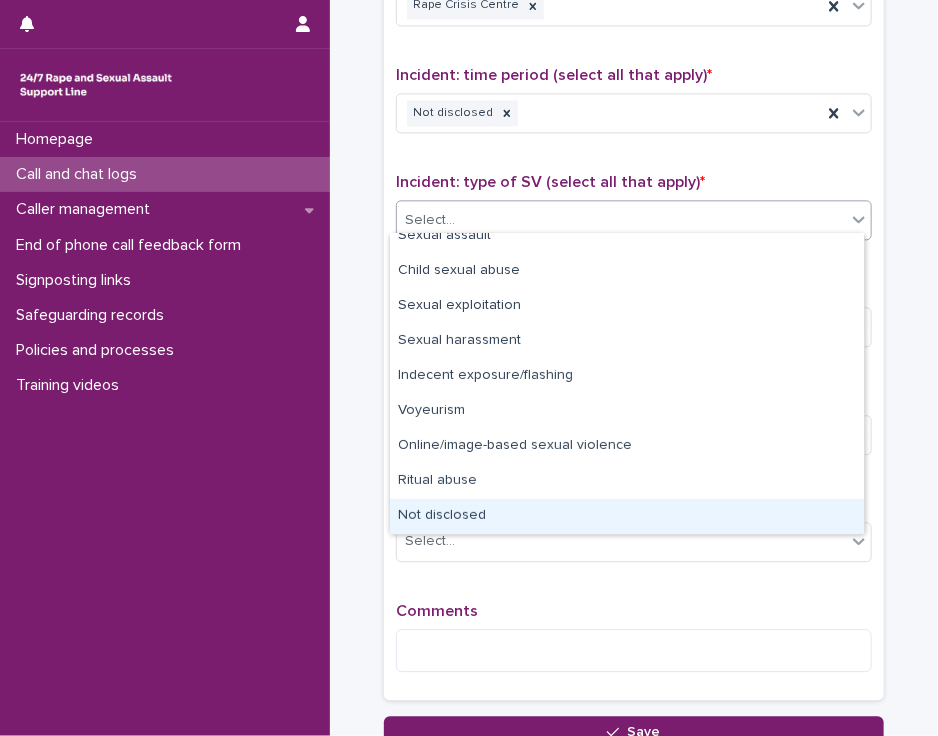 click on "Not disclosed" at bounding box center [627, 516] 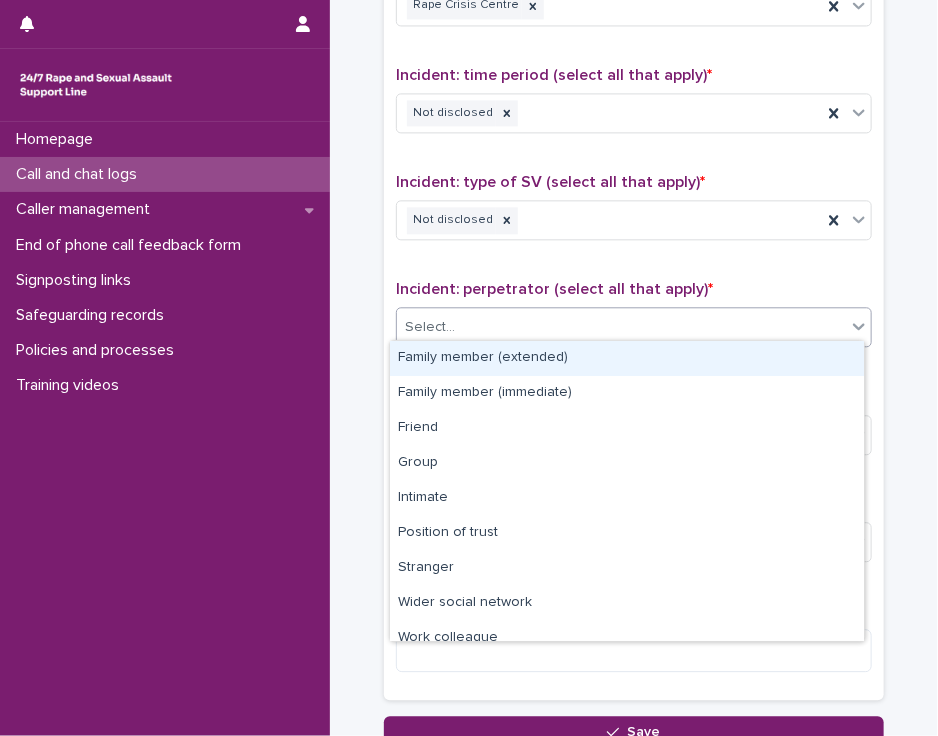 click on "Select..." at bounding box center [621, 327] 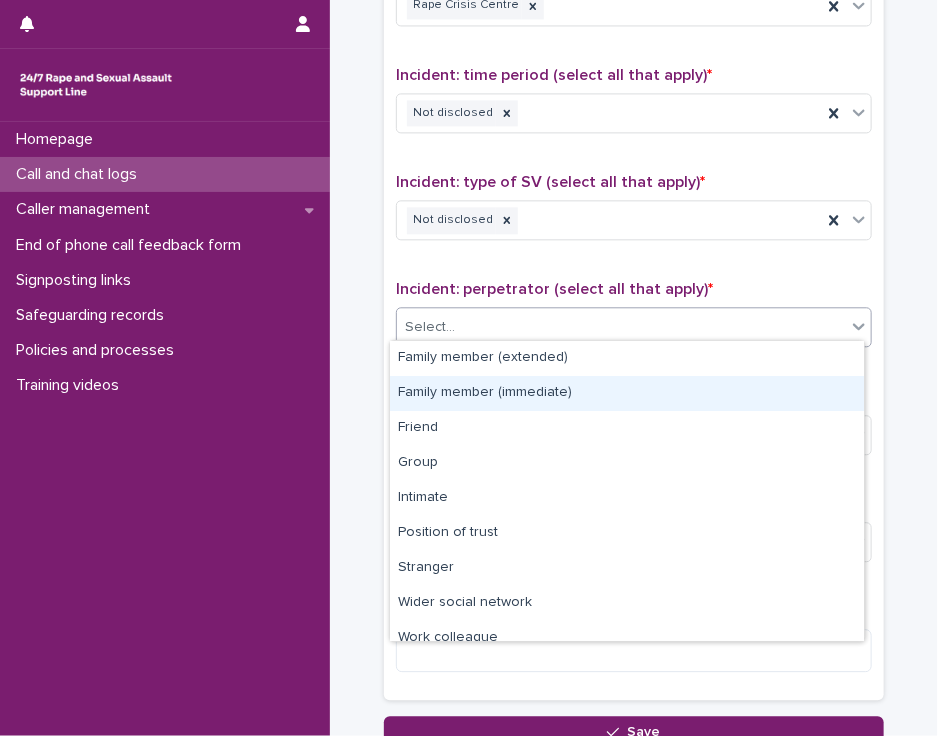 scroll, scrollTop: 84, scrollLeft: 0, axis: vertical 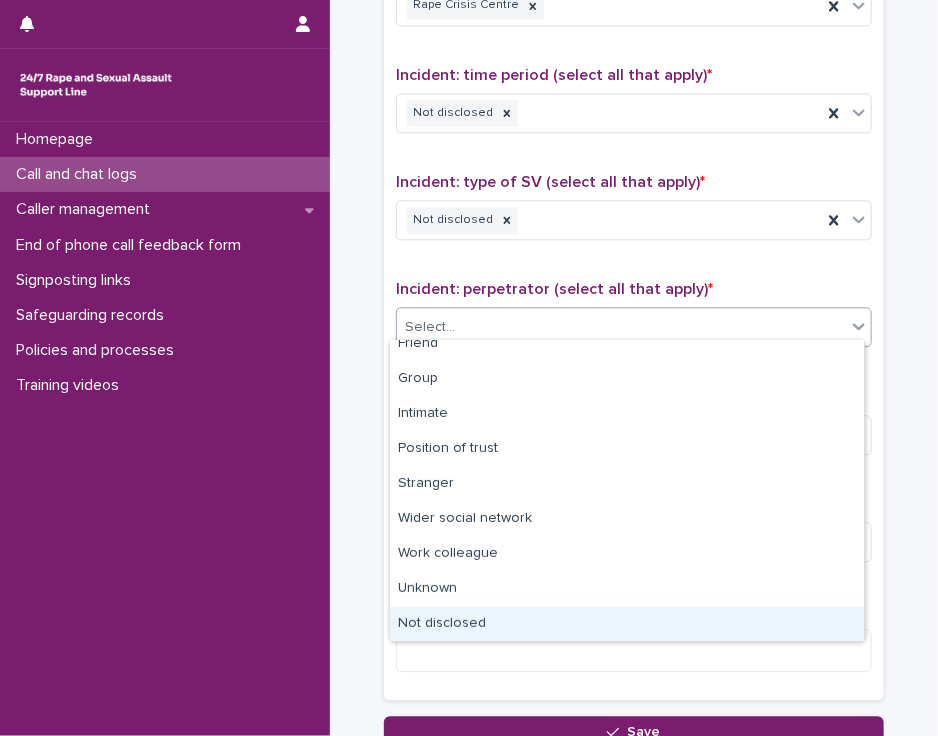 click on "Not disclosed" at bounding box center (627, 624) 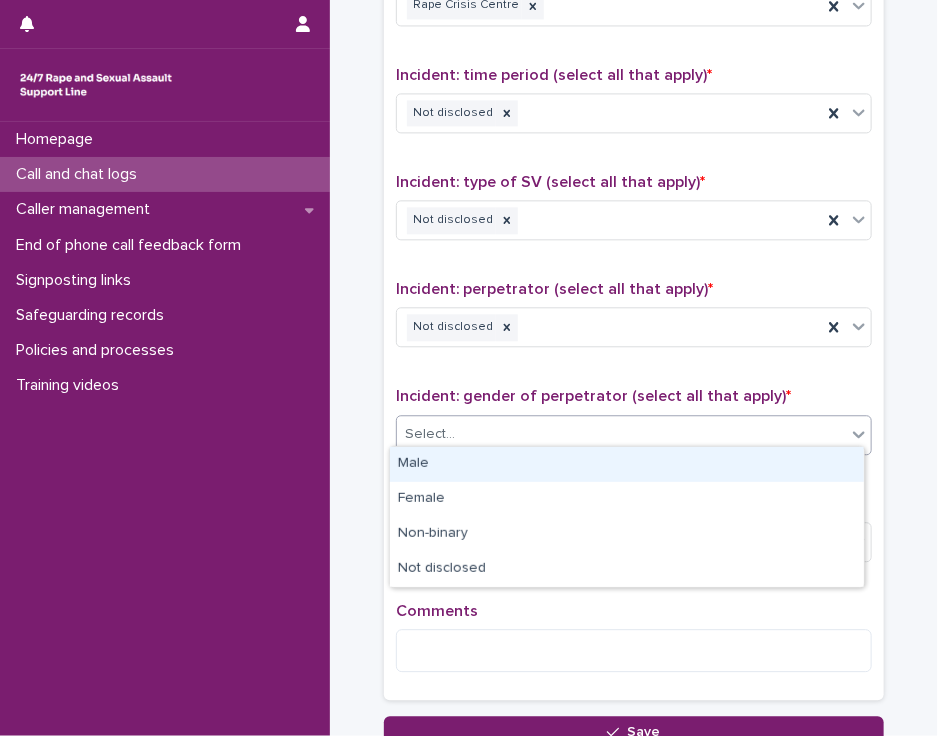 click on "Select..." at bounding box center [621, 434] 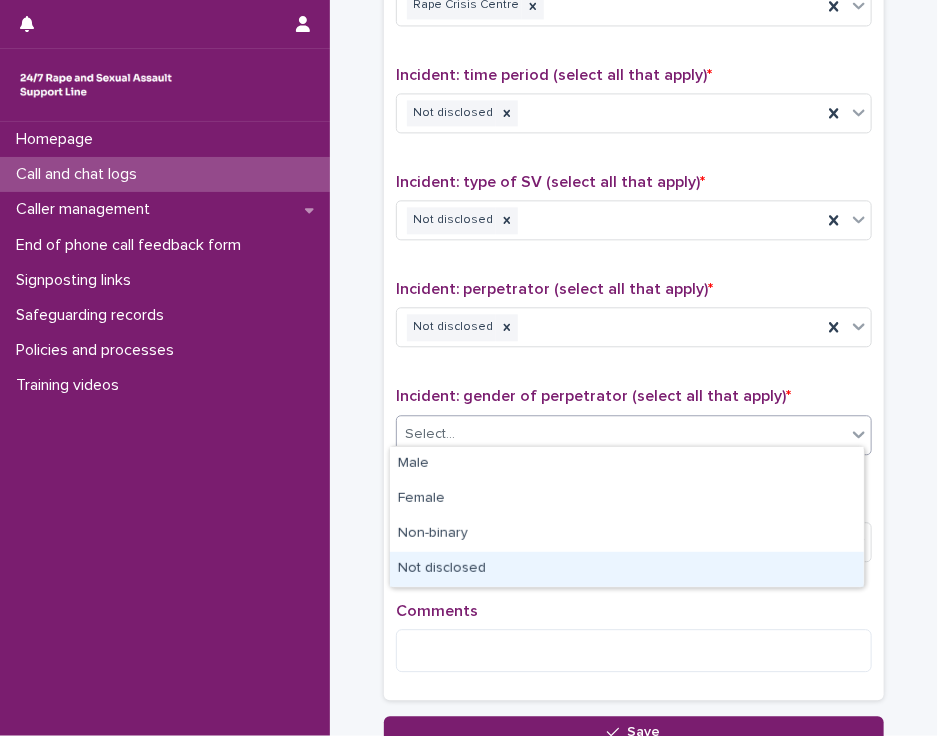 click on "Not disclosed" at bounding box center [627, 569] 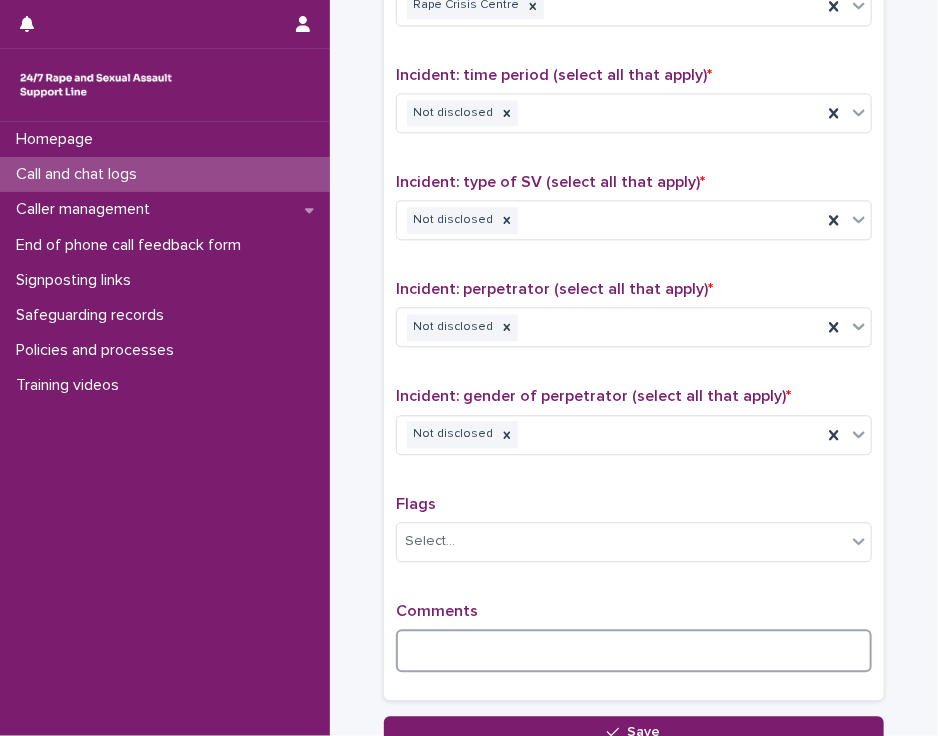 click at bounding box center (634, 650) 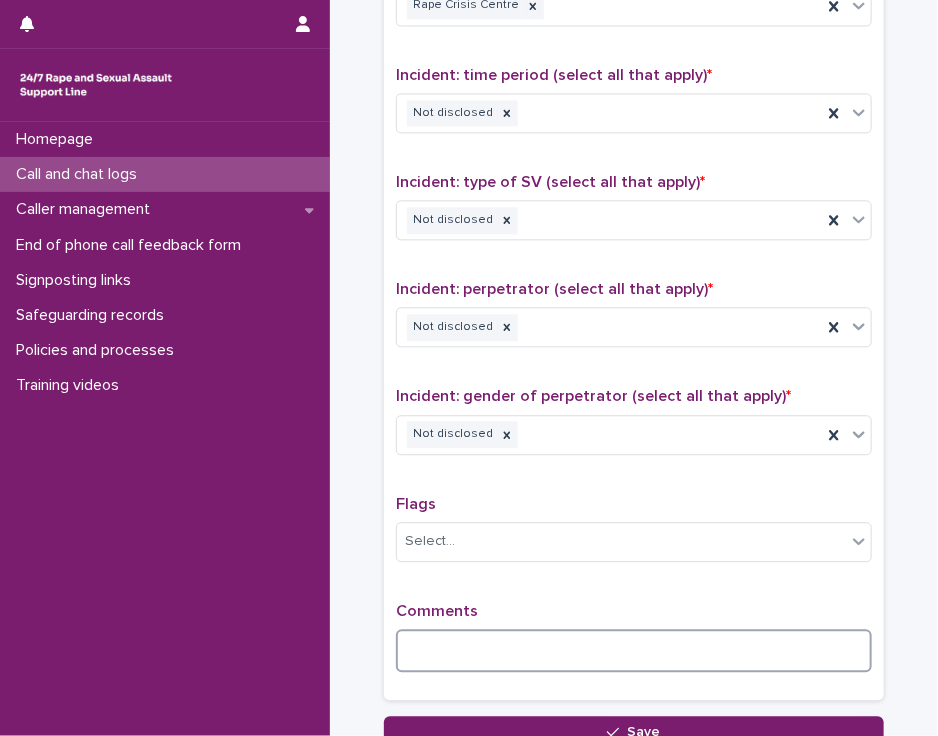 click at bounding box center [634, 650] 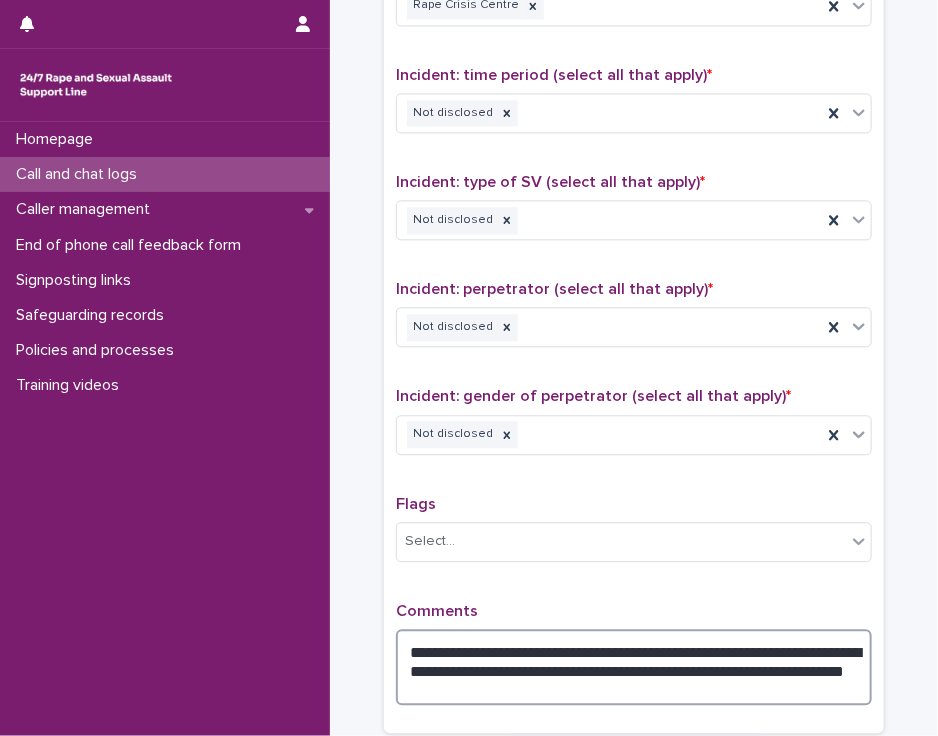 scroll, scrollTop: 1504, scrollLeft: 0, axis: vertical 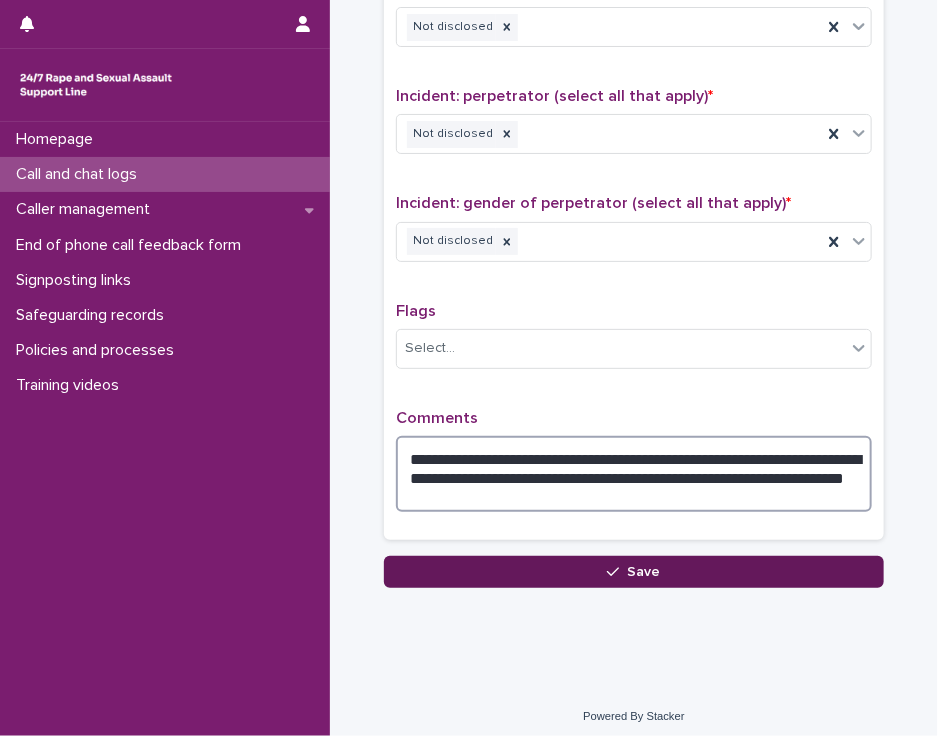 type on "**********" 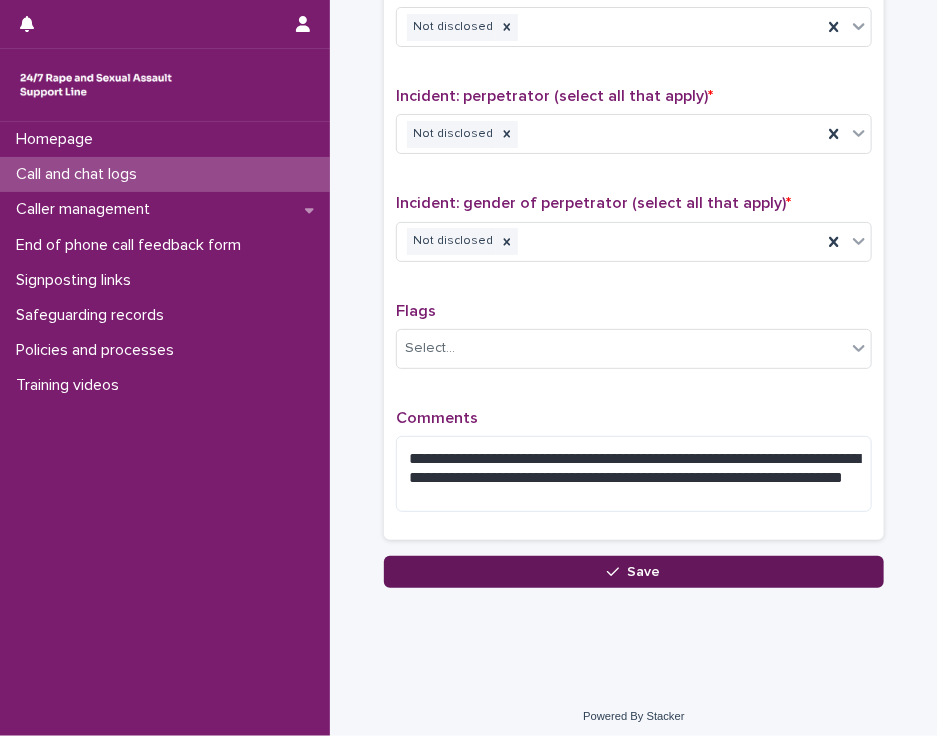 click on "Save" at bounding box center [634, 572] 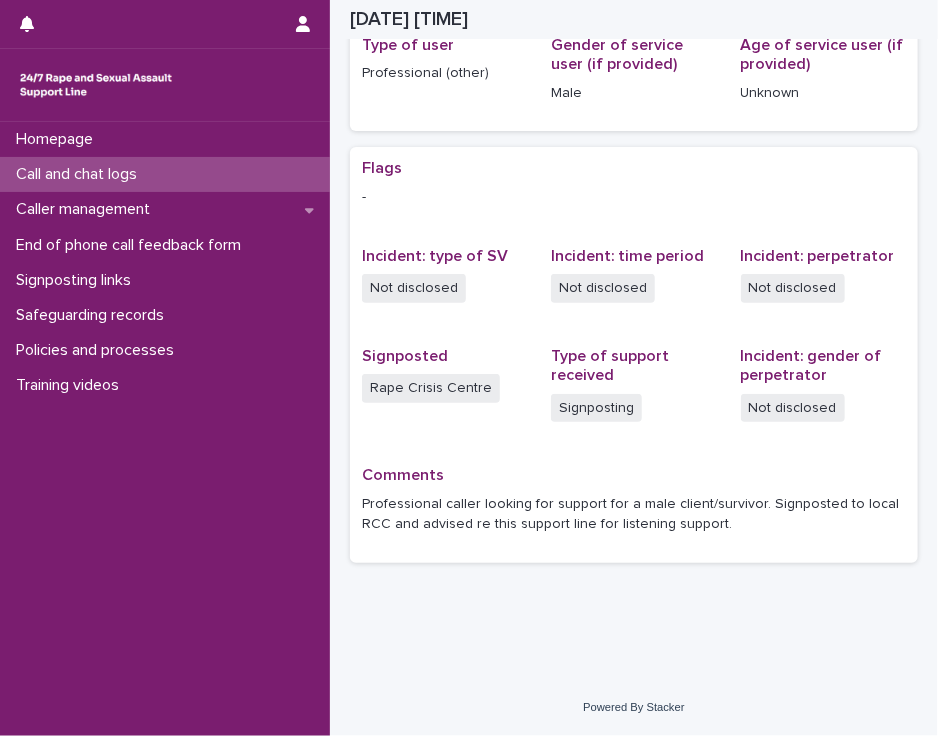 scroll, scrollTop: 307, scrollLeft: 0, axis: vertical 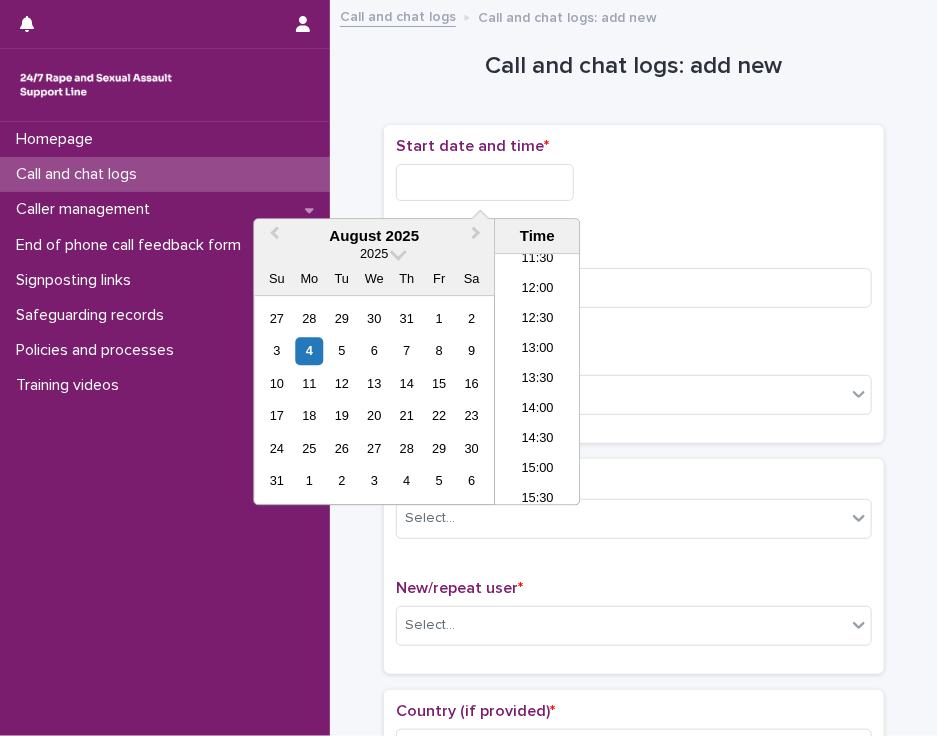 click at bounding box center (485, 182) 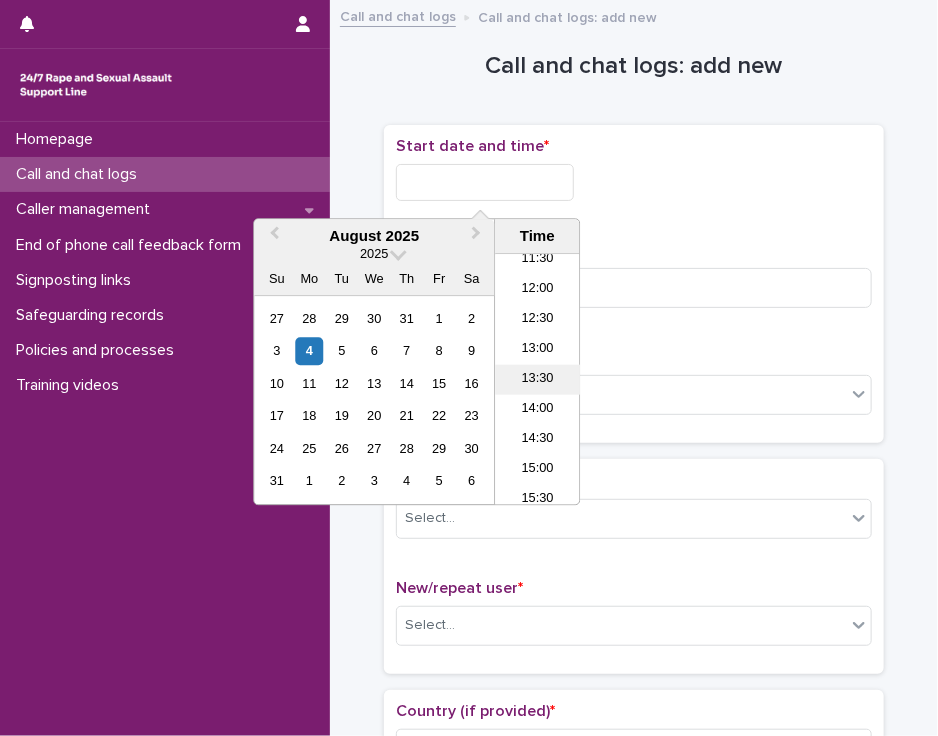 click on "13:30" at bounding box center [537, 380] 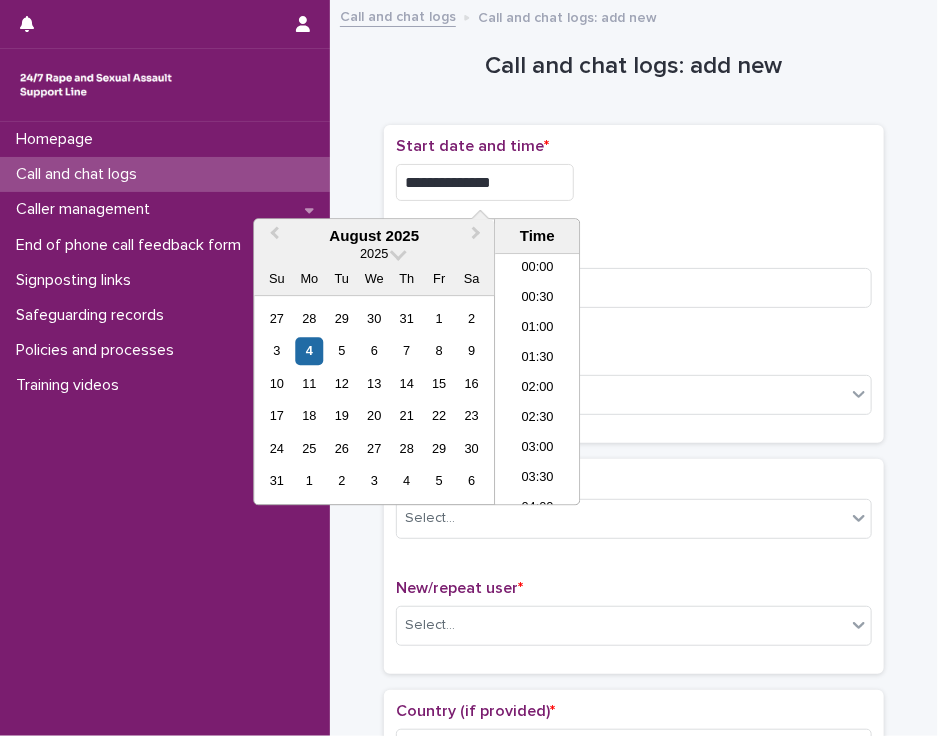 scroll, scrollTop: 700, scrollLeft: 0, axis: vertical 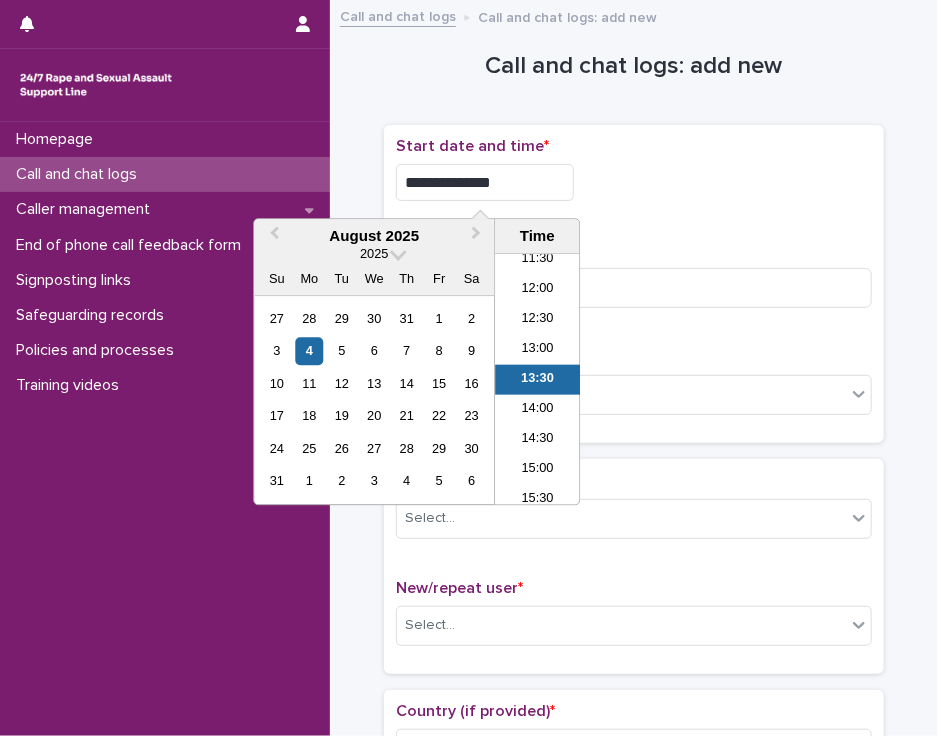 click on "**********" at bounding box center (485, 182) 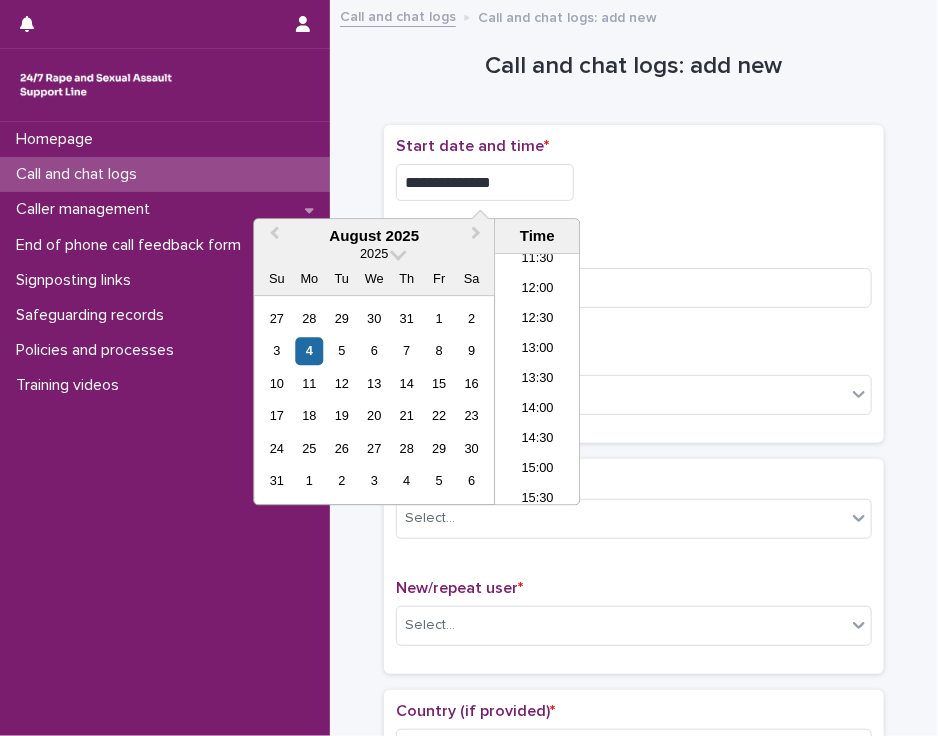 type on "**********" 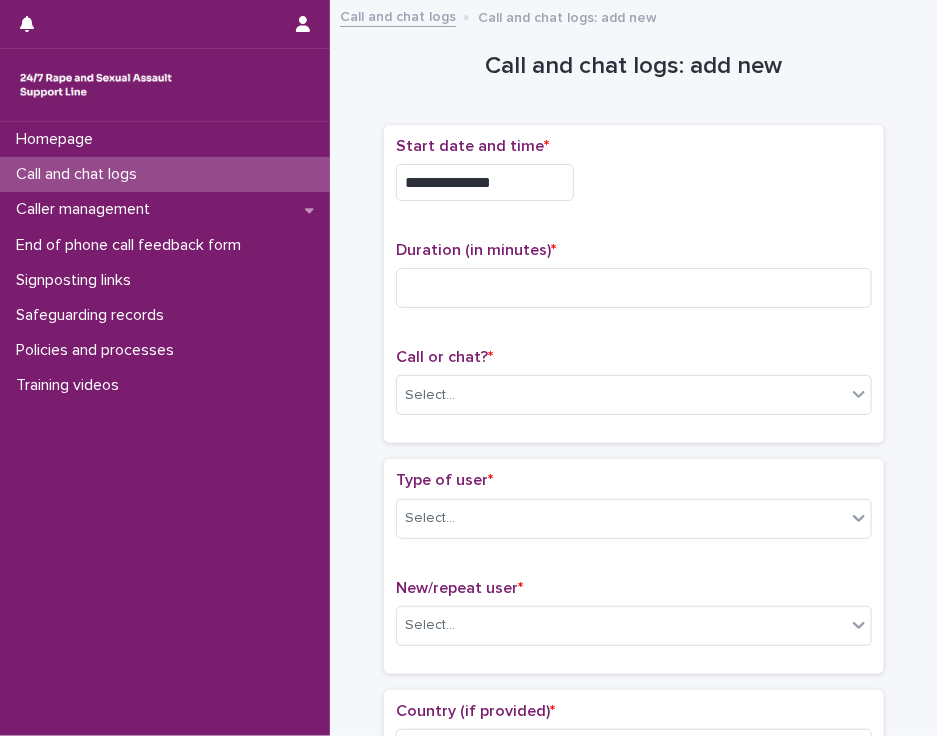 click on "**********" at bounding box center [634, 182] 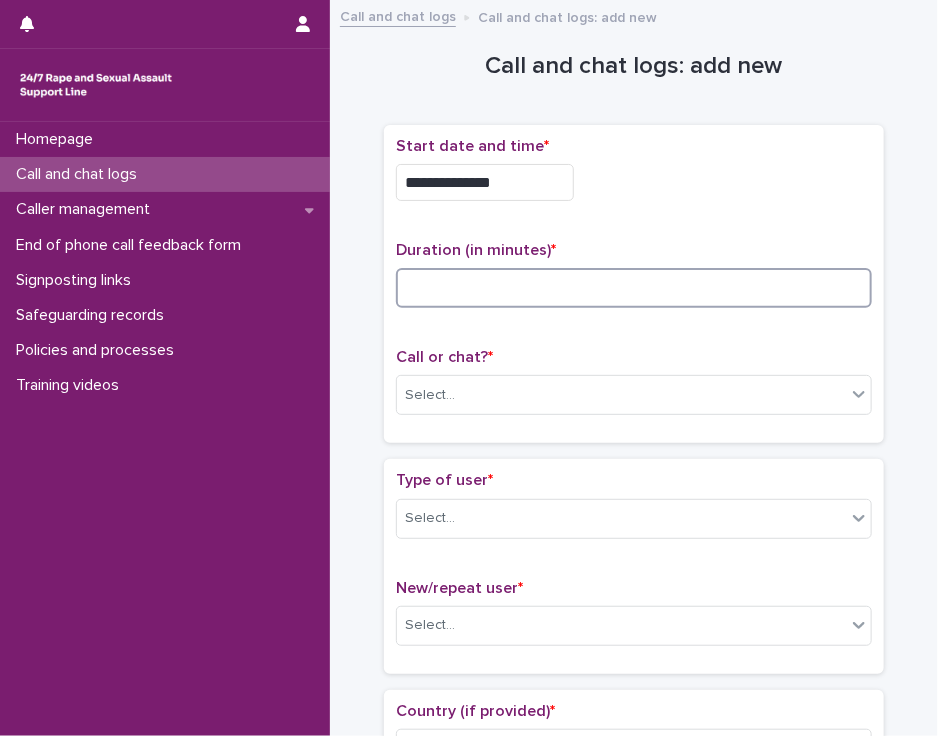 click at bounding box center (634, 288) 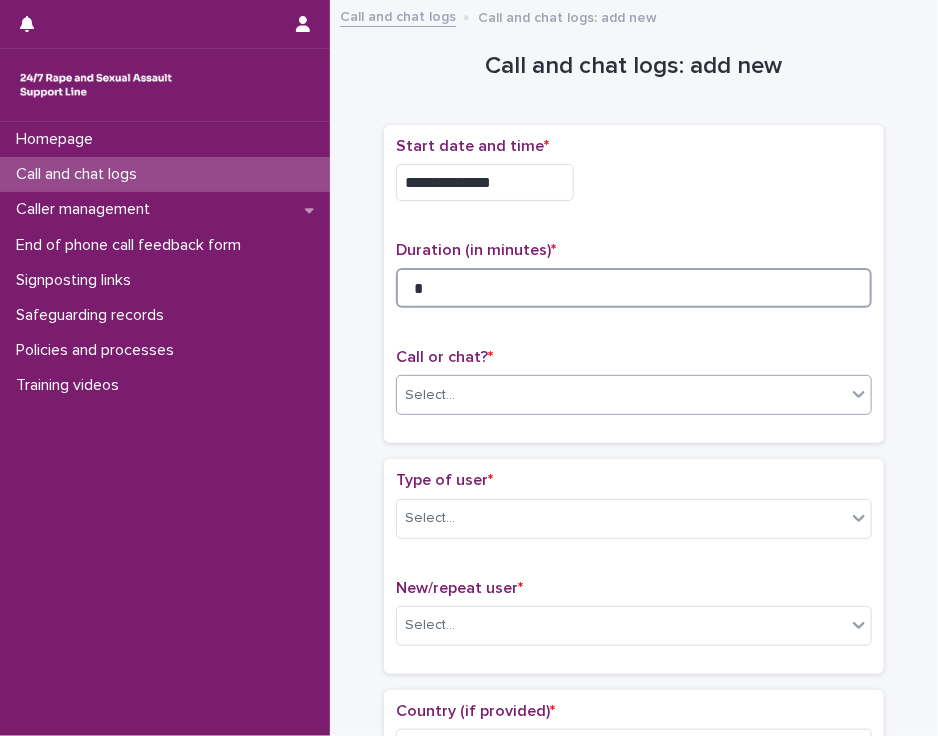 type on "*" 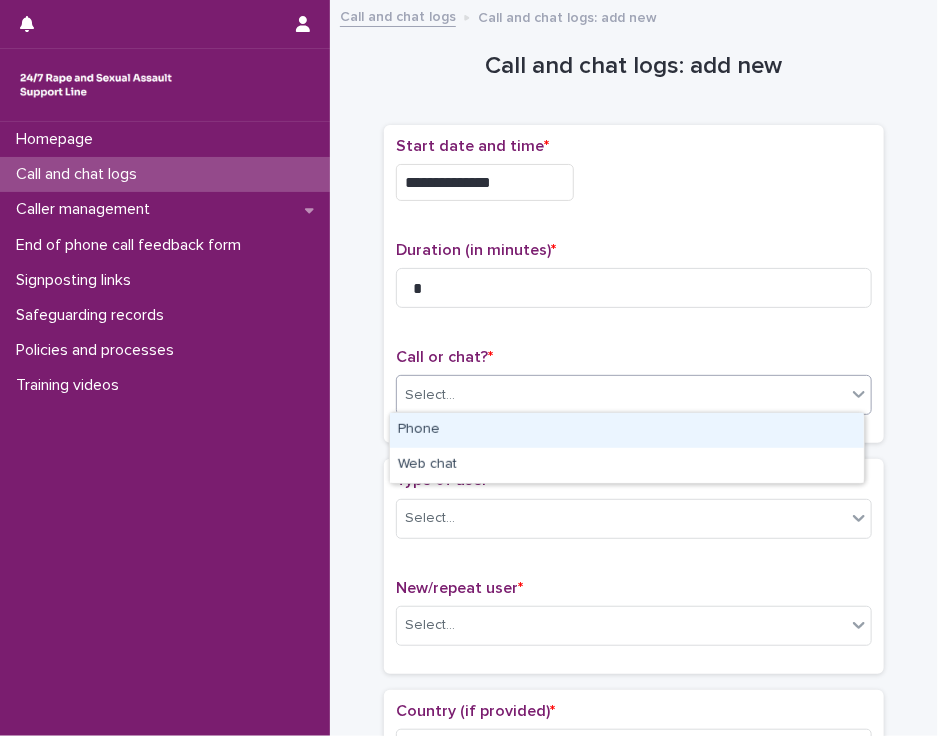 click on "Select..." at bounding box center (621, 395) 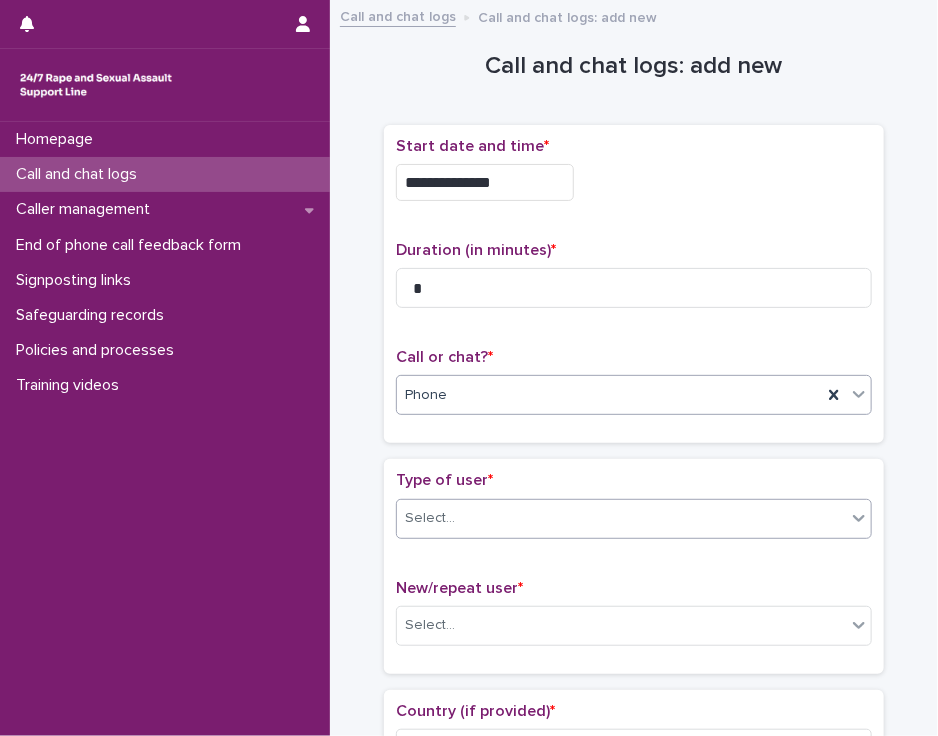 click on "Select..." at bounding box center [621, 518] 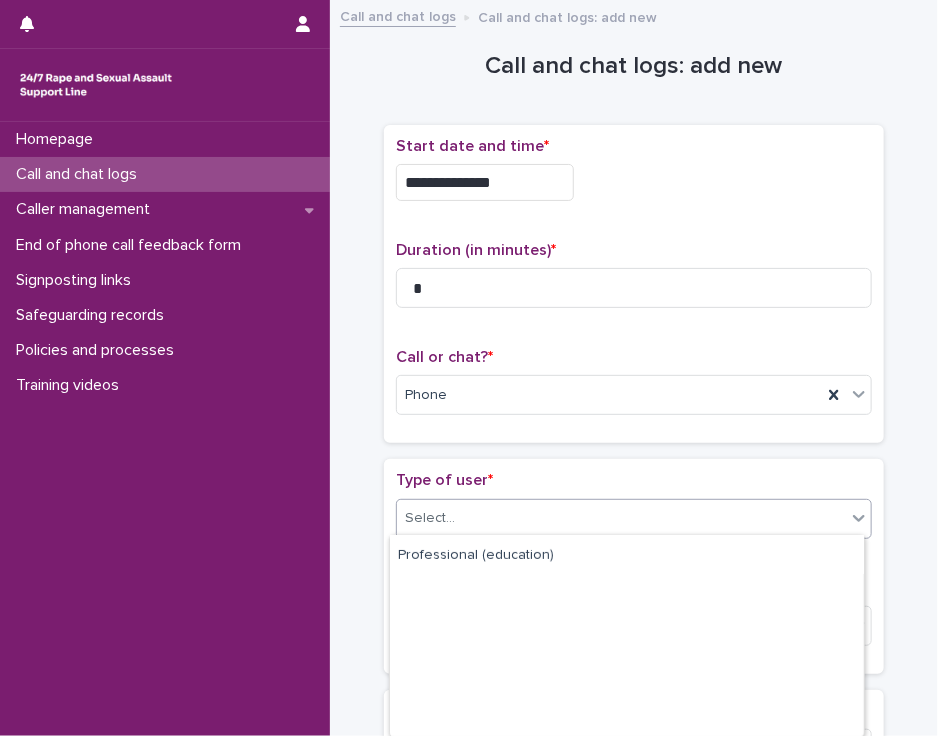 scroll, scrollTop: 323, scrollLeft: 0, axis: vertical 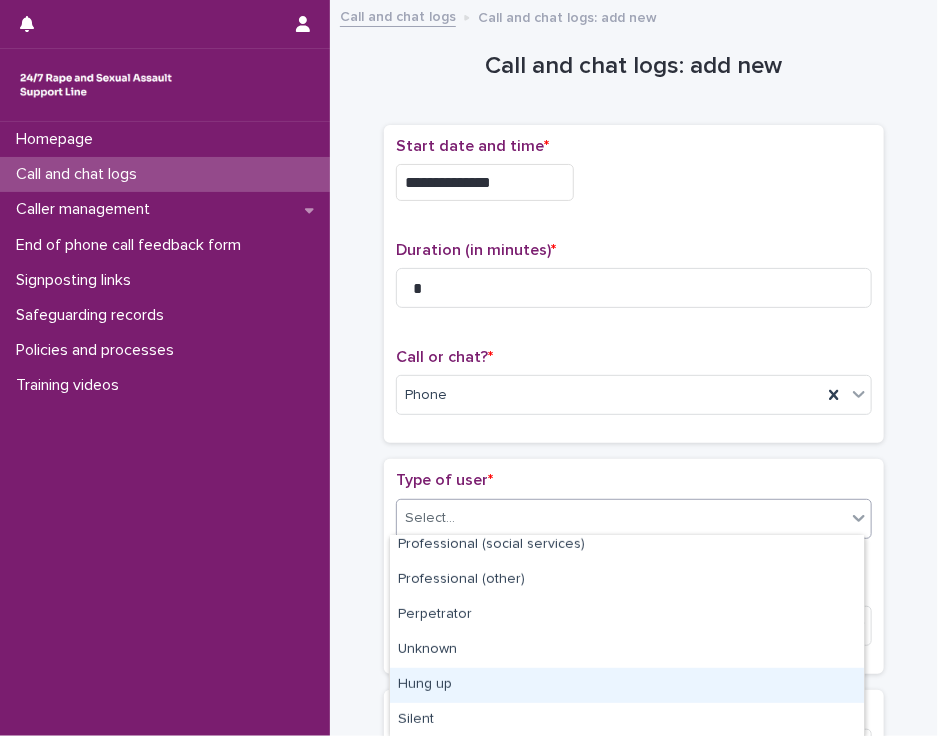 click on "Hung up" at bounding box center (627, 685) 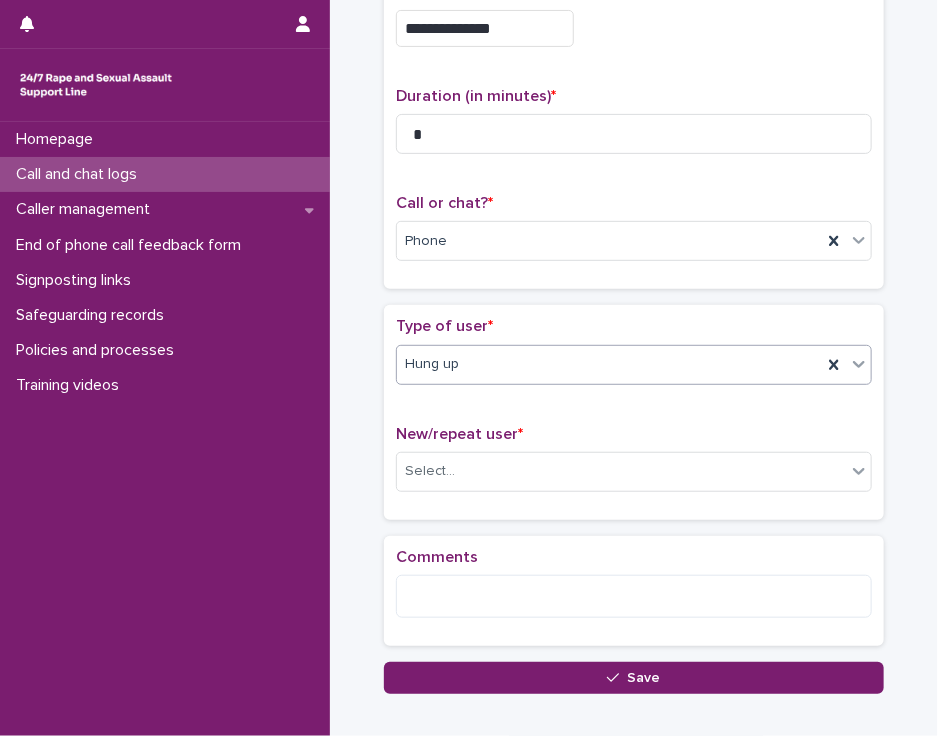 scroll, scrollTop: 264, scrollLeft: 0, axis: vertical 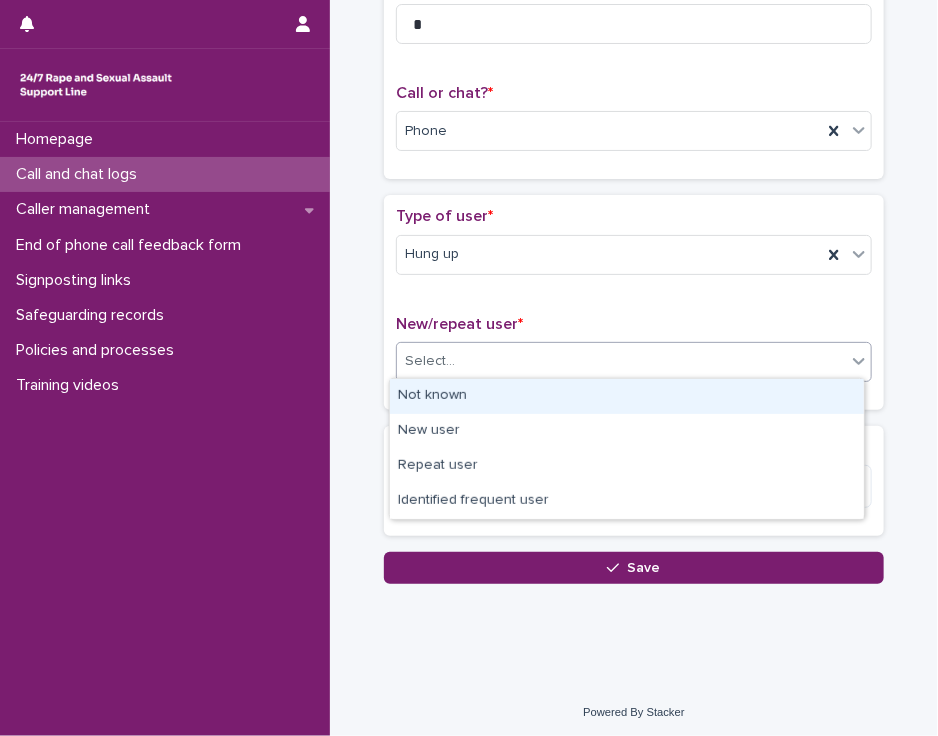 click on "Select..." at bounding box center [621, 361] 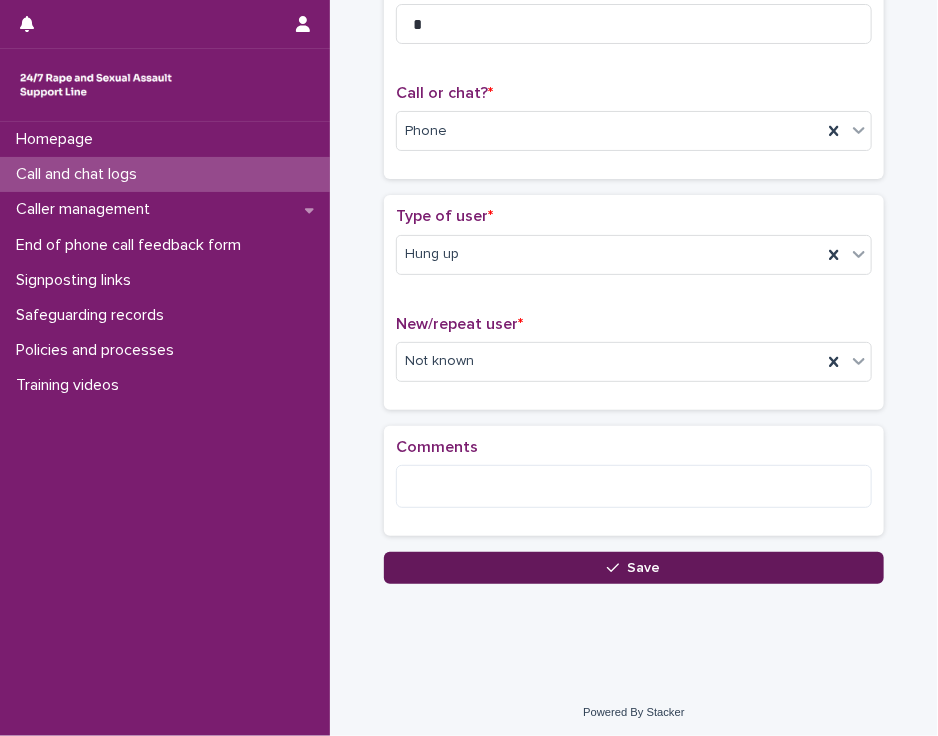 click on "Save" at bounding box center (634, 568) 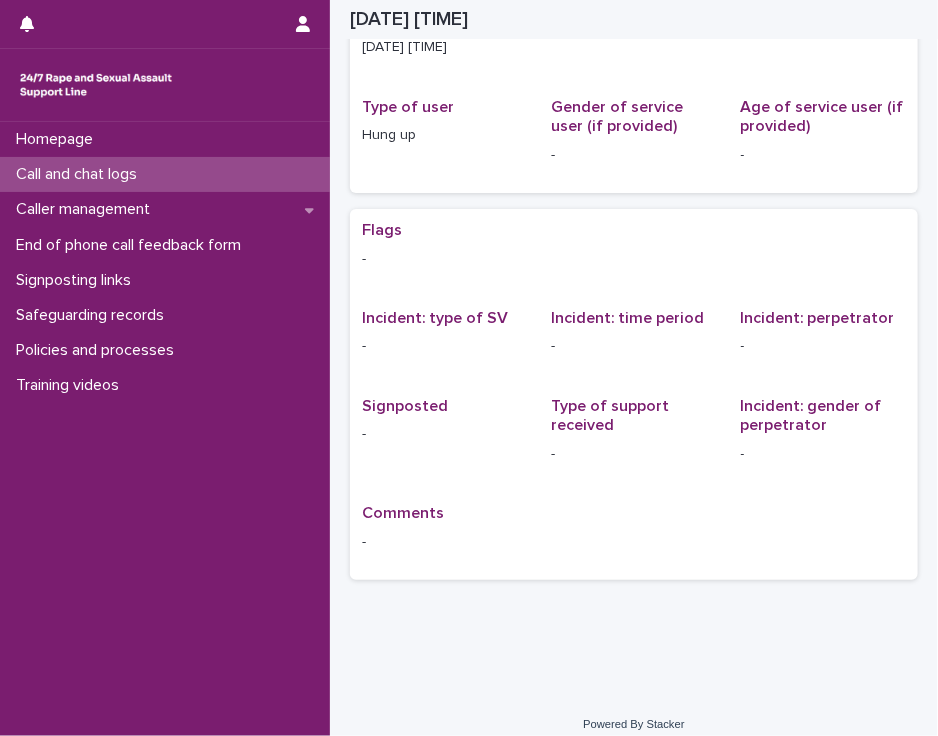 scroll, scrollTop: 0, scrollLeft: 0, axis: both 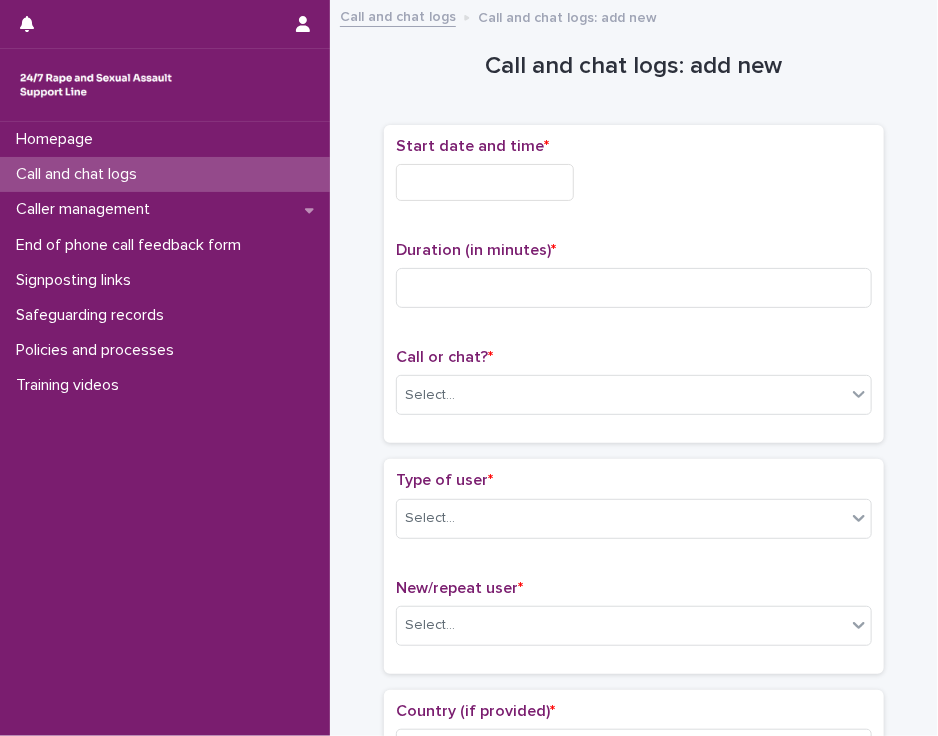 click at bounding box center (485, 182) 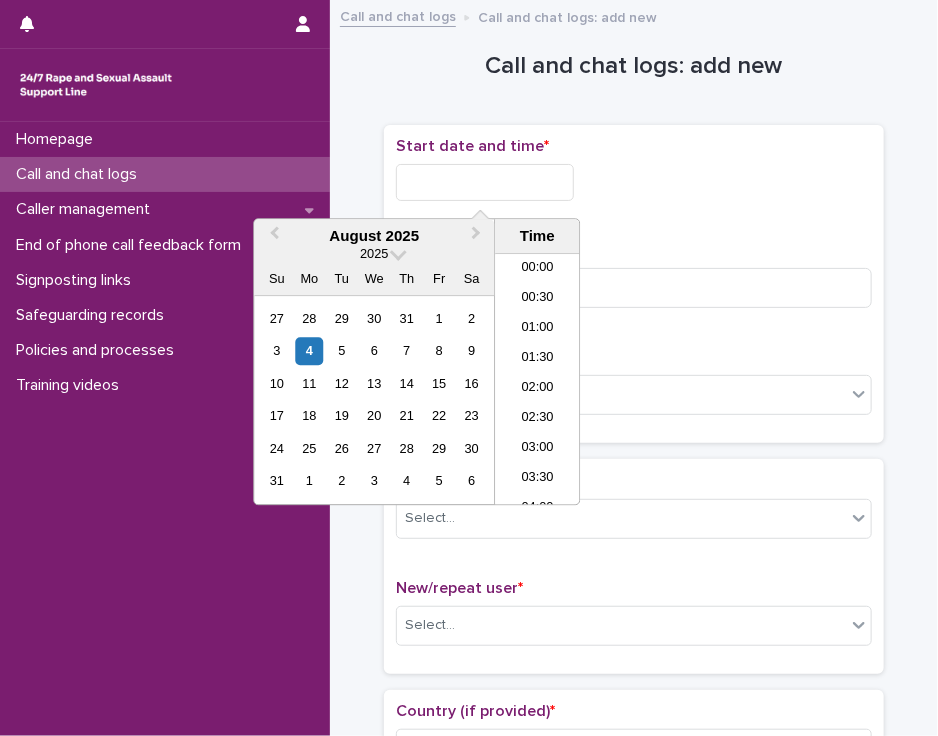 scroll, scrollTop: 730, scrollLeft: 0, axis: vertical 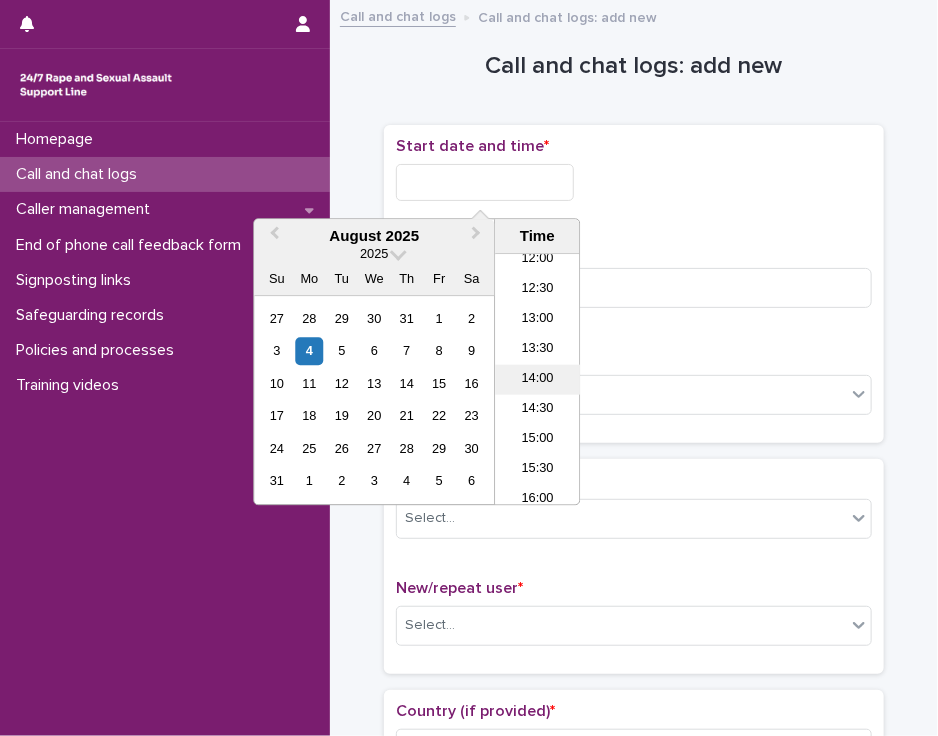 click on "14:00" at bounding box center (537, 380) 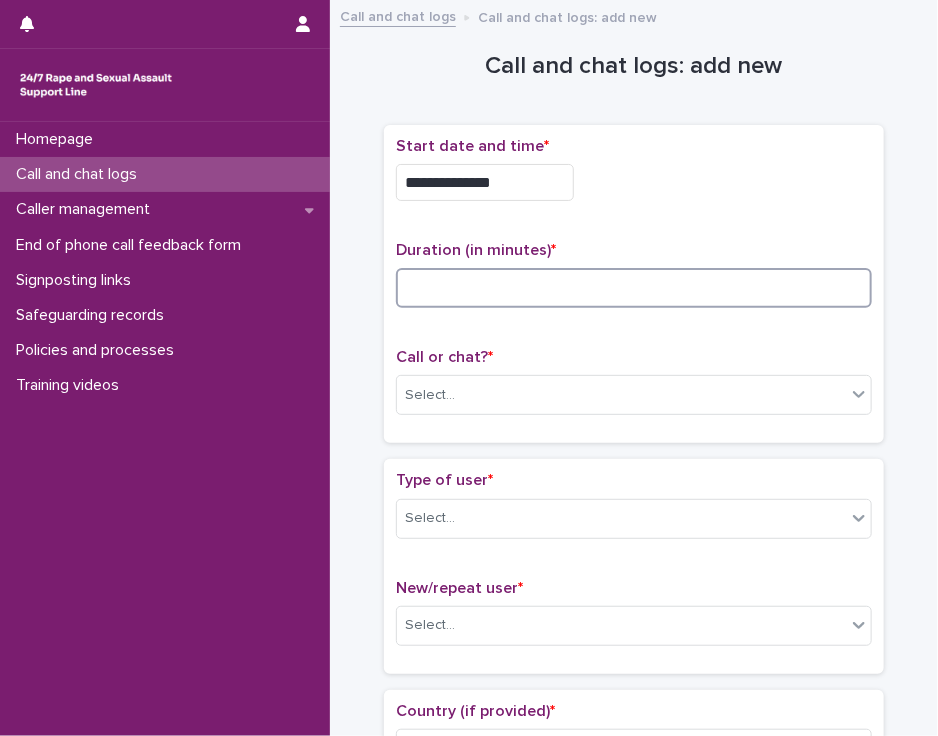 click at bounding box center [634, 288] 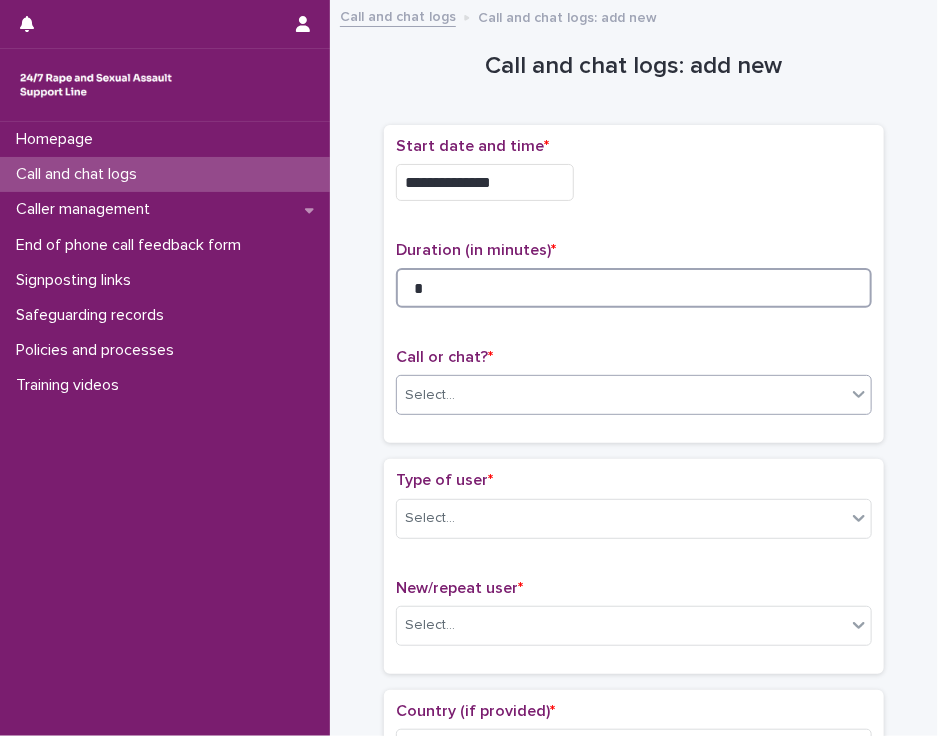type on "*" 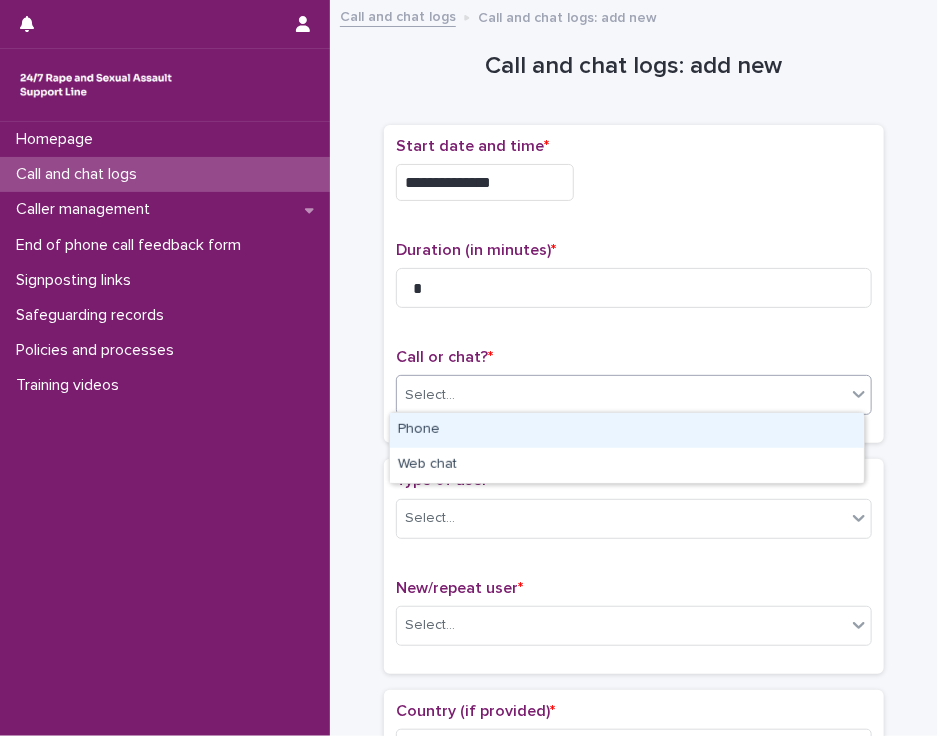 click on "Select..." at bounding box center (621, 395) 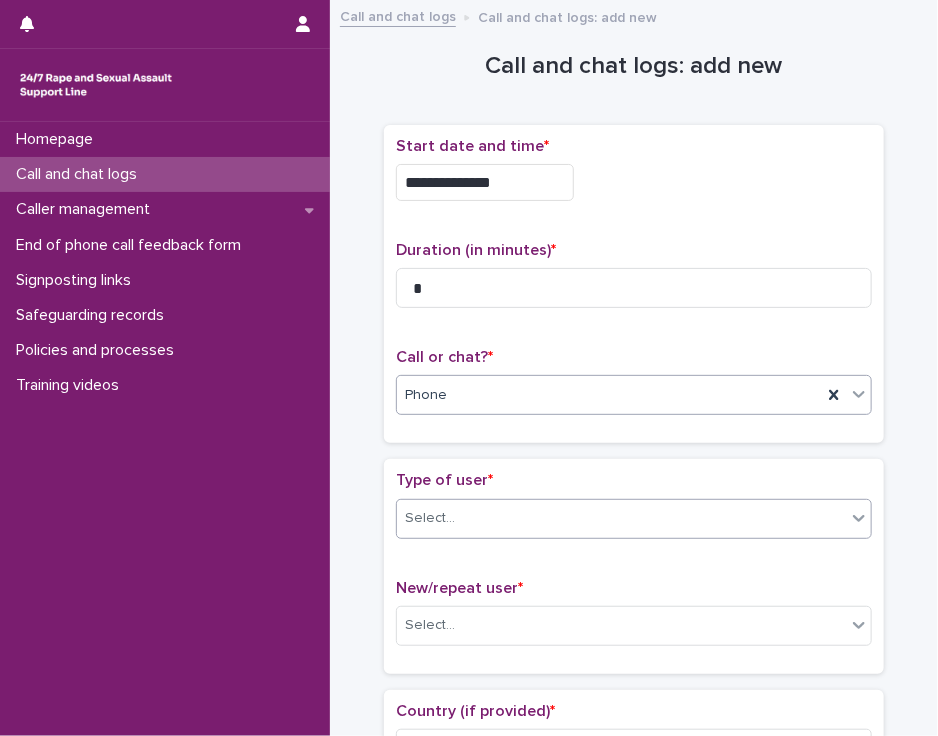 click on "Select..." at bounding box center [621, 518] 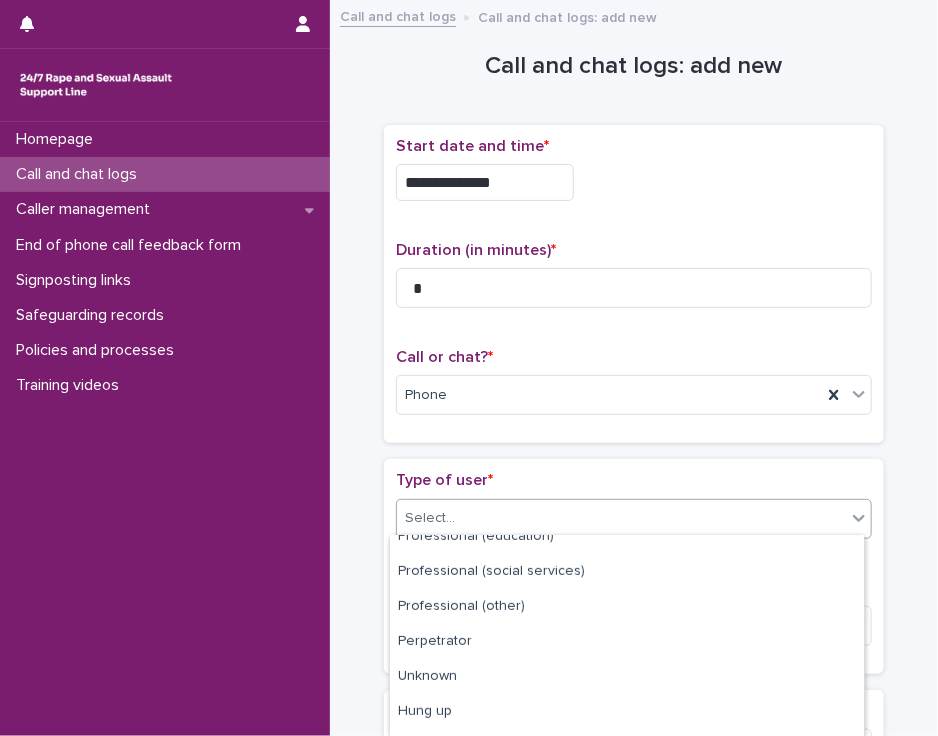 scroll, scrollTop: 323, scrollLeft: 0, axis: vertical 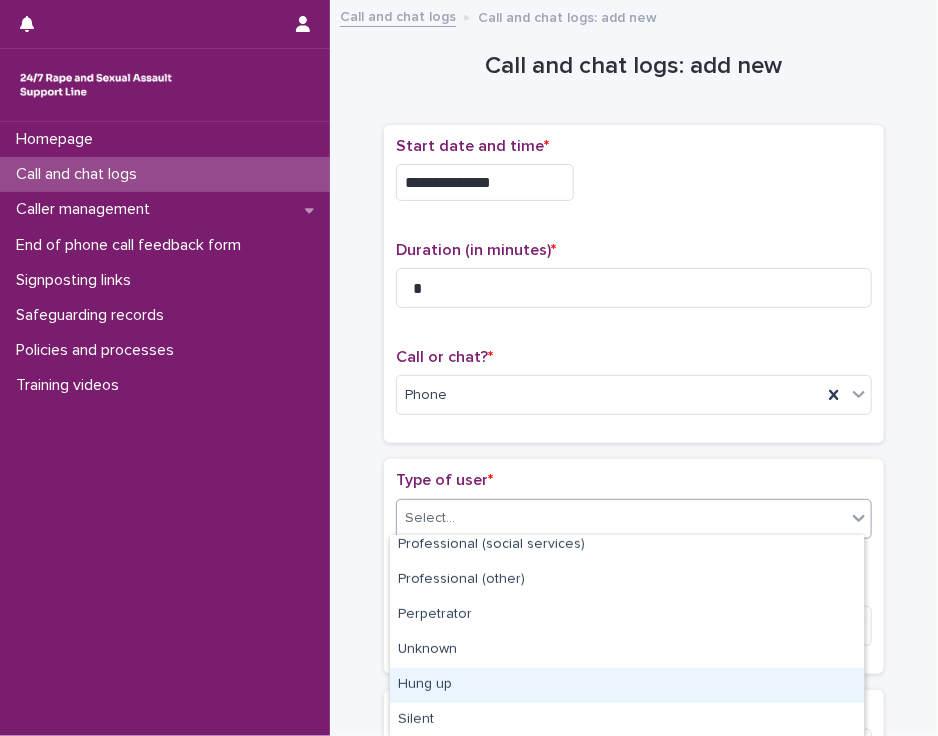 click on "Hung up" at bounding box center (627, 685) 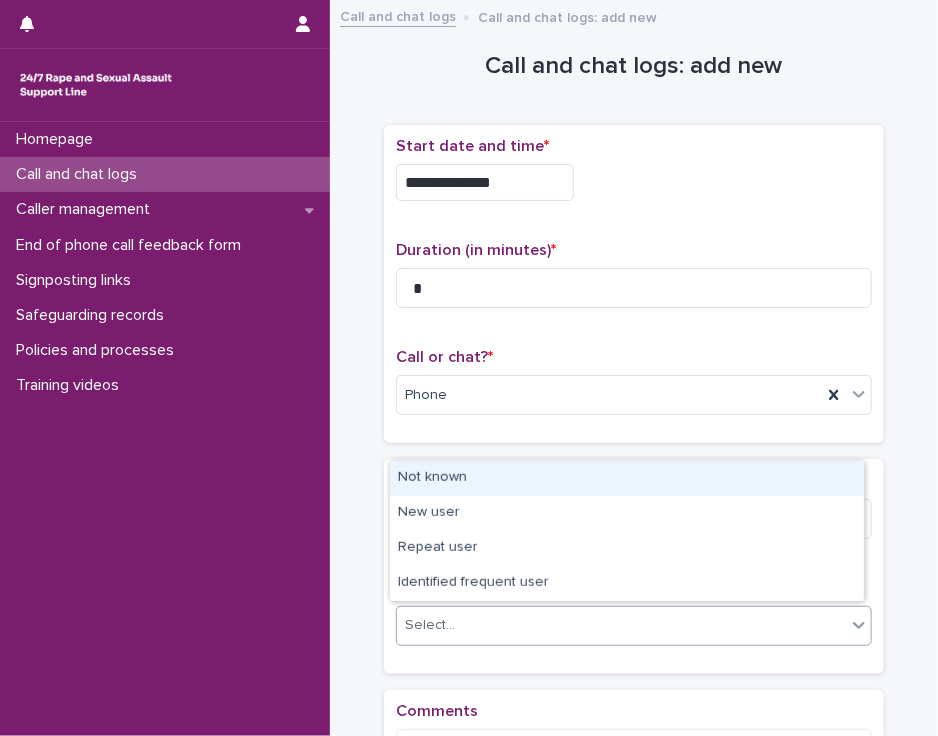 click on "Select..." at bounding box center (621, 625) 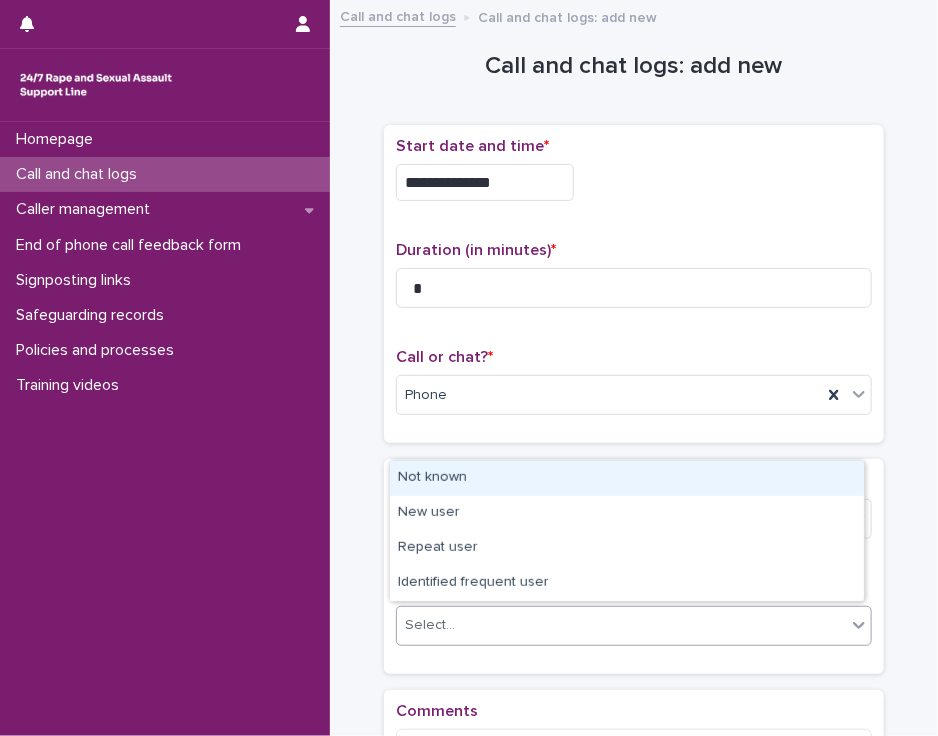 click on "Not known" at bounding box center [627, 478] 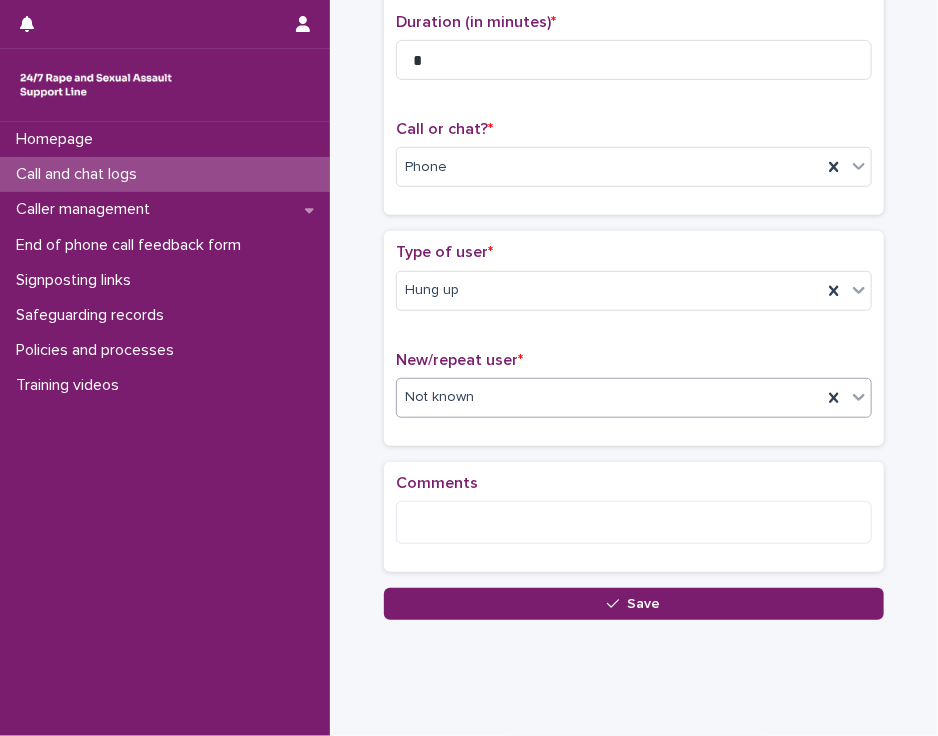 scroll, scrollTop: 264, scrollLeft: 0, axis: vertical 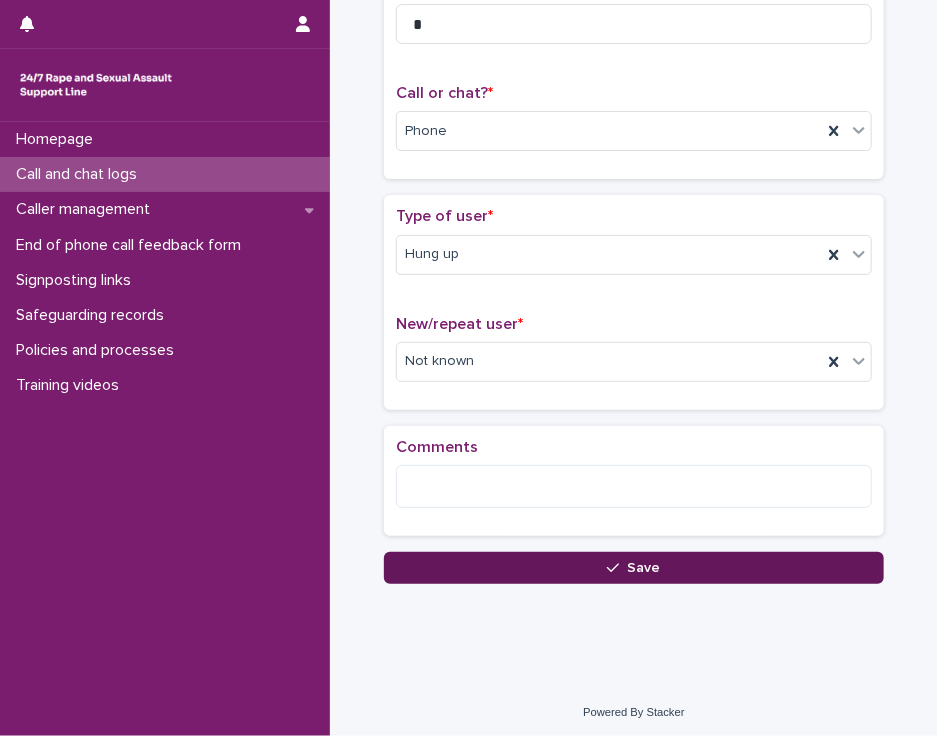 click on "Save" at bounding box center (634, 568) 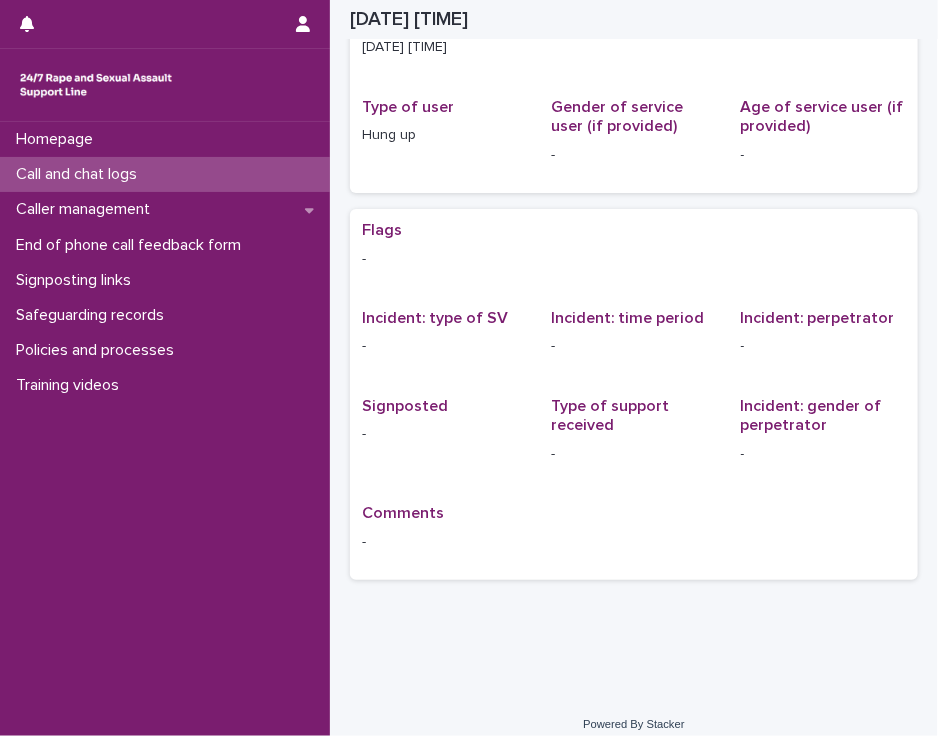 scroll, scrollTop: 0, scrollLeft: 0, axis: both 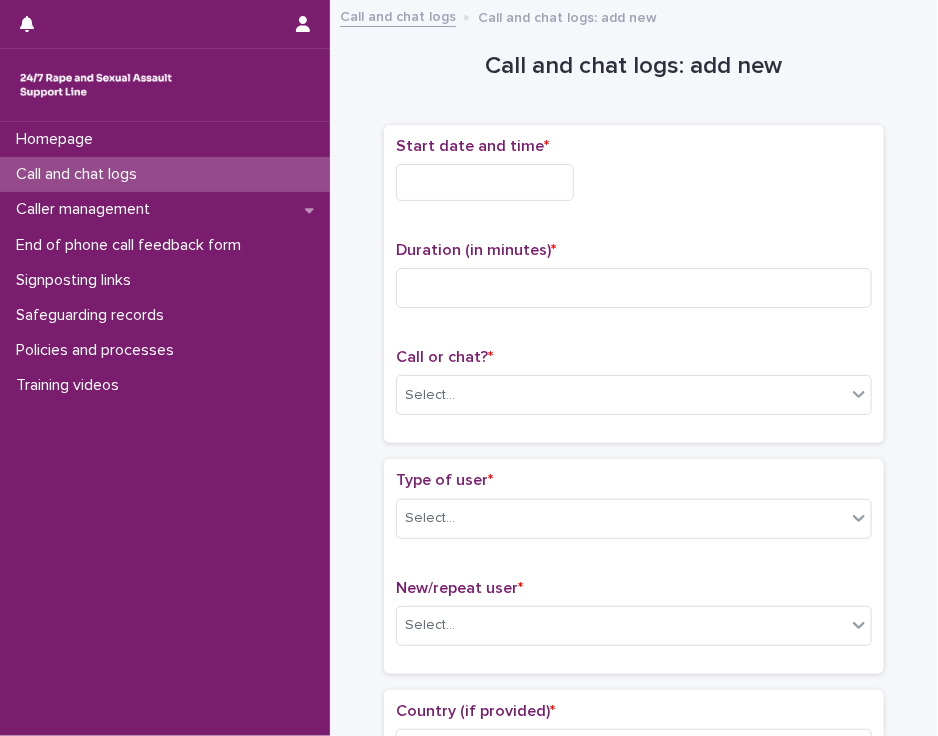 click at bounding box center (485, 182) 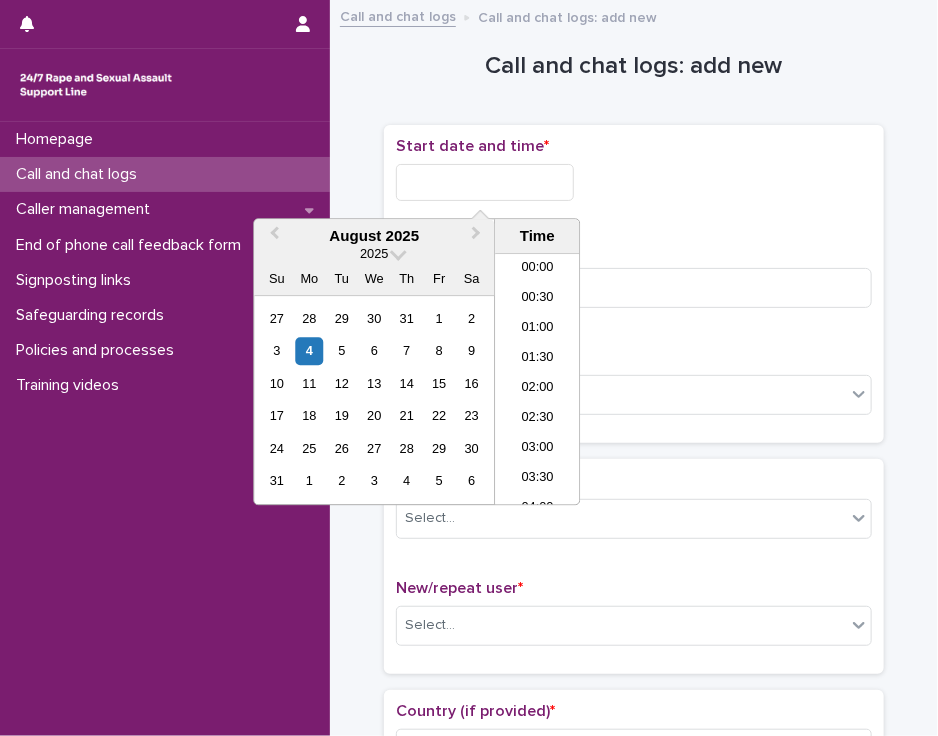 scroll, scrollTop: 730, scrollLeft: 0, axis: vertical 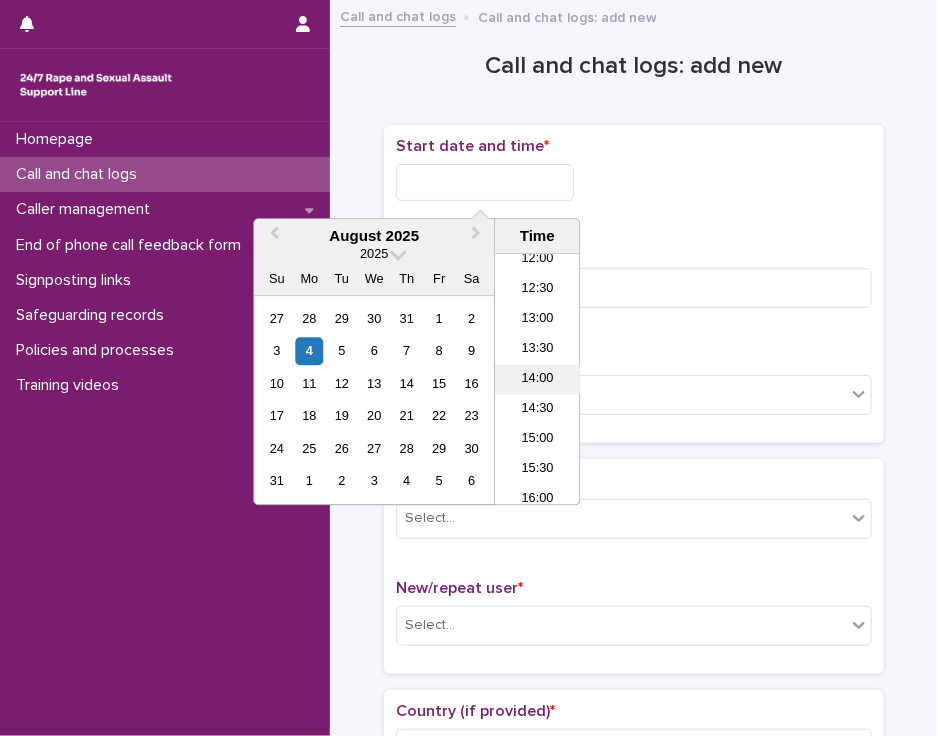 click on "14:00" at bounding box center (537, 380) 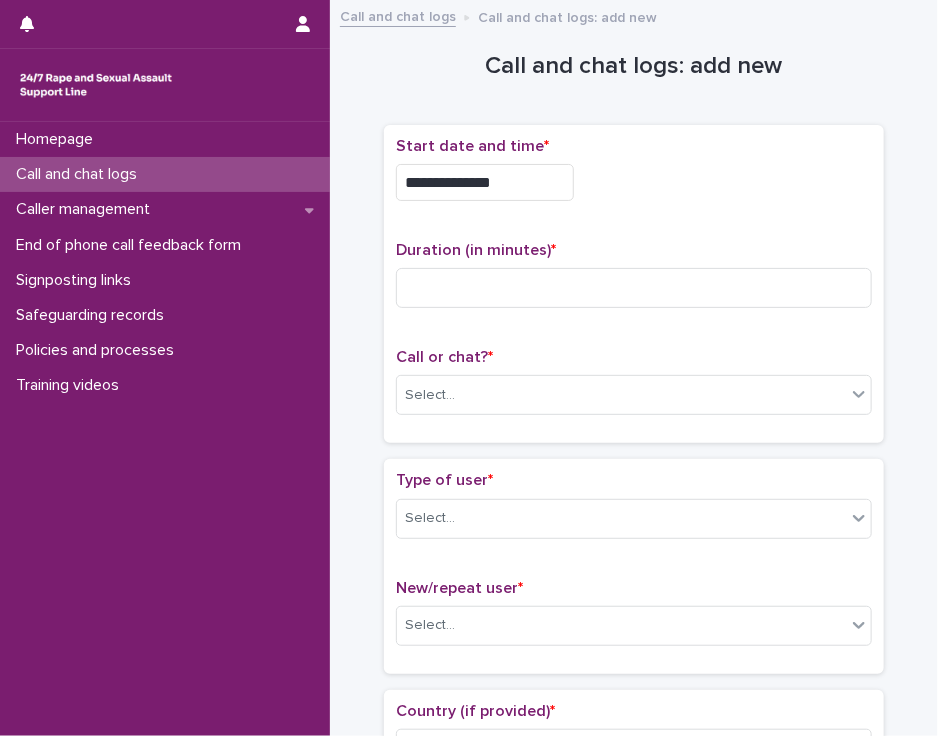 click on "**********" at bounding box center (485, 182) 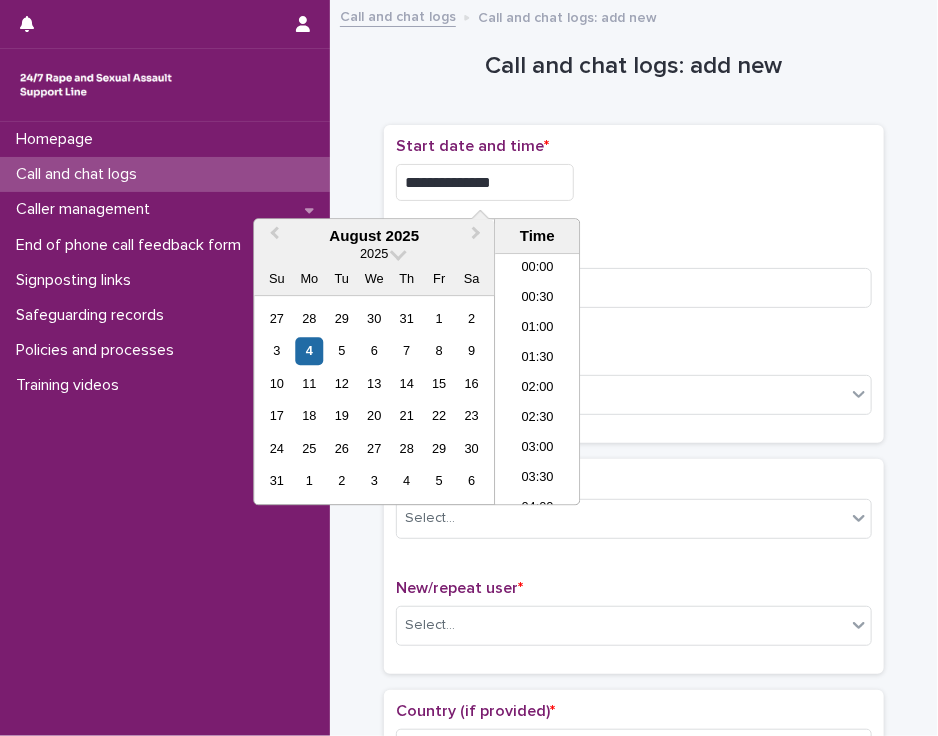 scroll, scrollTop: 730, scrollLeft: 0, axis: vertical 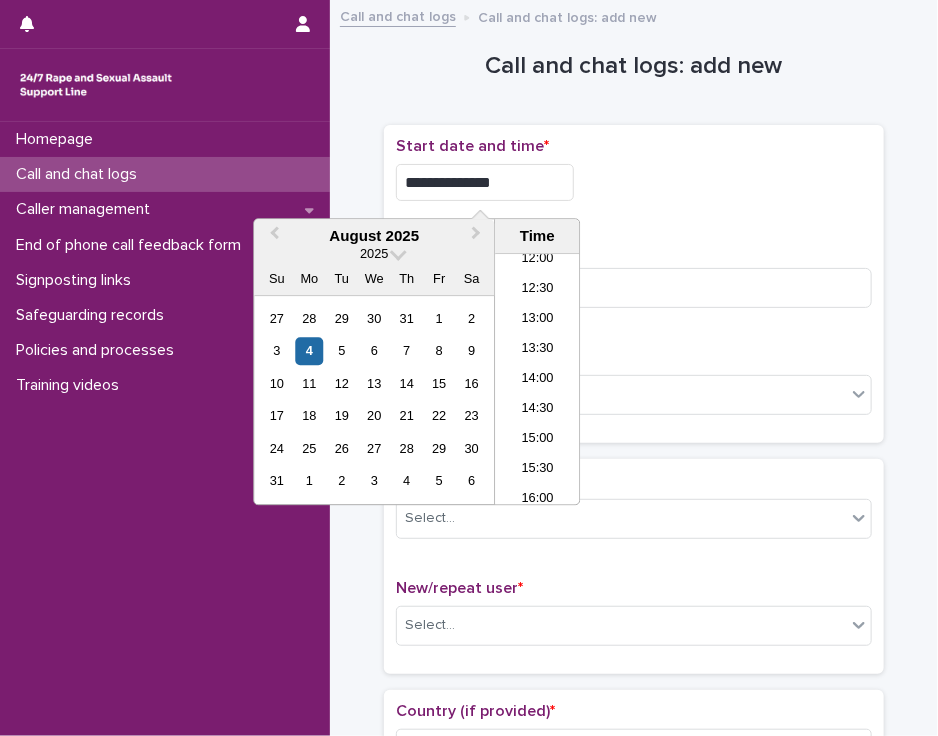 type on "**********" 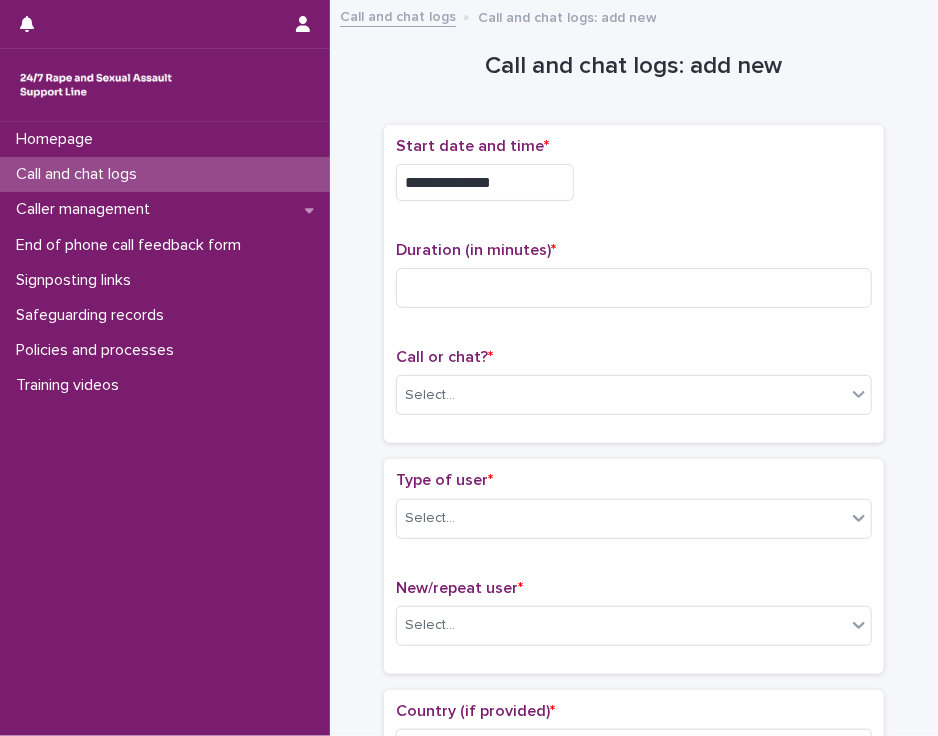click on "**********" at bounding box center [634, 182] 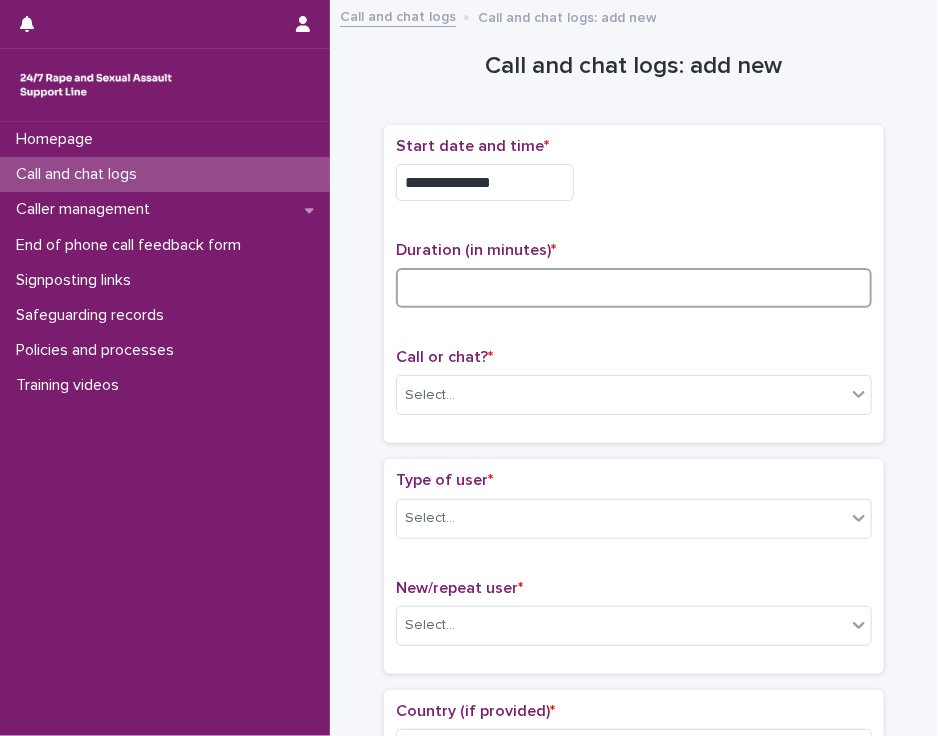 click at bounding box center [634, 288] 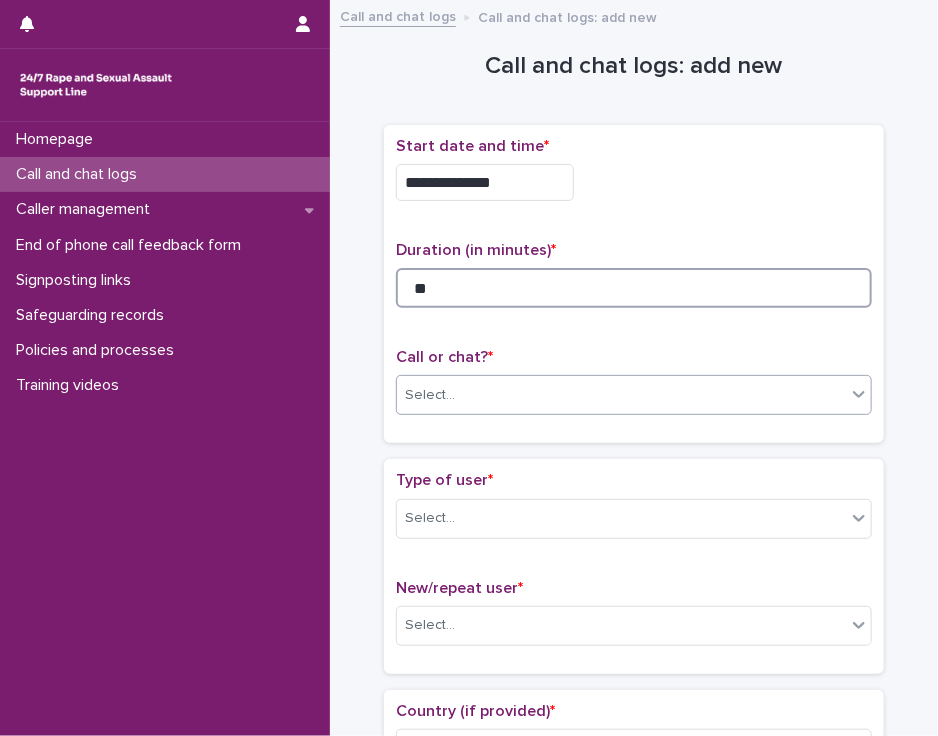 type on "**" 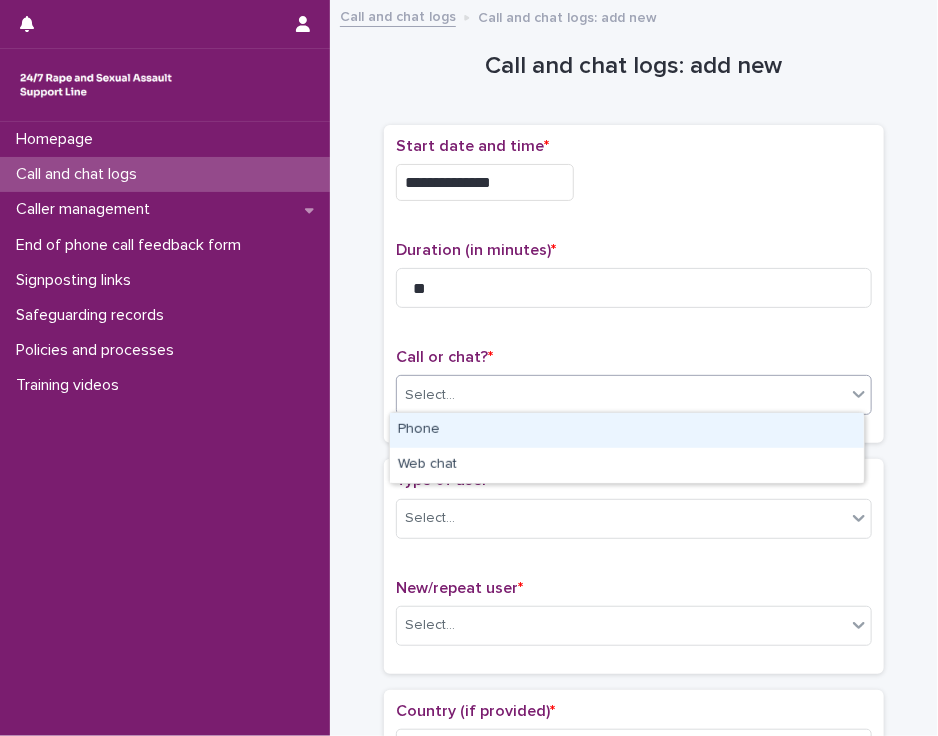 click on "Select..." at bounding box center [621, 395] 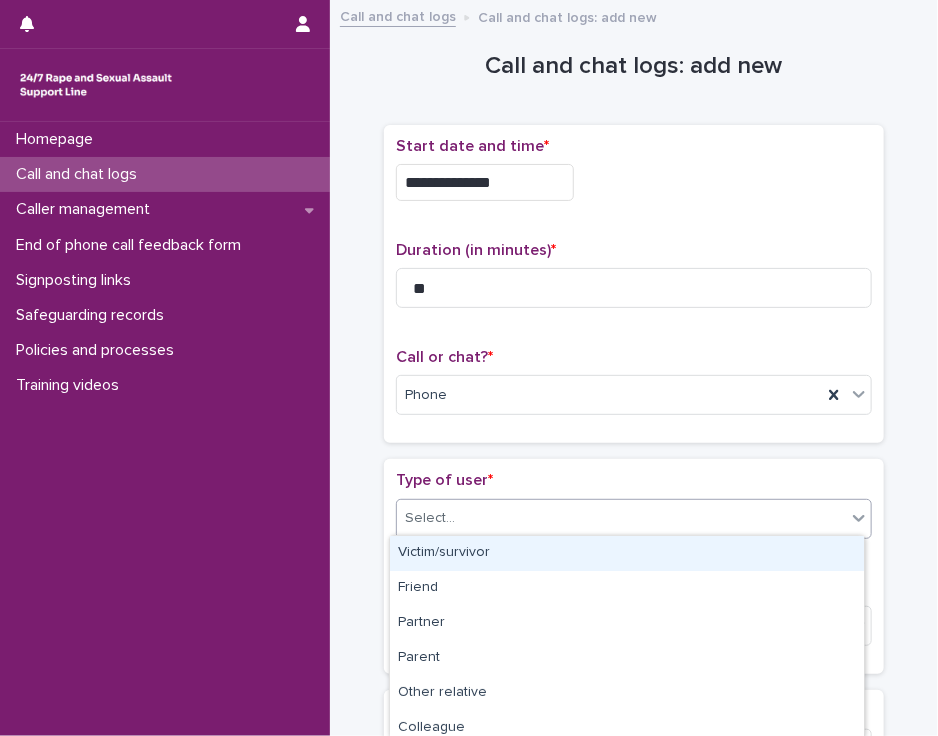 click on "Select..." at bounding box center [621, 518] 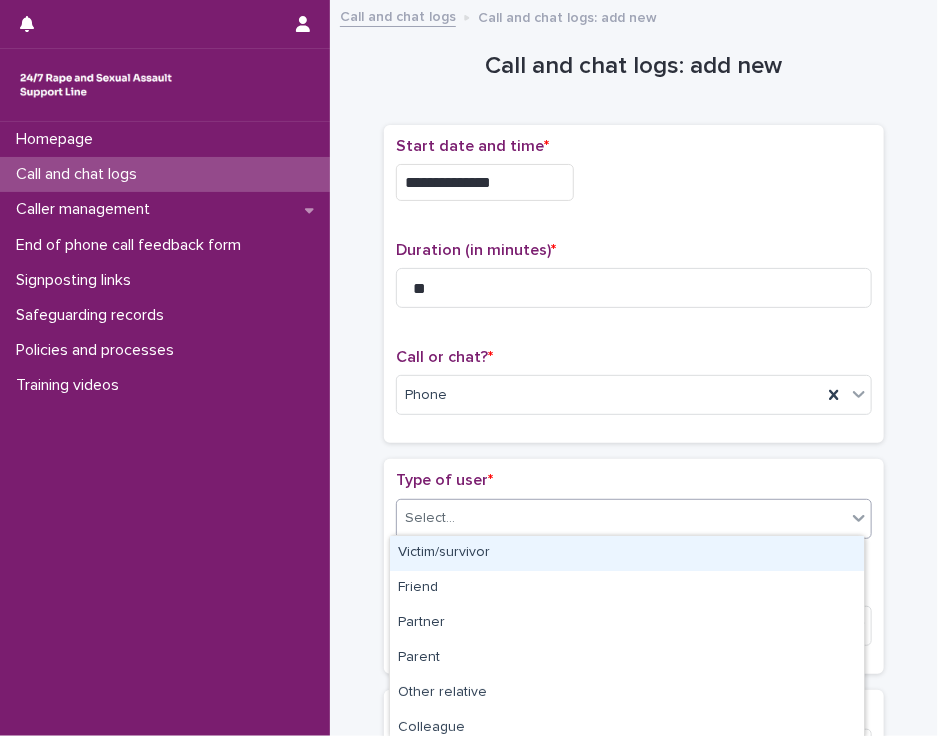 click on "Victim/survivor" at bounding box center (627, 553) 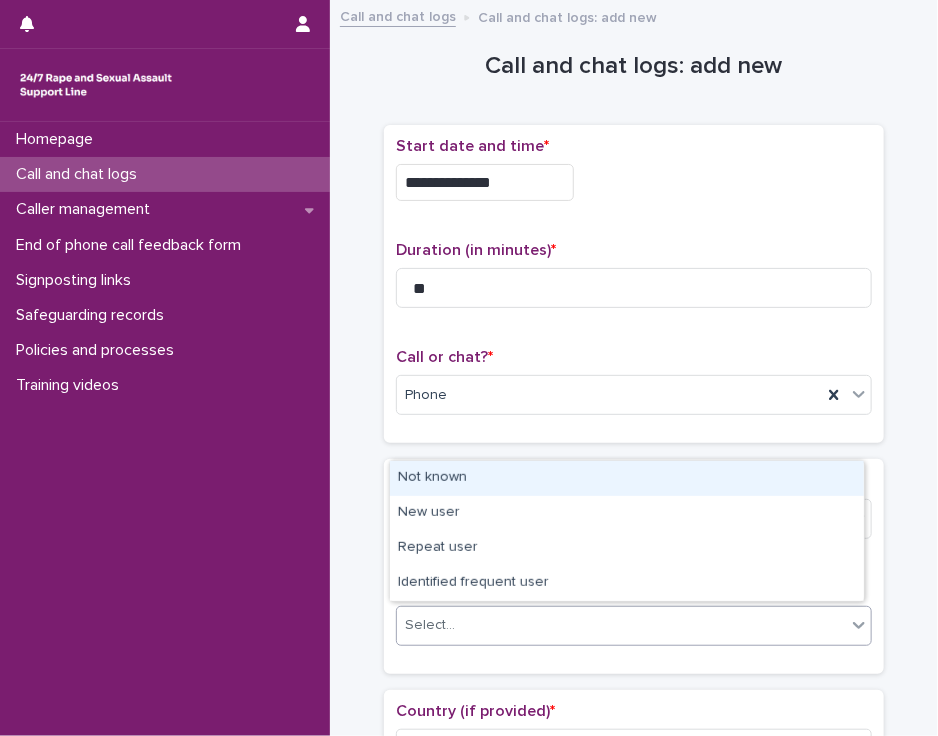 click on "Select..." at bounding box center (621, 625) 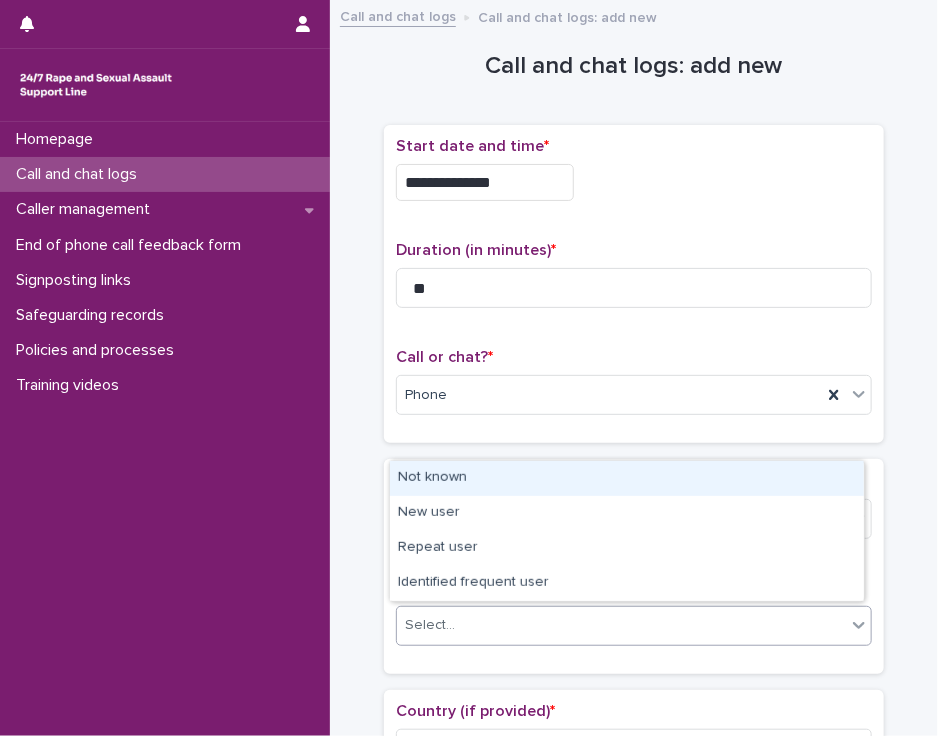 click on "Not known" at bounding box center [627, 478] 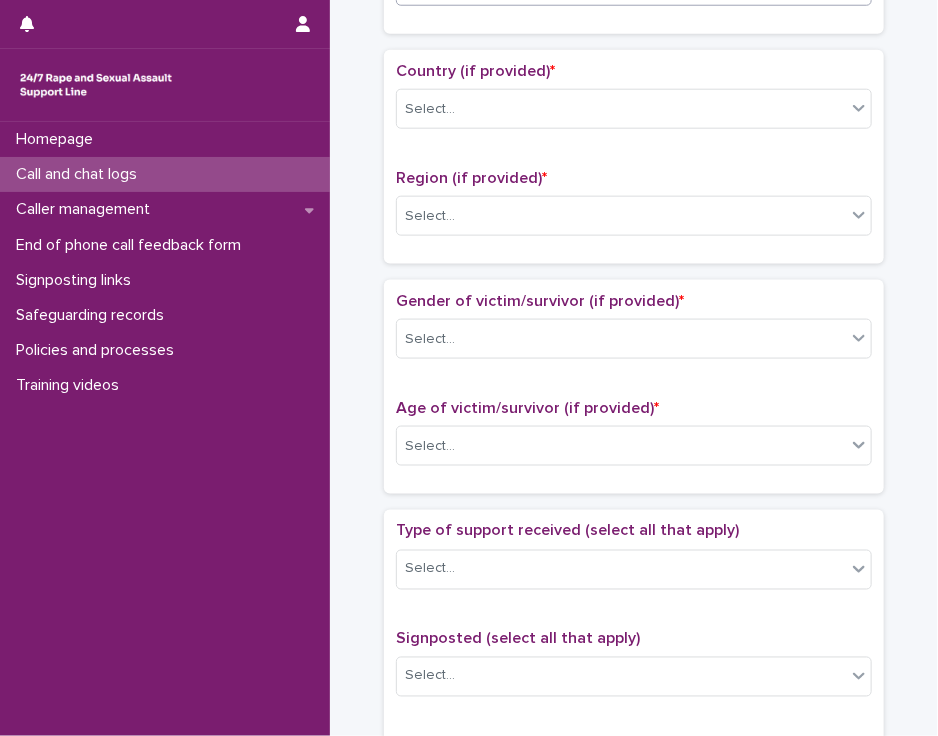 scroll, scrollTop: 668, scrollLeft: 0, axis: vertical 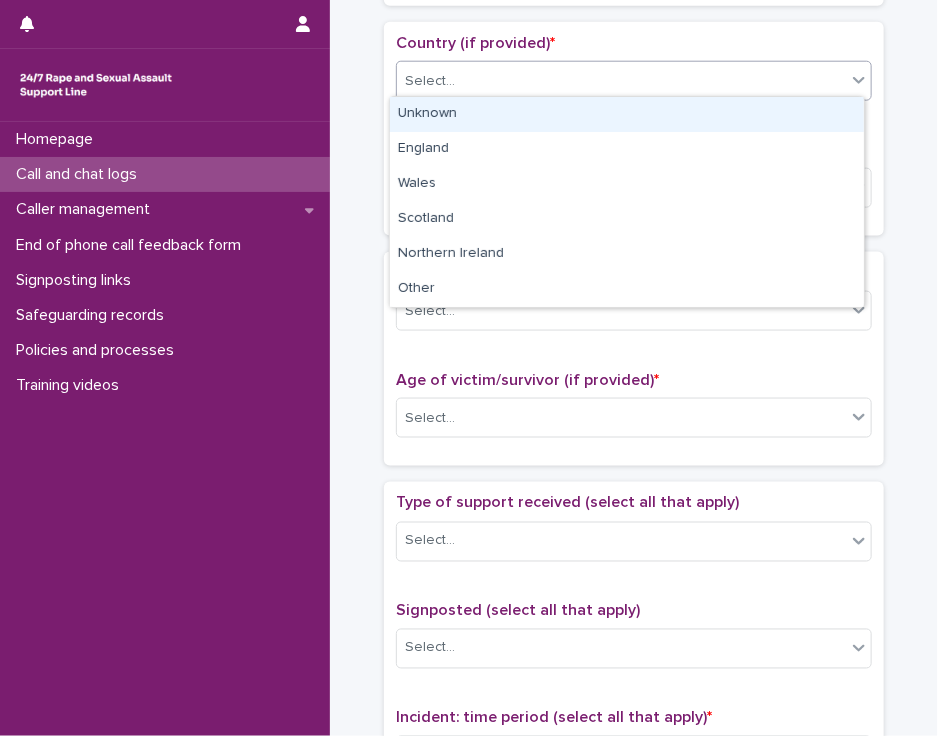 click 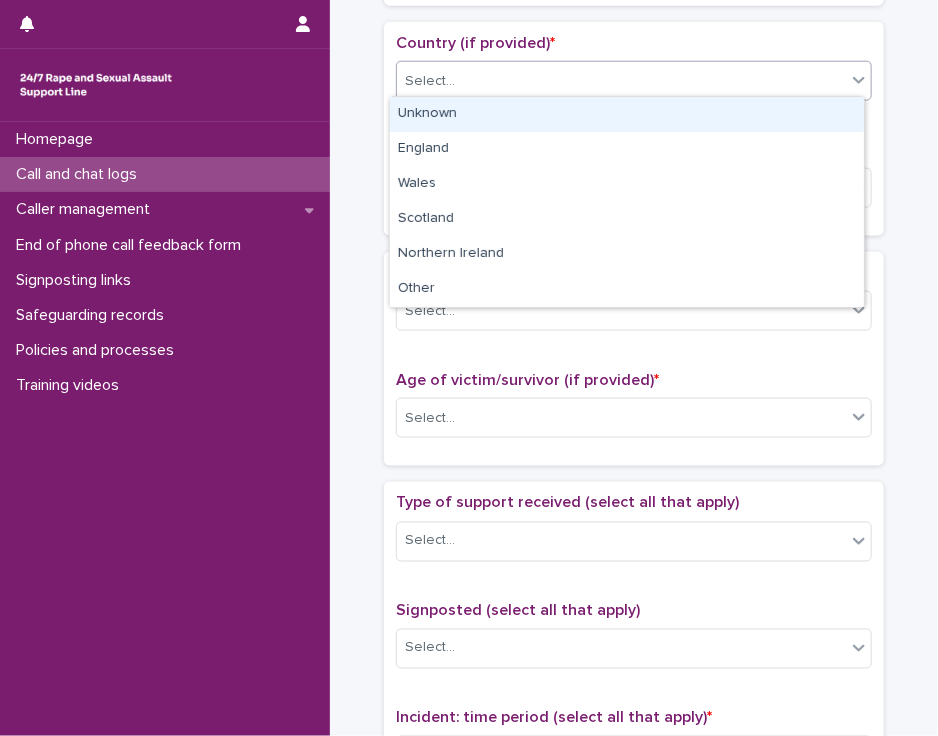 click on "Unknown" at bounding box center [627, 114] 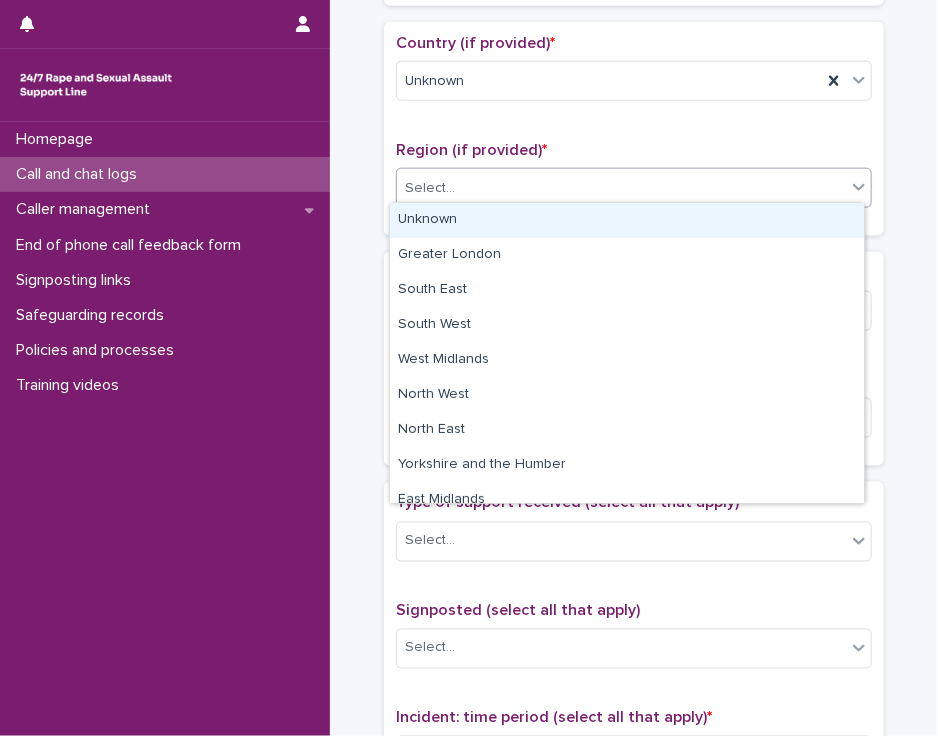 click on "Select..." at bounding box center (621, 188) 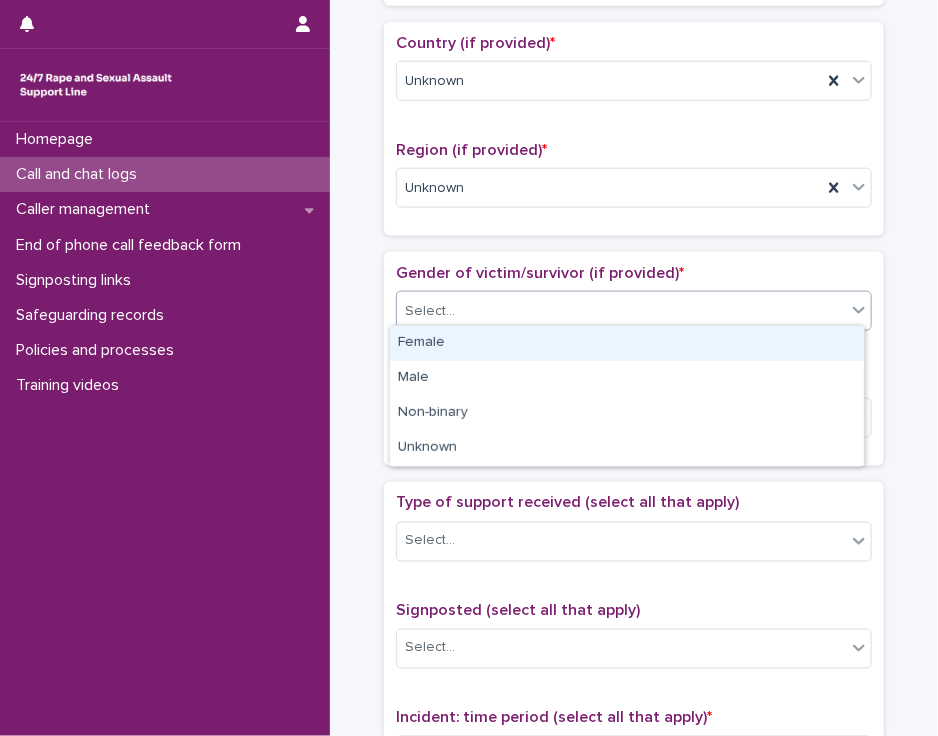 click on "Select..." at bounding box center (621, 311) 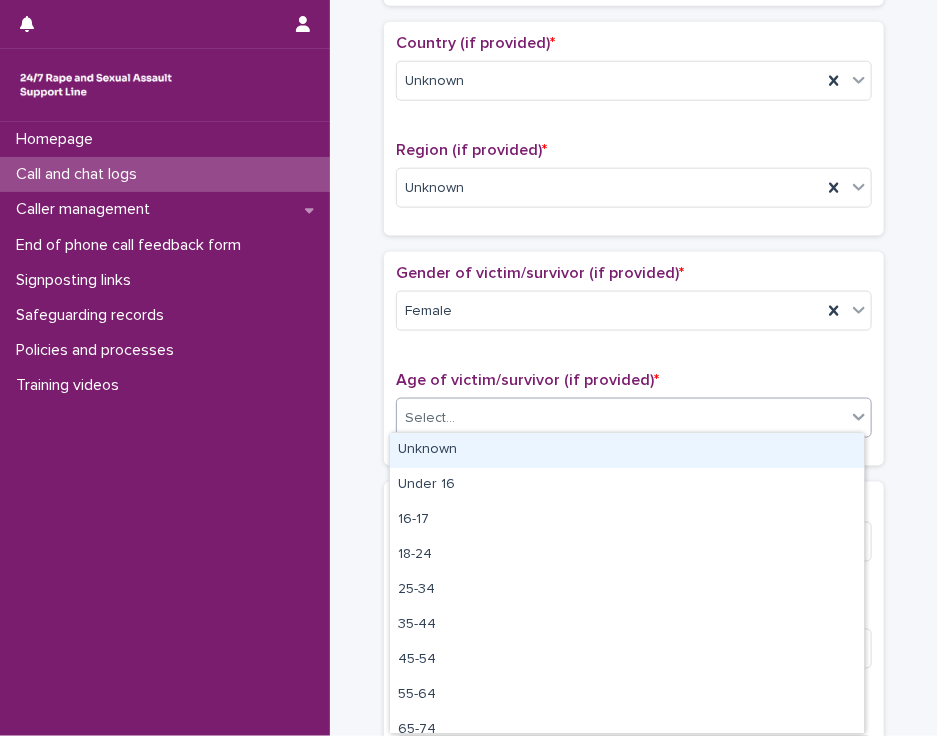 click on "Select..." at bounding box center (621, 418) 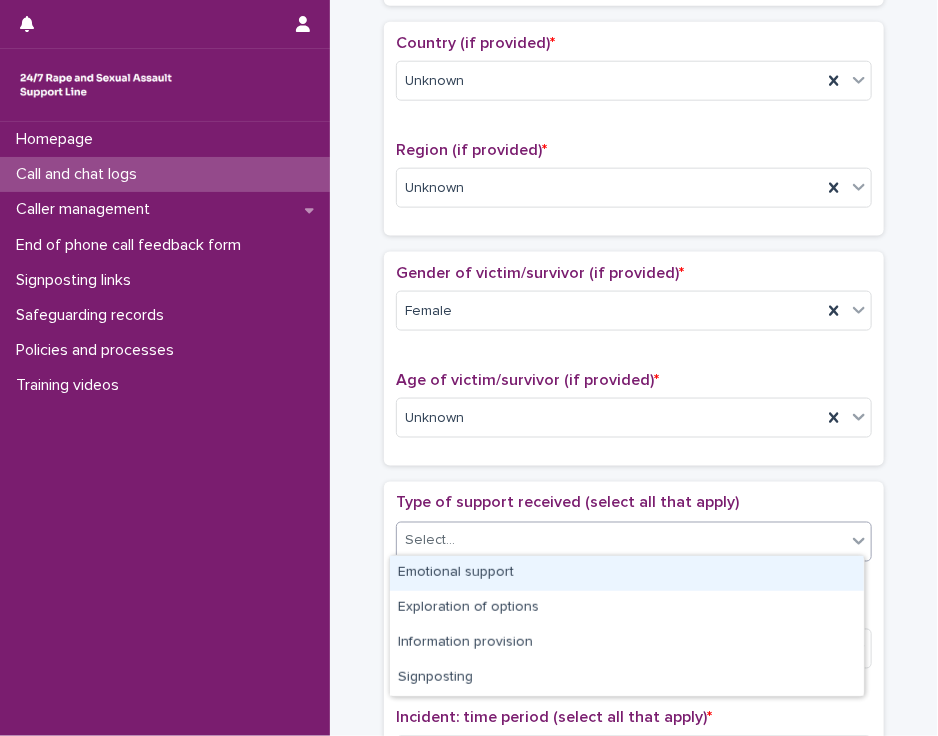 click on "Select..." at bounding box center [621, 541] 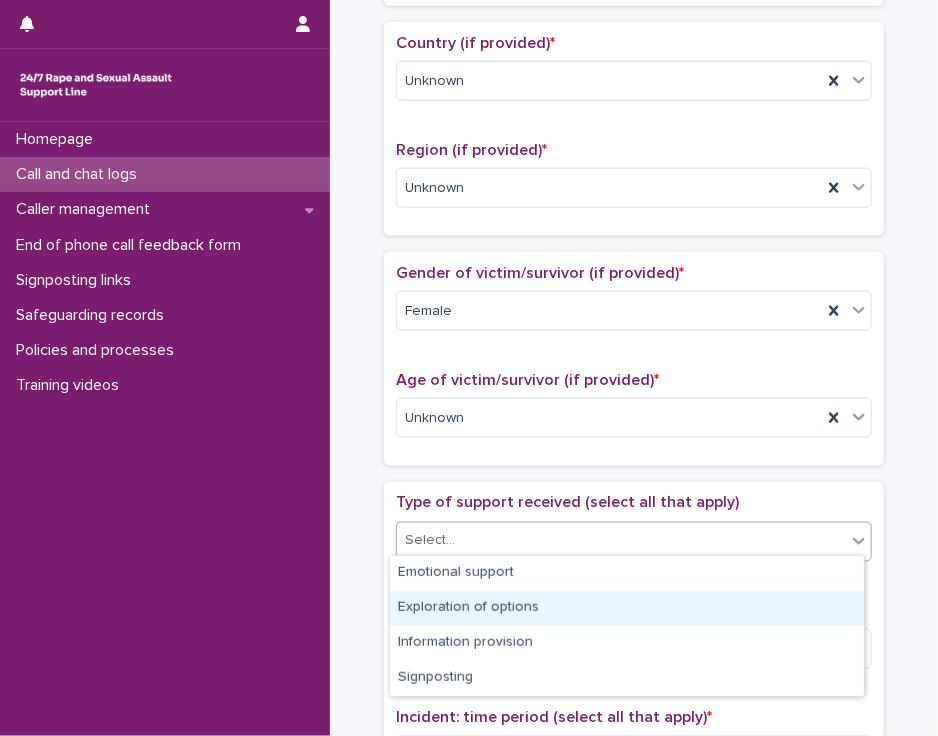 click on "Exploration of options" at bounding box center (627, 608) 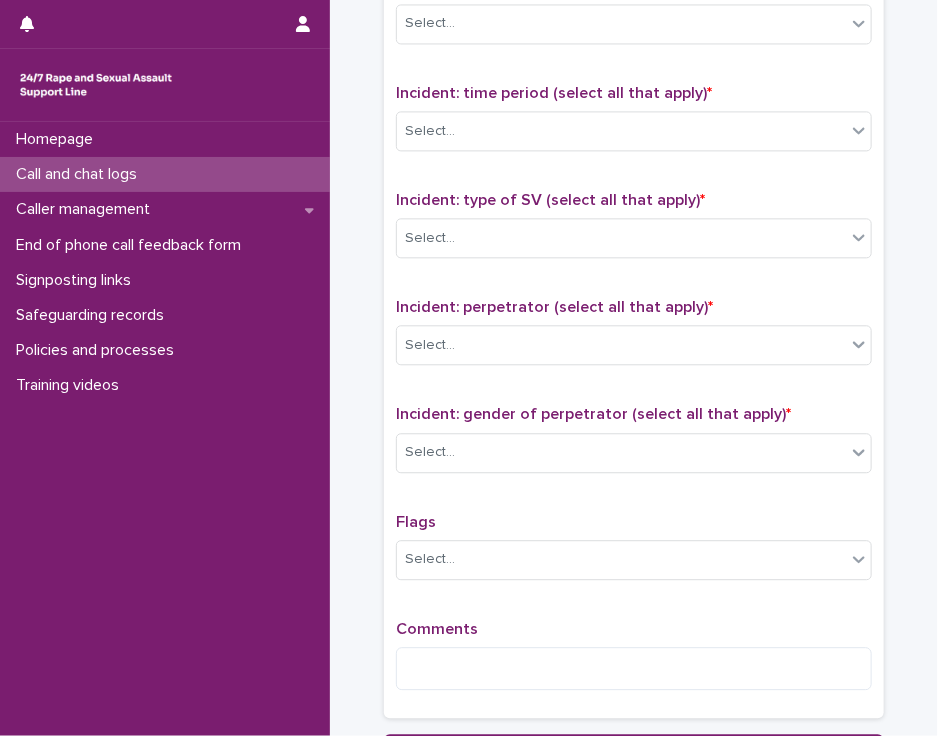 scroll, scrollTop: 1298, scrollLeft: 0, axis: vertical 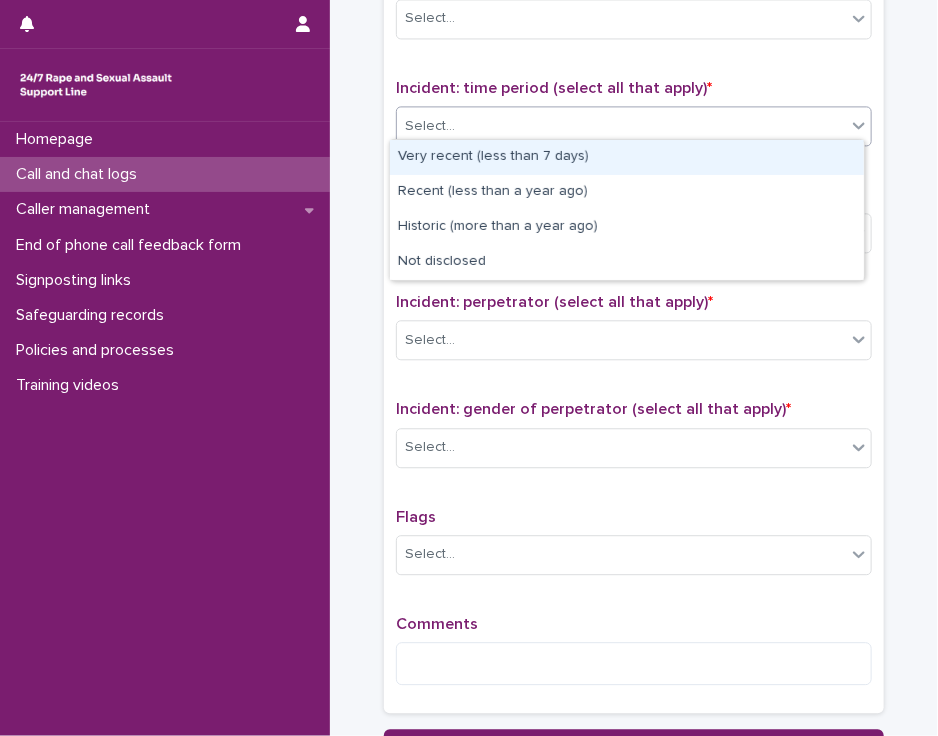 click 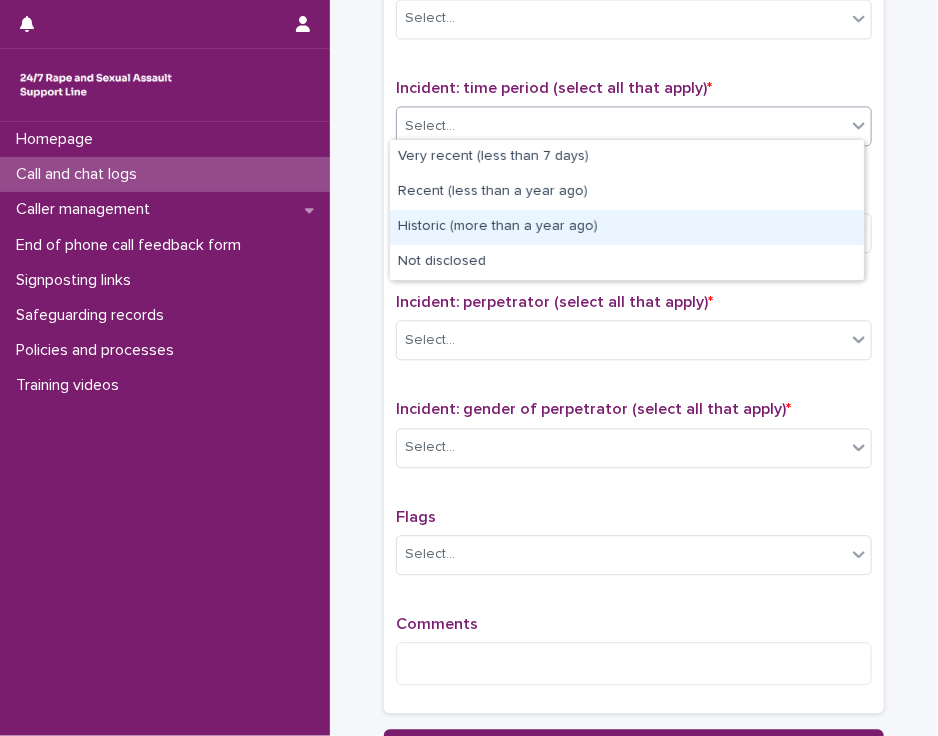 click on "Historic (more than a year ago)" at bounding box center (627, 227) 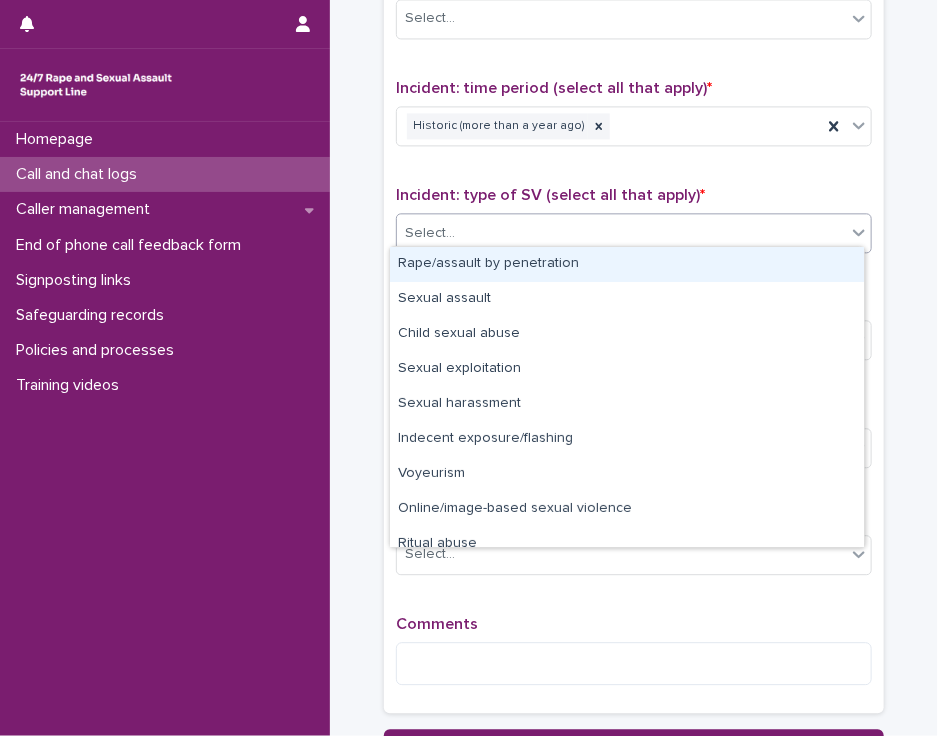 click on "Select..." at bounding box center [621, 233] 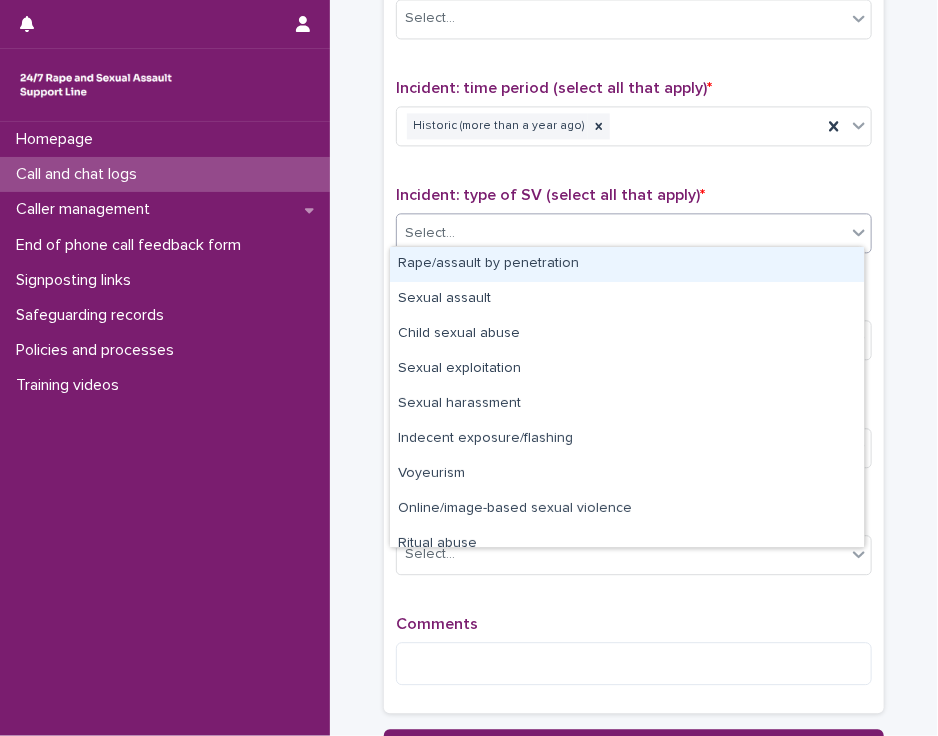 click on "Rape/assault by penetration" at bounding box center [627, 264] 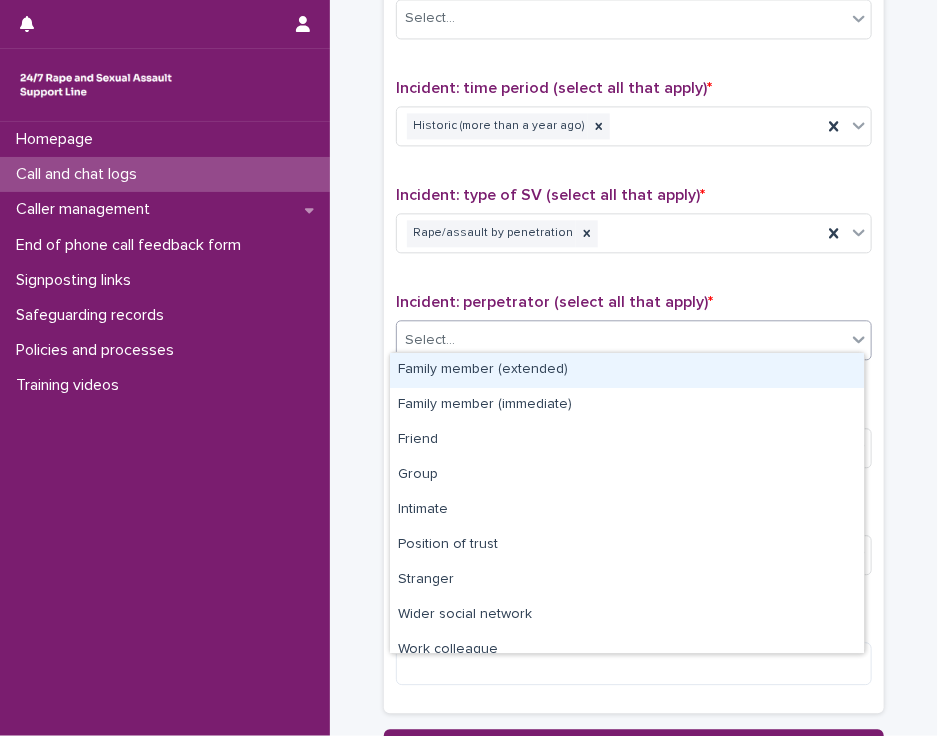 click on "Select..." at bounding box center [621, 340] 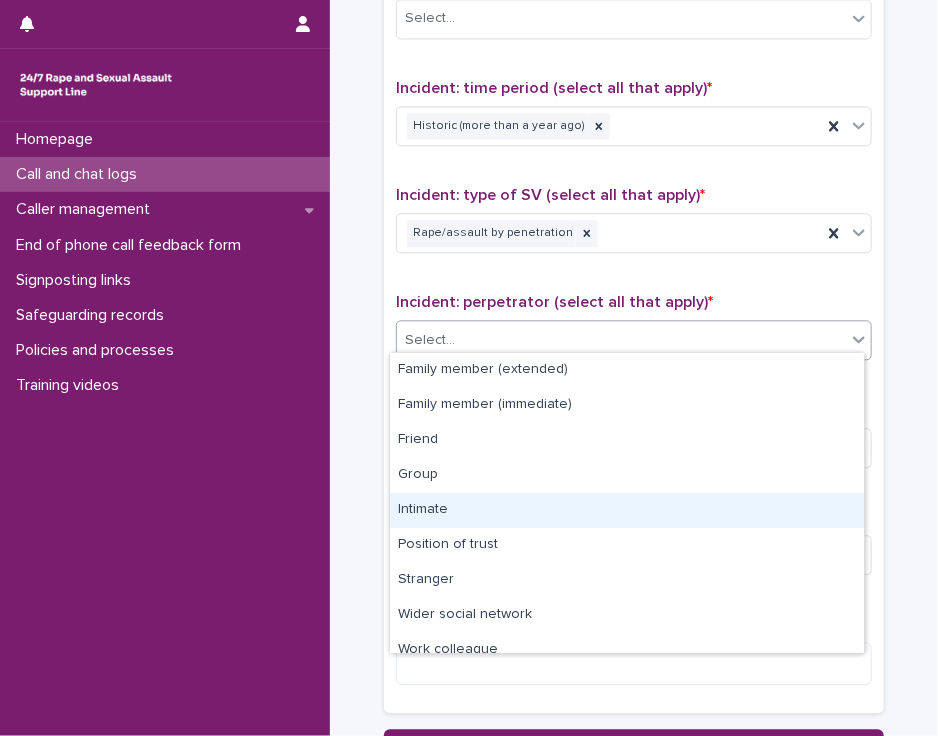 click on "Intimate" at bounding box center [627, 510] 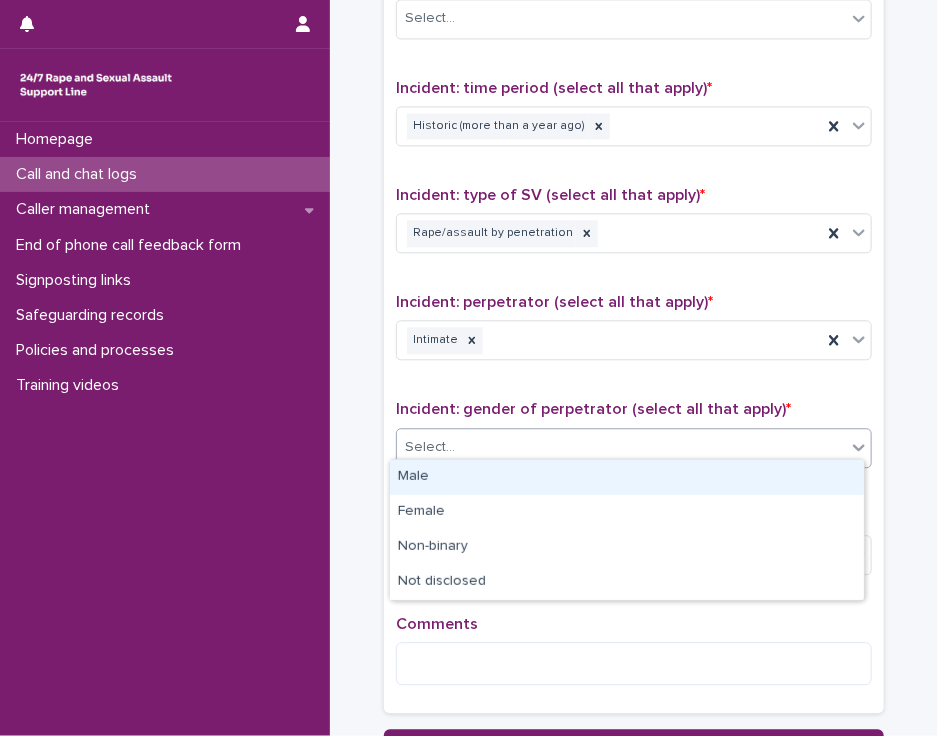 click on "Select..." at bounding box center (621, 447) 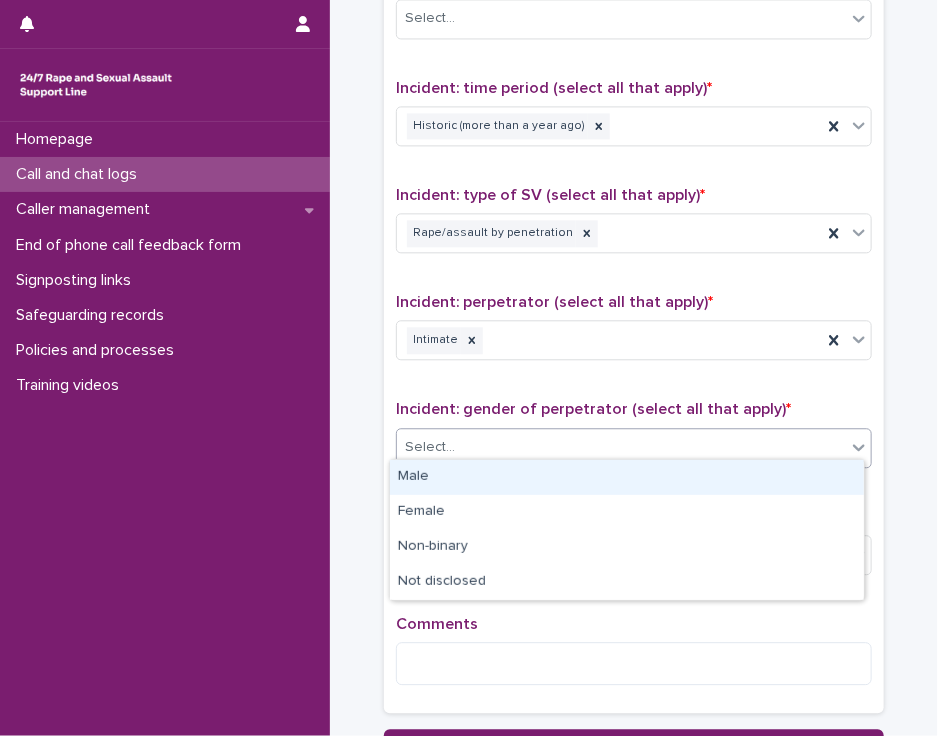 click on "Male" at bounding box center (627, 477) 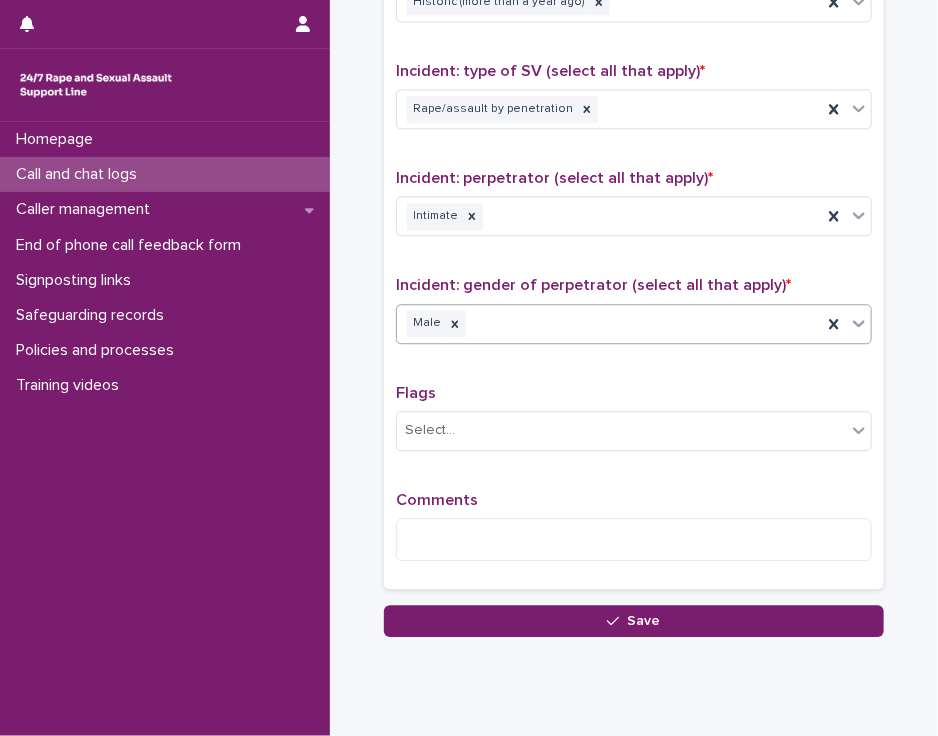 scroll, scrollTop: 1471, scrollLeft: 0, axis: vertical 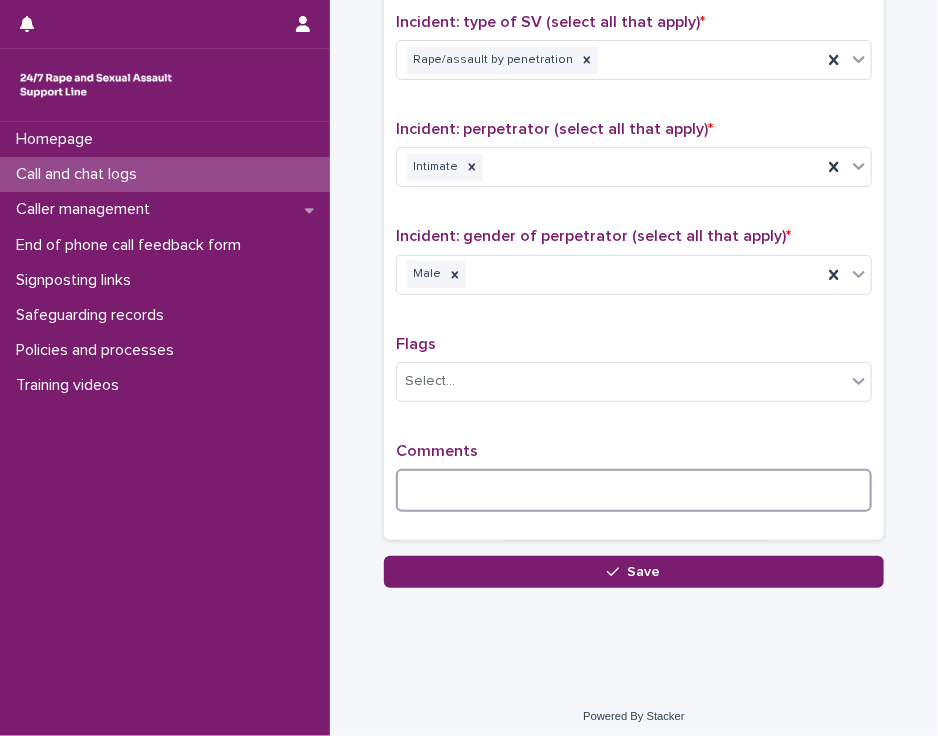 click at bounding box center (634, 490) 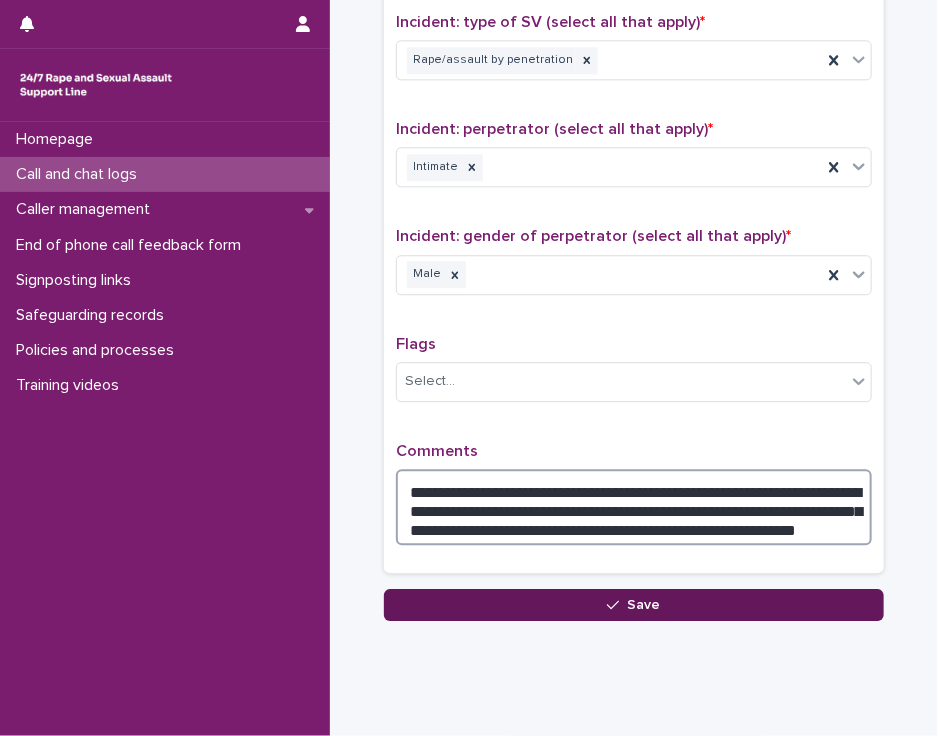 type on "**********" 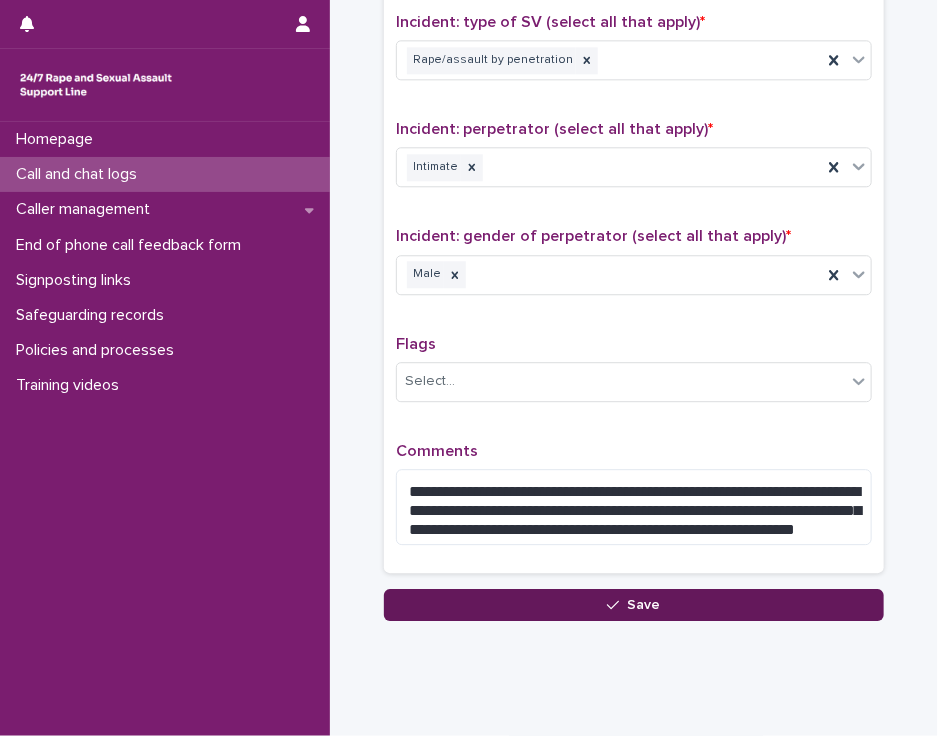 click on "Save" at bounding box center [634, 605] 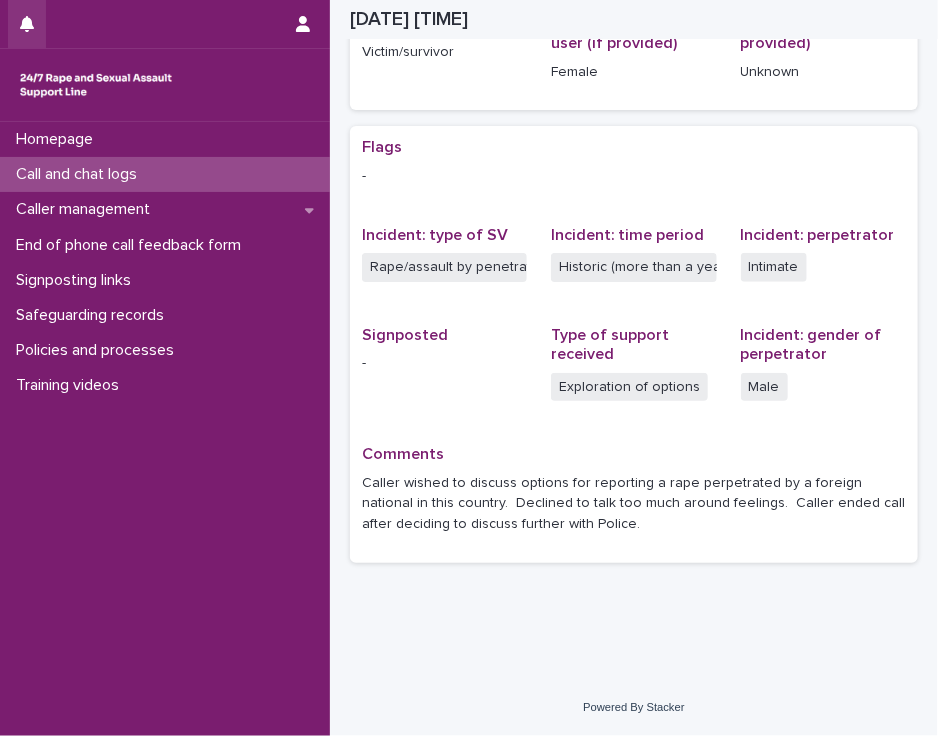 scroll, scrollTop: 328, scrollLeft: 0, axis: vertical 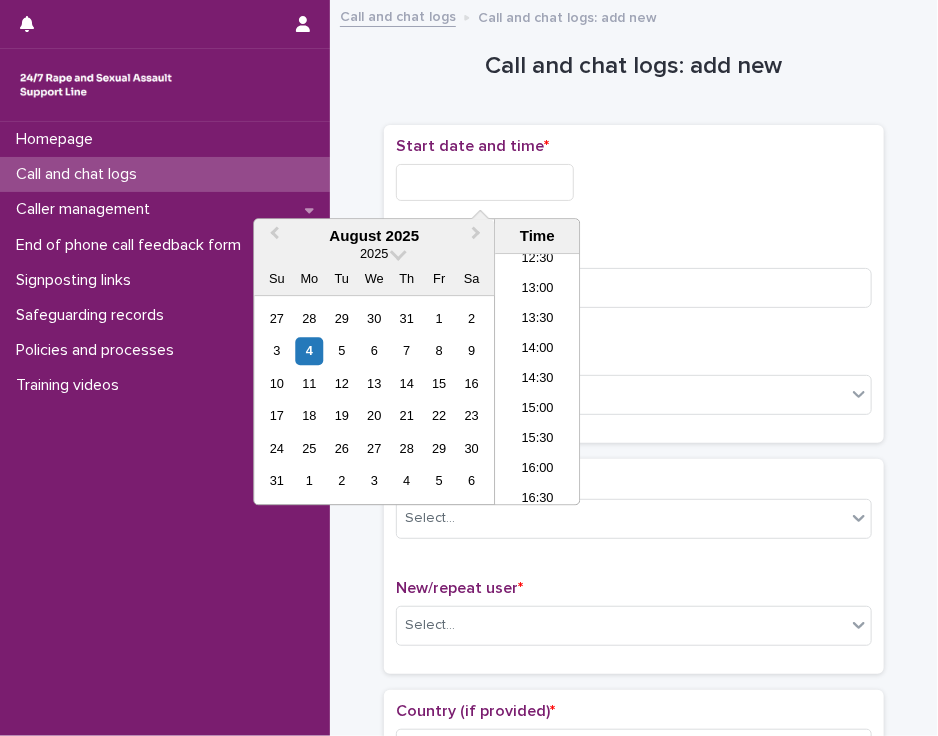 click at bounding box center (485, 182) 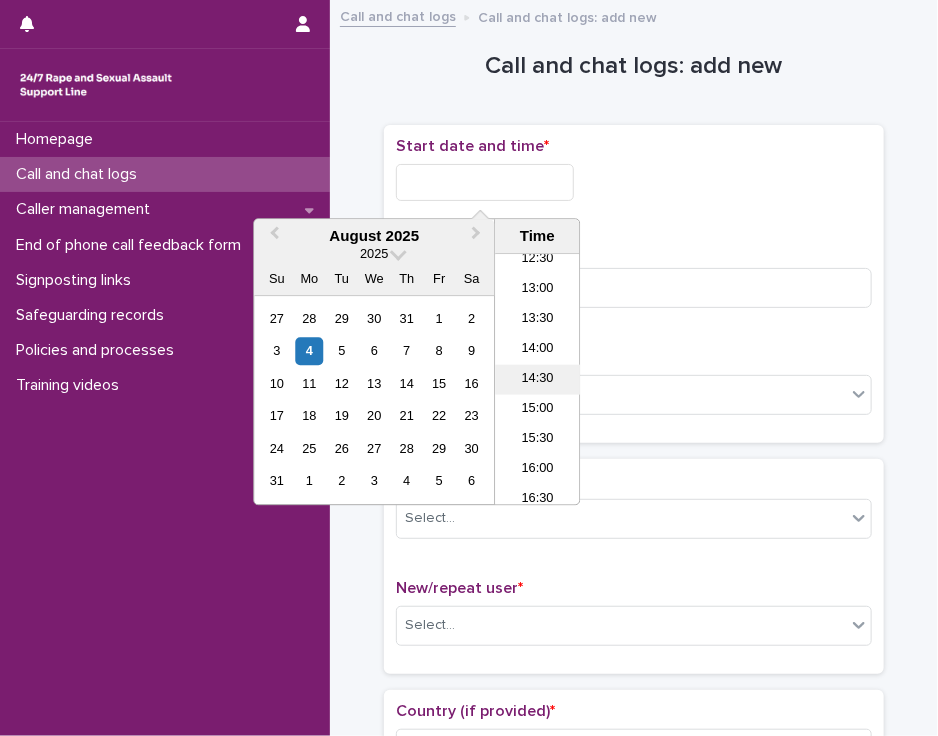 click on "14:30" at bounding box center (537, 380) 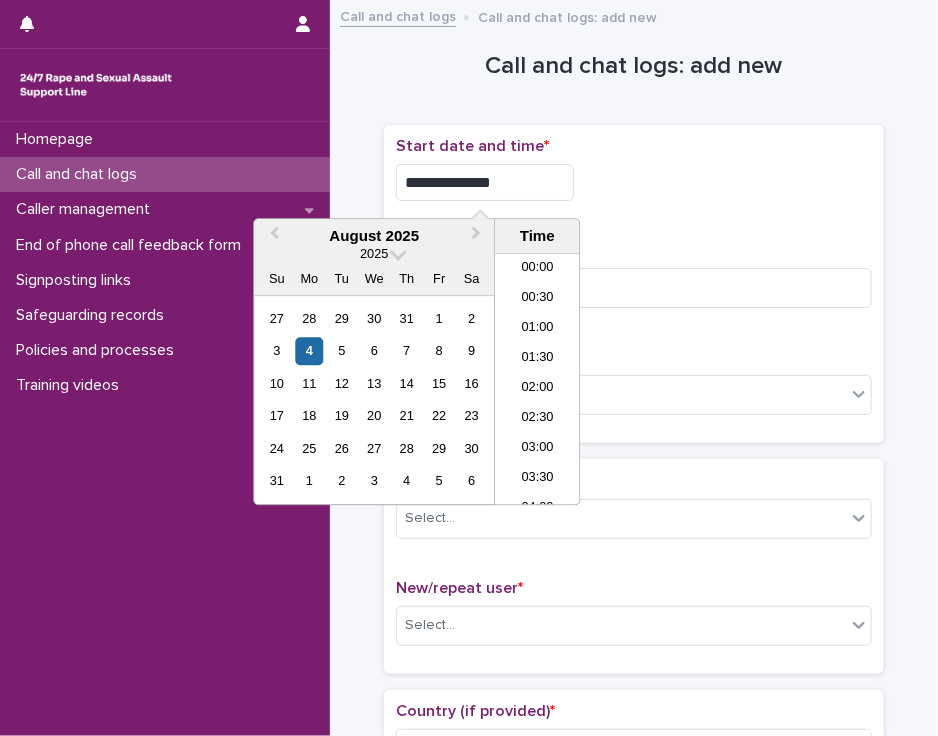 scroll, scrollTop: 760, scrollLeft: 0, axis: vertical 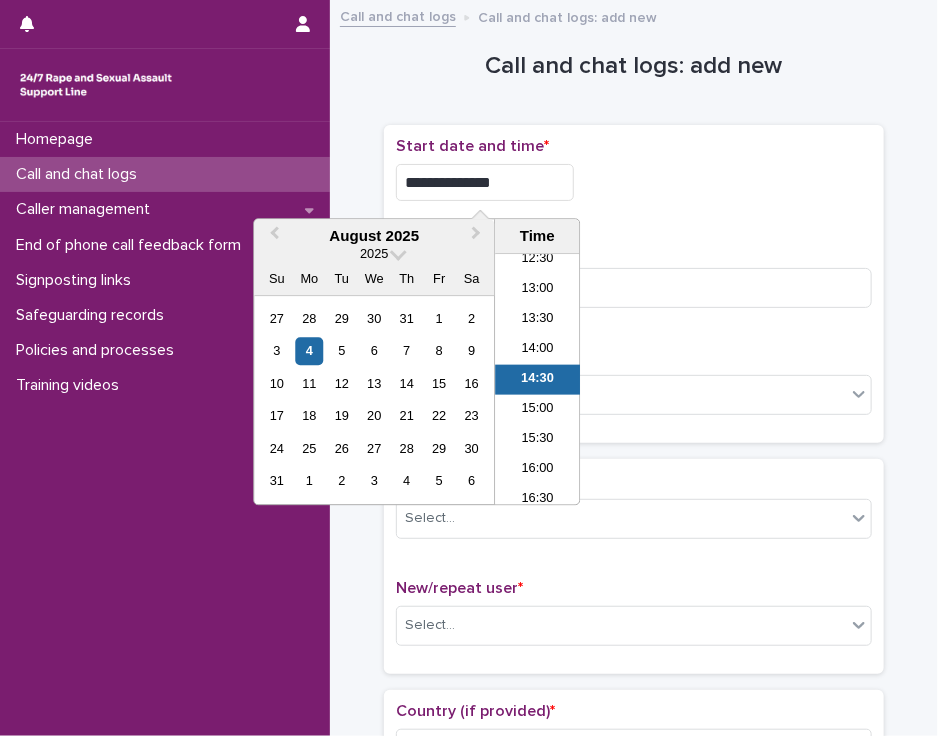 click on "**********" at bounding box center [485, 182] 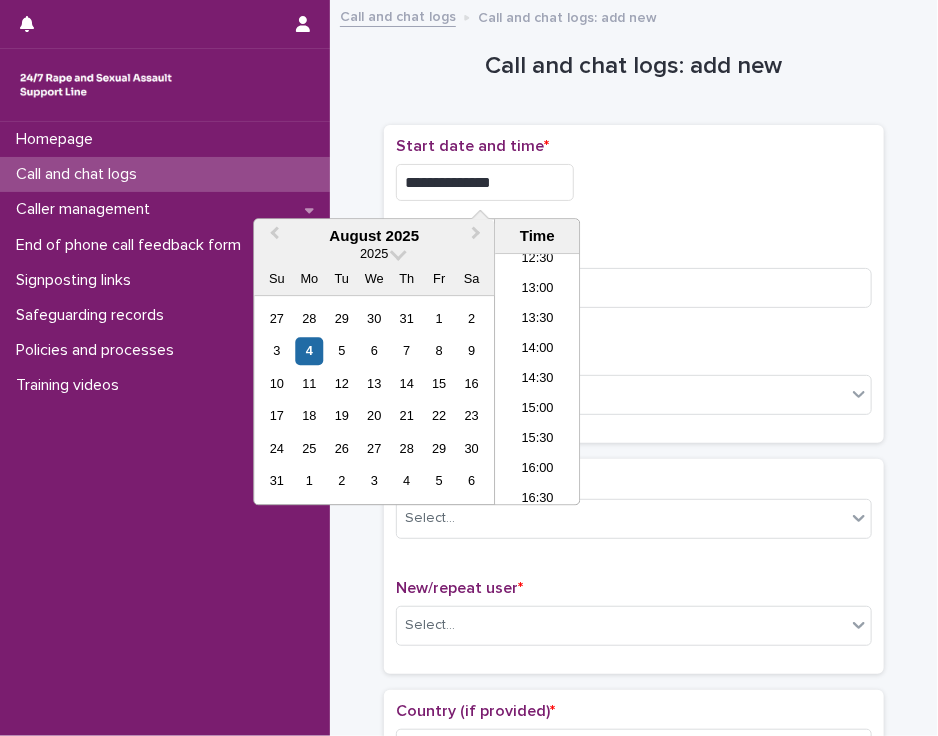type on "**********" 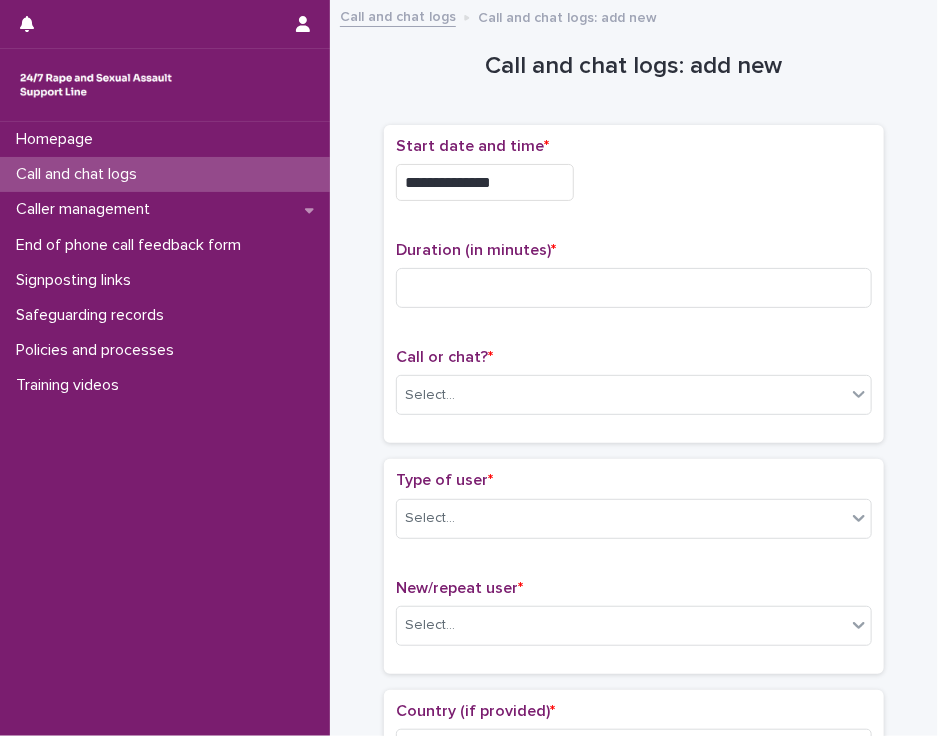 click on "**********" at bounding box center (634, 182) 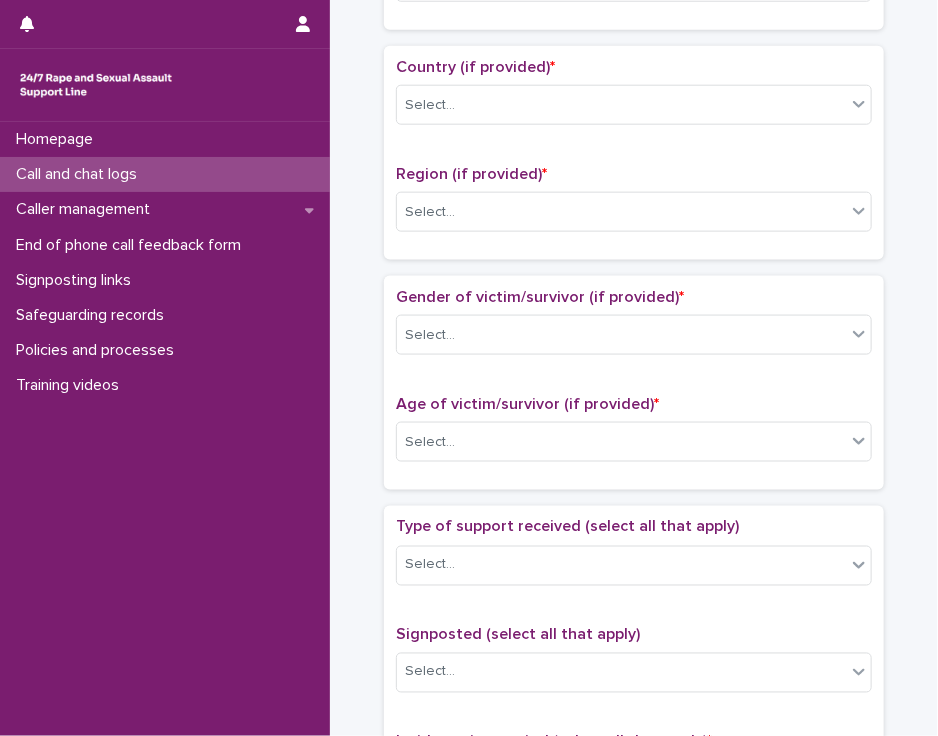 scroll, scrollTop: 1288, scrollLeft: 0, axis: vertical 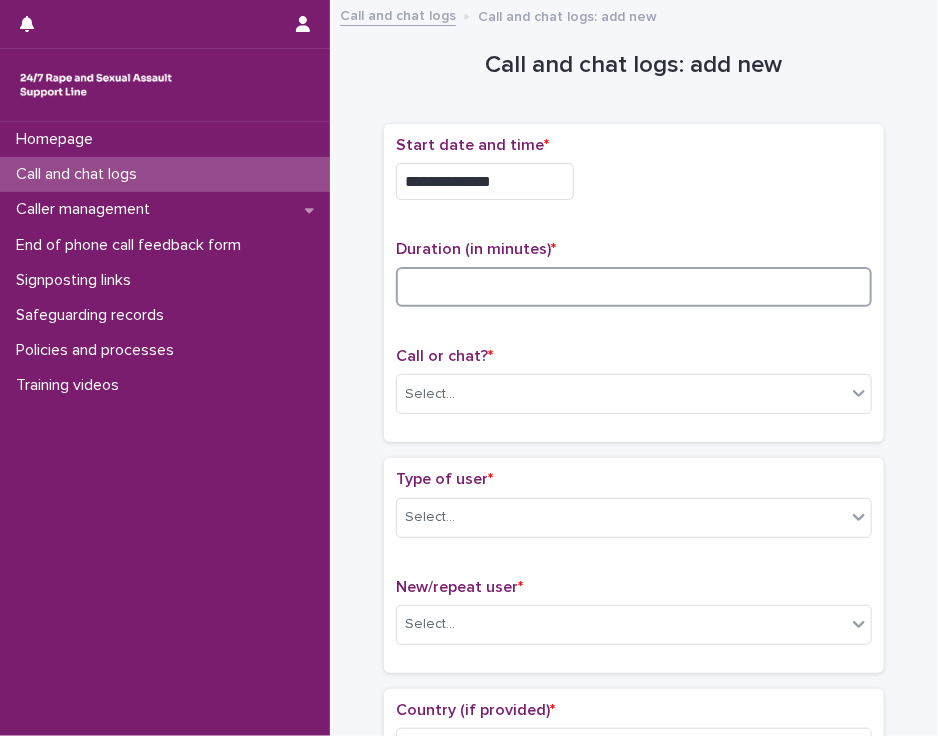 click at bounding box center [634, 287] 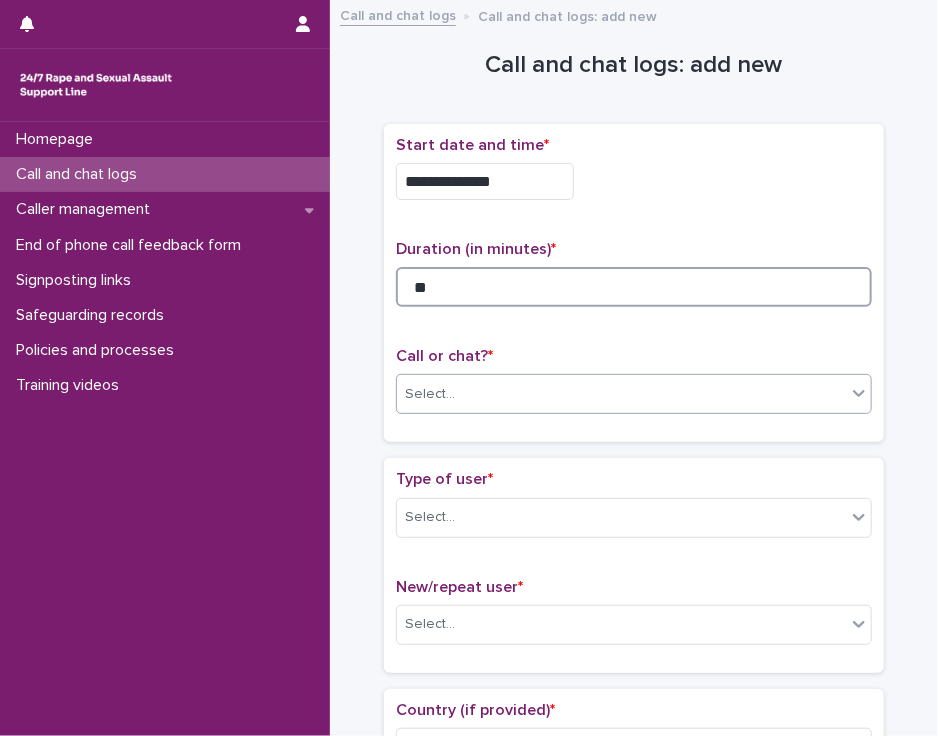 type on "**" 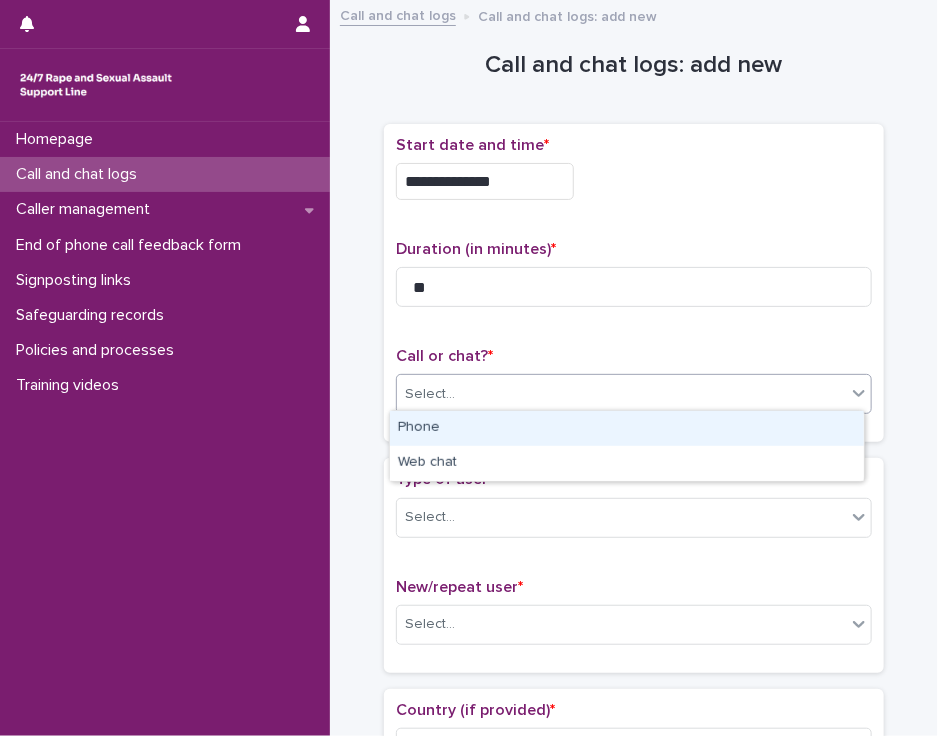 click on "Select..." at bounding box center (621, 394) 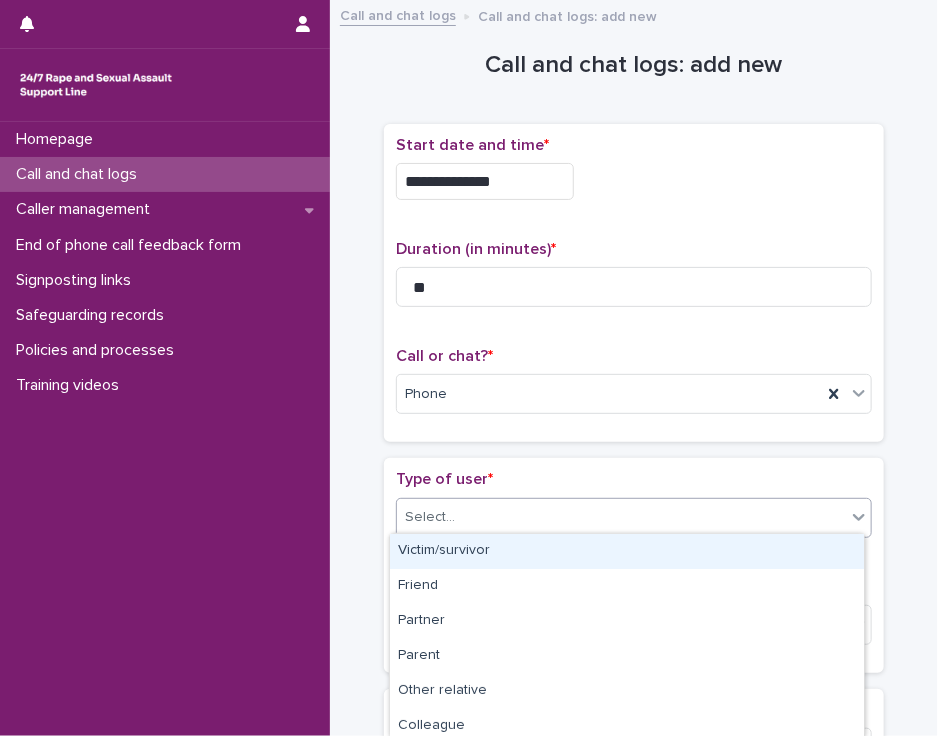 click on "Select..." at bounding box center [621, 517] 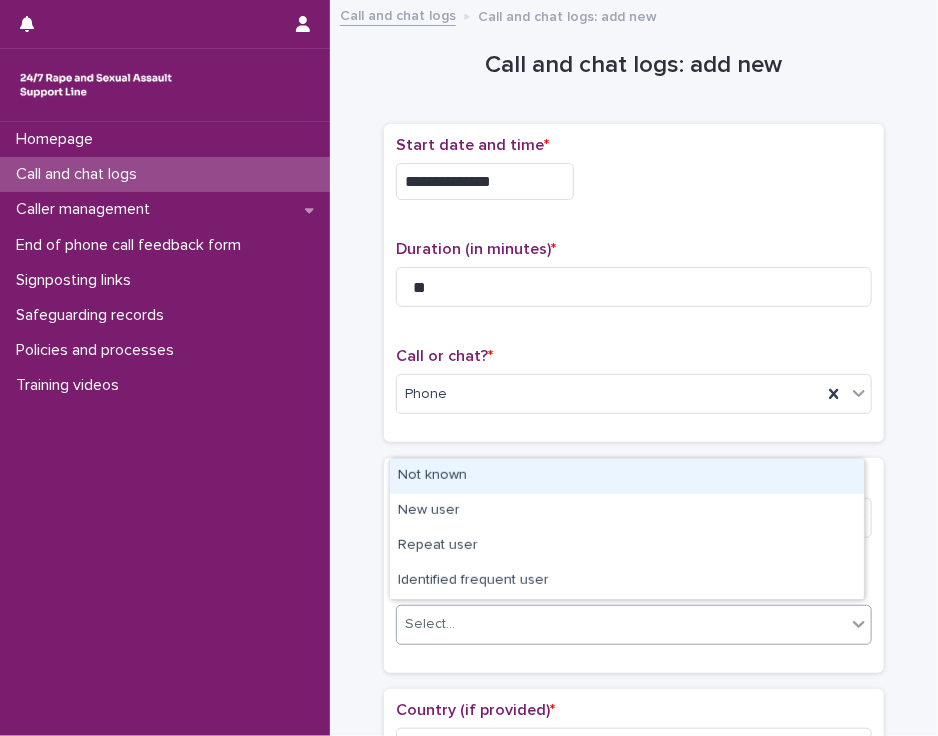 click on "Select..." at bounding box center [621, 624] 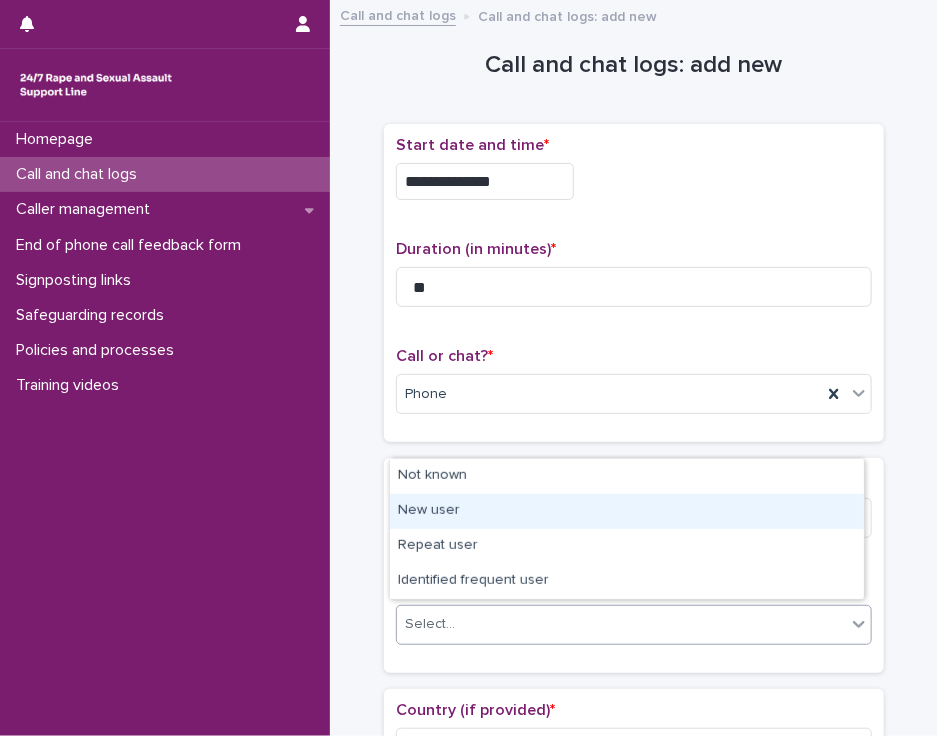click on "New user" at bounding box center [627, 511] 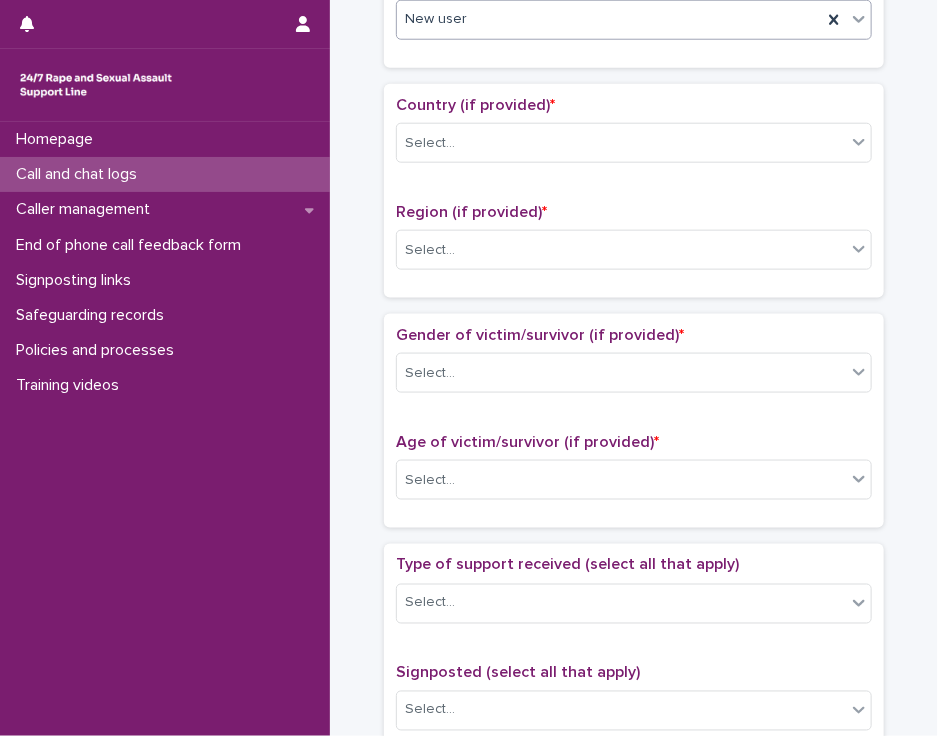 scroll, scrollTop: 613, scrollLeft: 0, axis: vertical 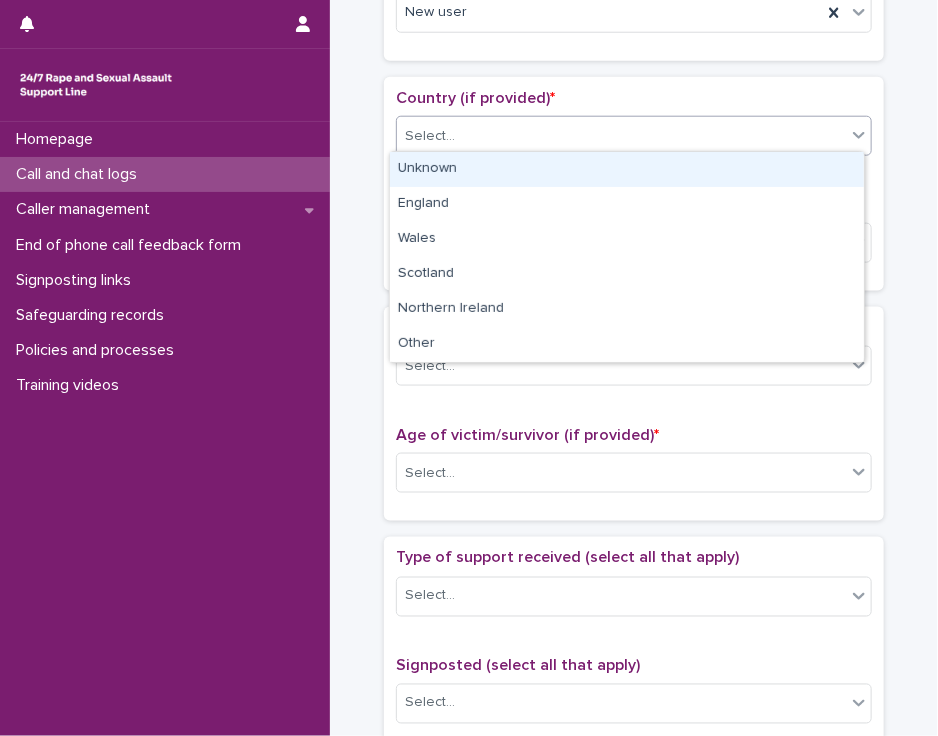 click 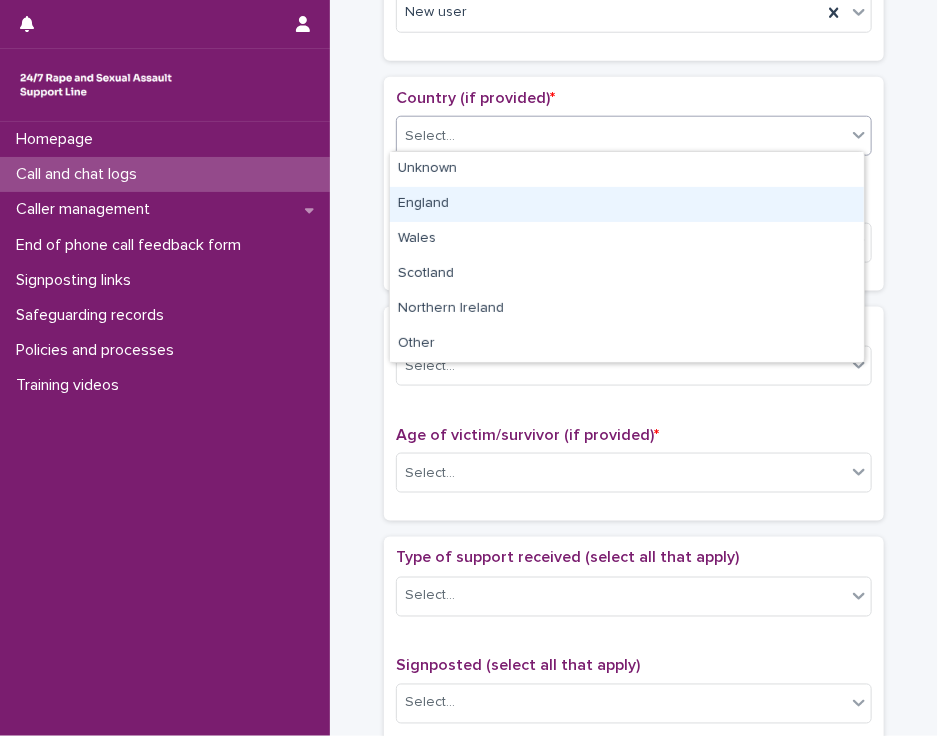 click on "England" at bounding box center [627, 204] 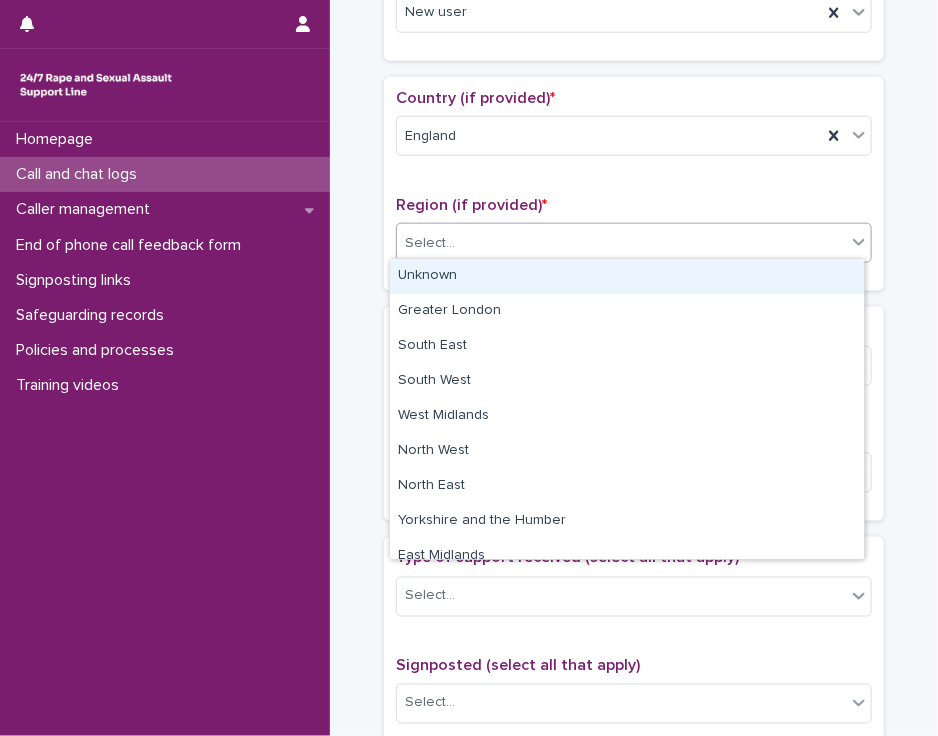 click on "Select..." at bounding box center (621, 243) 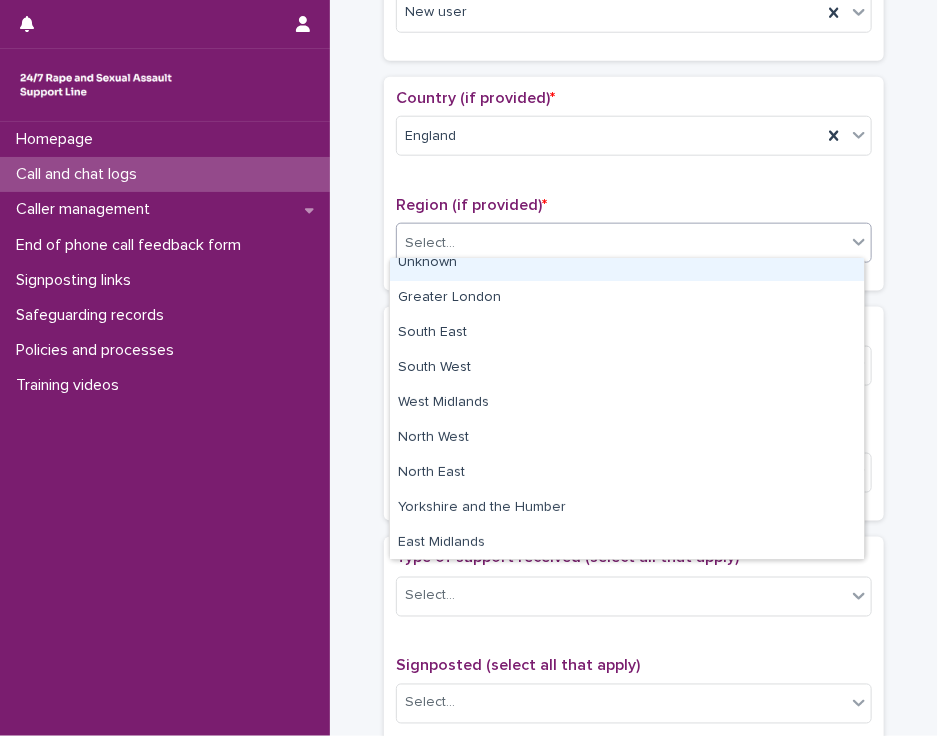 scroll, scrollTop: 12, scrollLeft: 0, axis: vertical 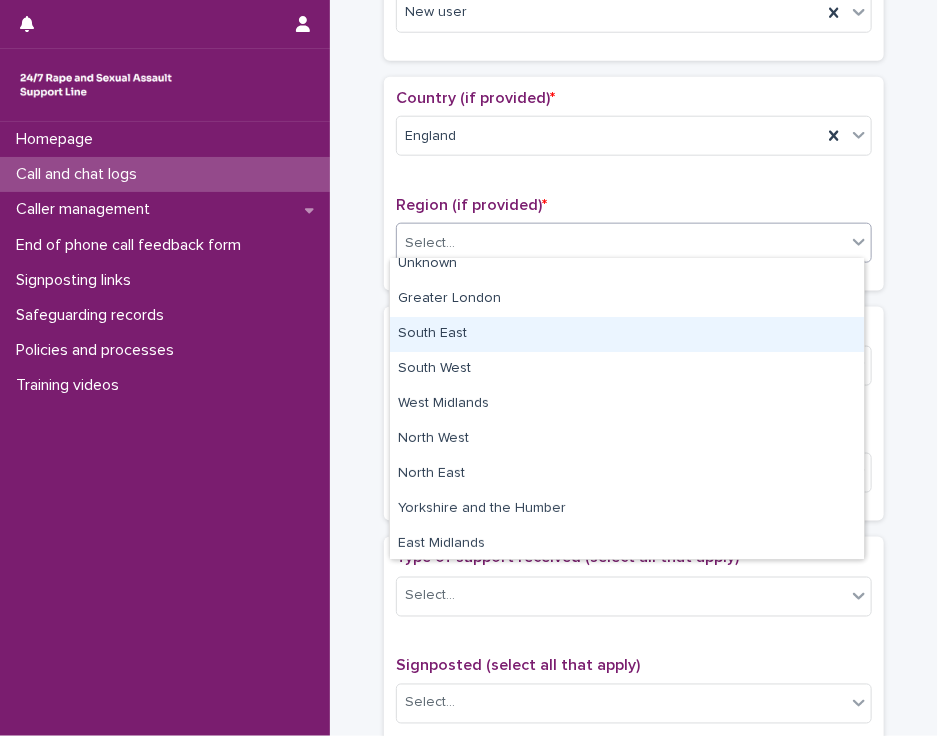 click on "South East" at bounding box center (627, 334) 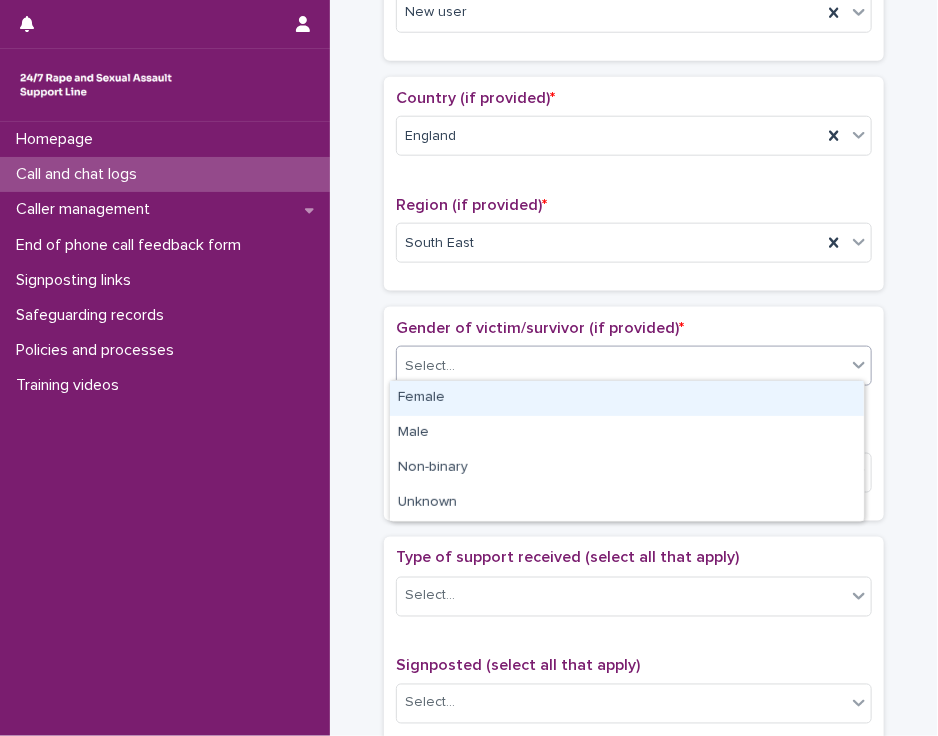 click on "Select..." at bounding box center [621, 366] 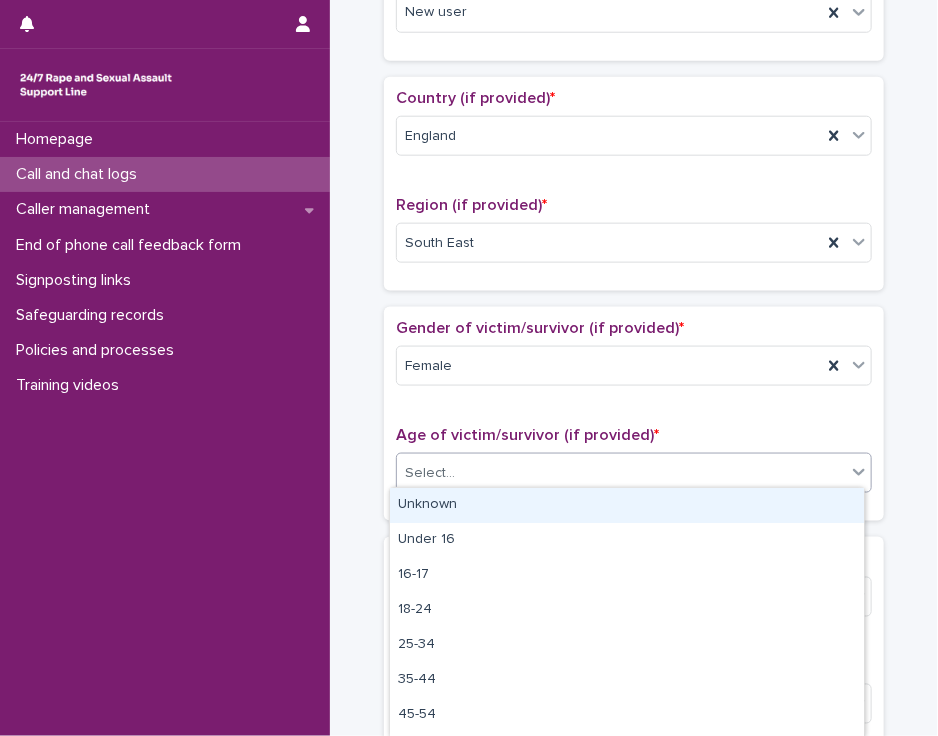 click on "Select..." at bounding box center [621, 473] 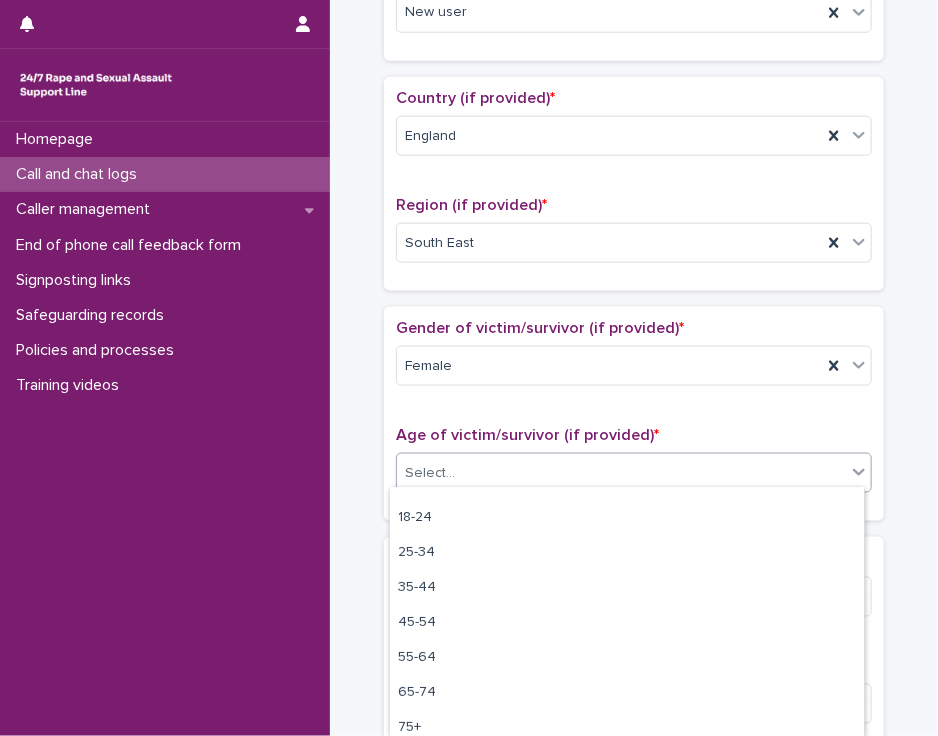 scroll, scrollTop: 101, scrollLeft: 0, axis: vertical 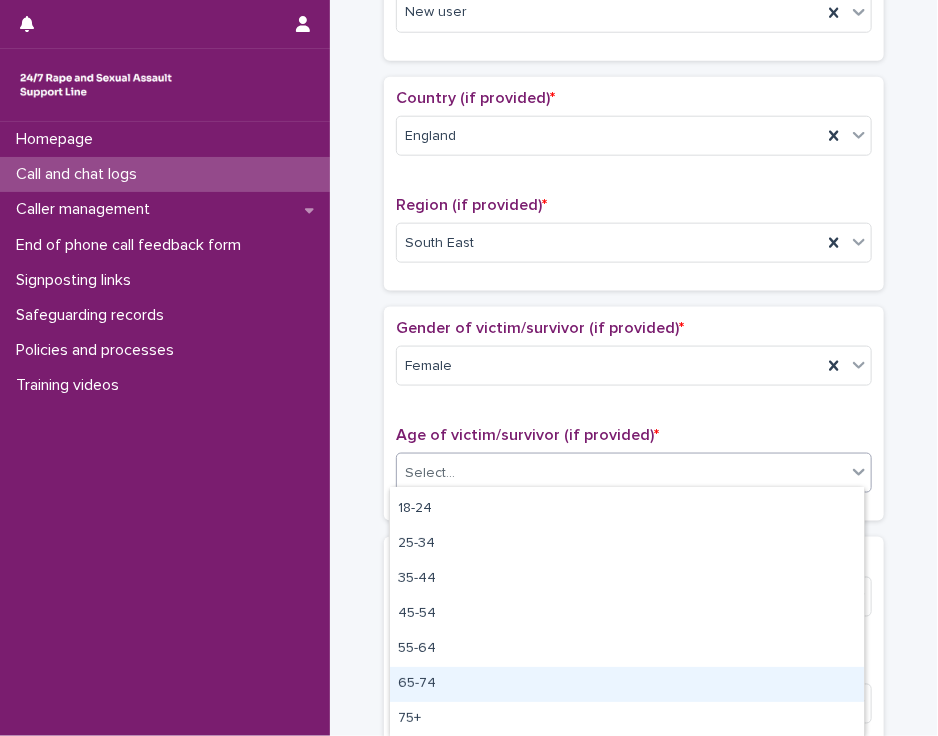 click on "65-74" at bounding box center (627, 684) 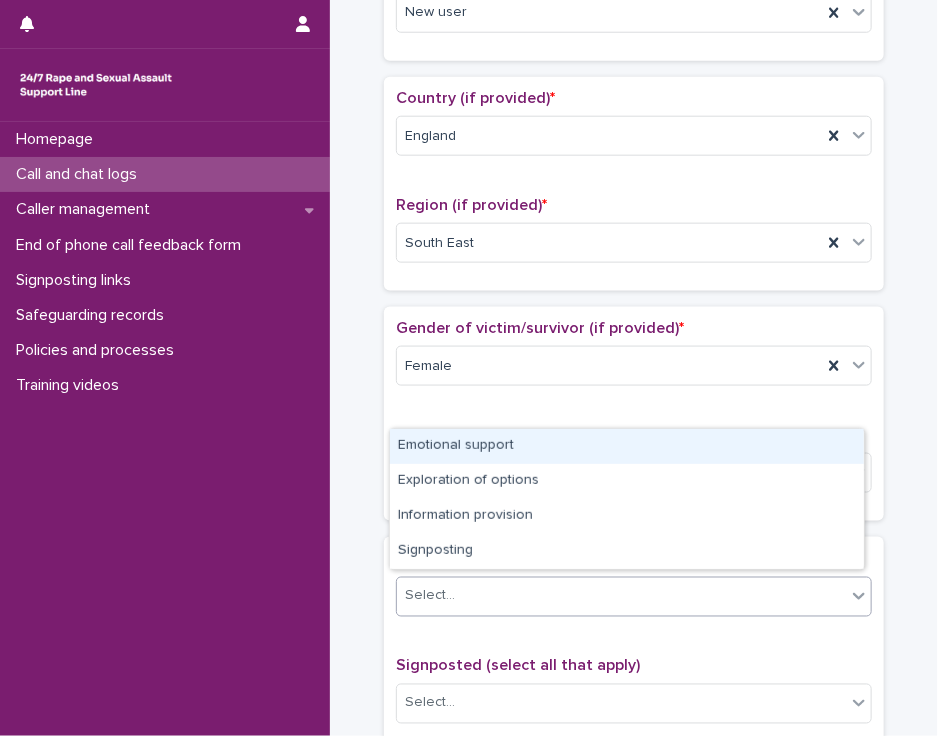 click on "Select..." at bounding box center (621, 596) 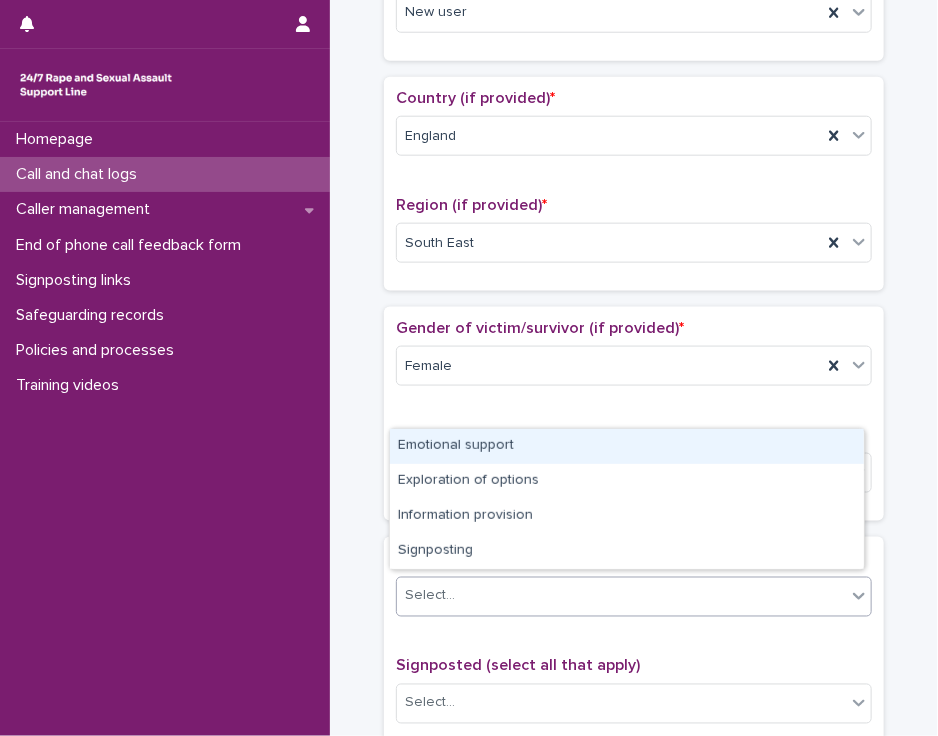 click on "Emotional support" at bounding box center (627, 446) 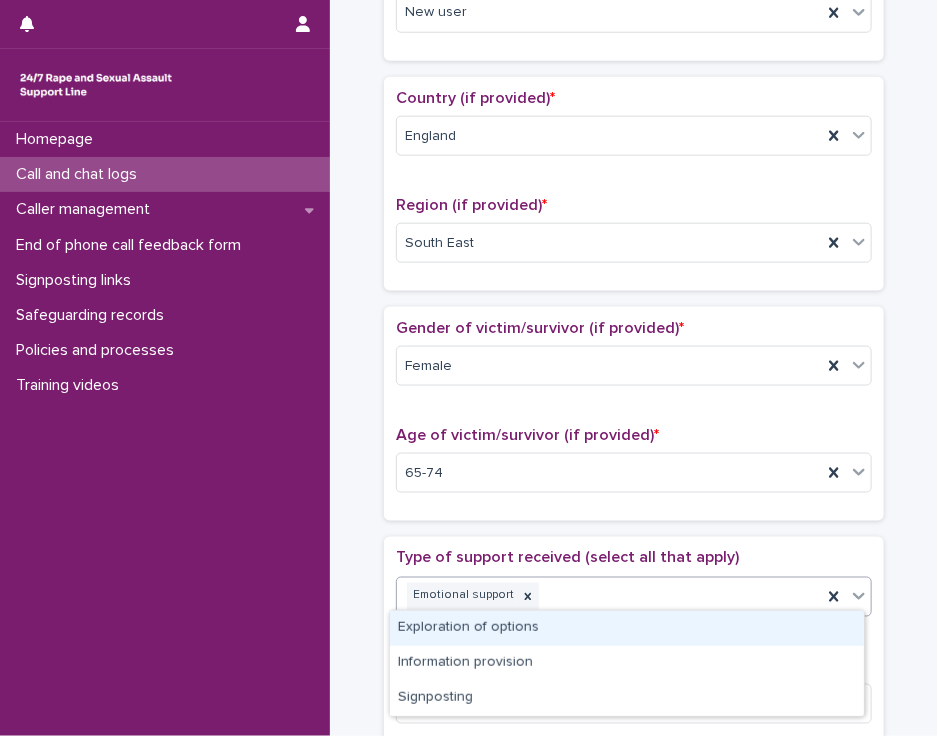 click 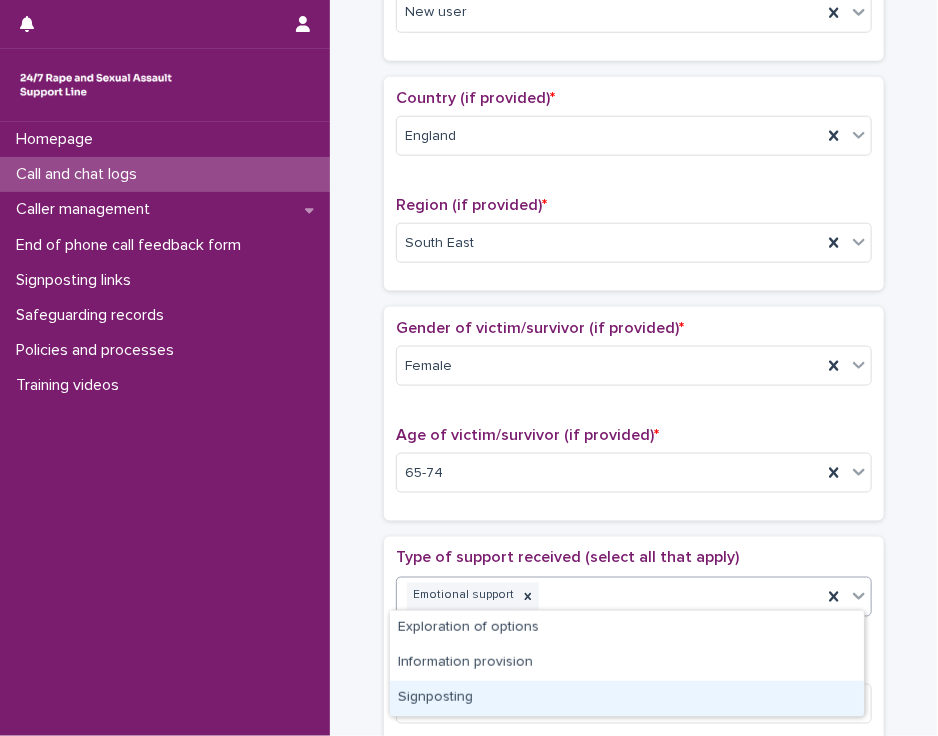 drag, startPoint x: 796, startPoint y: 679, endPoint x: 790, endPoint y: 692, distance: 14.3178215 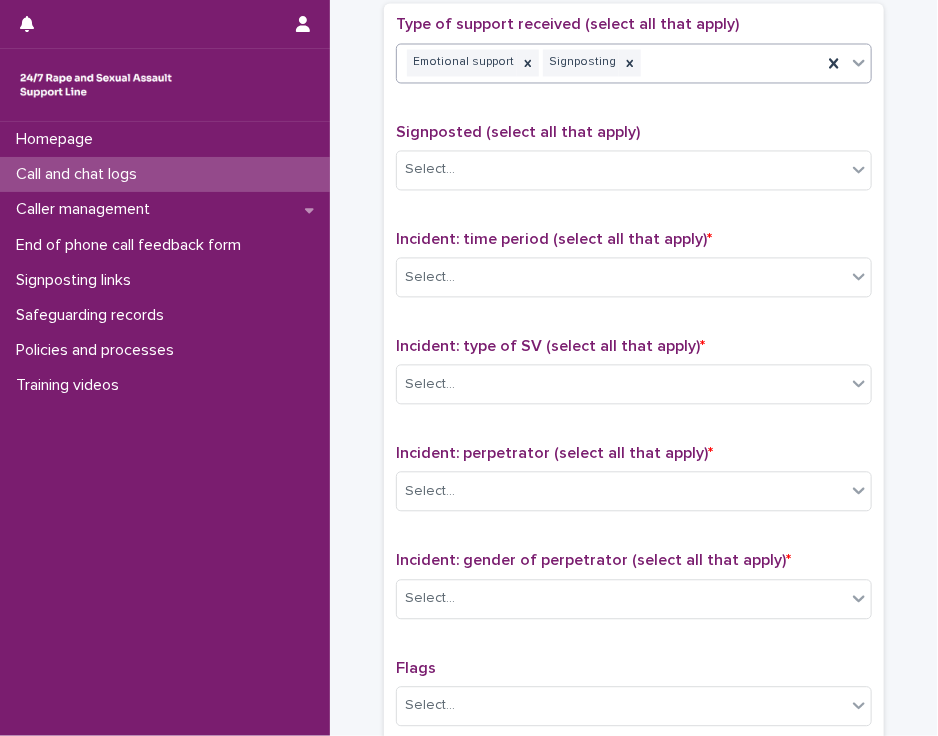 scroll, scrollTop: 1152, scrollLeft: 0, axis: vertical 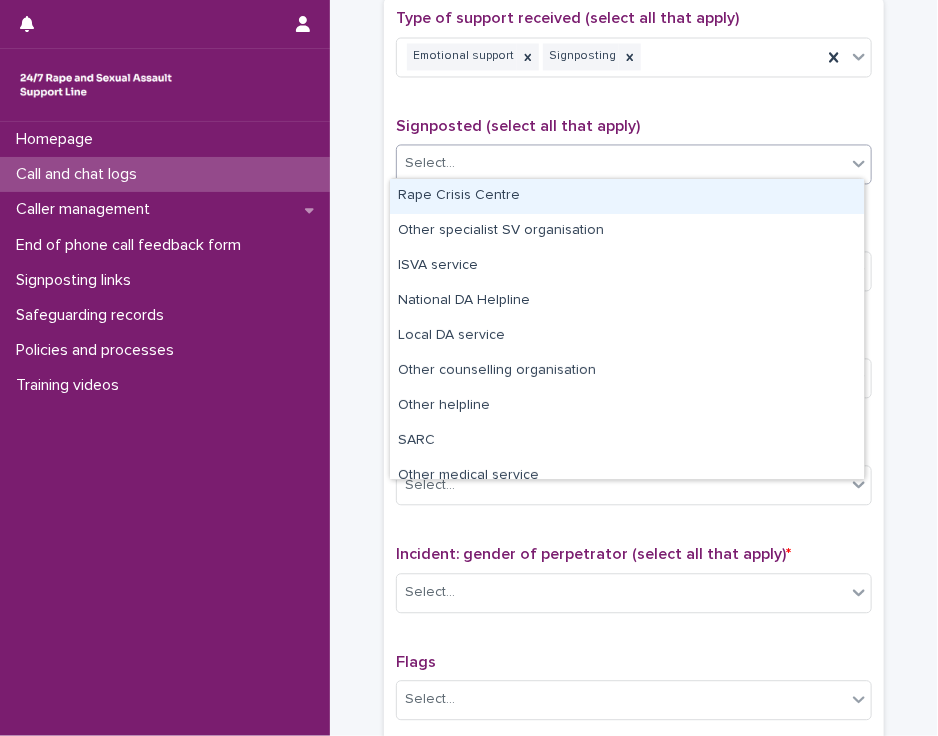 click 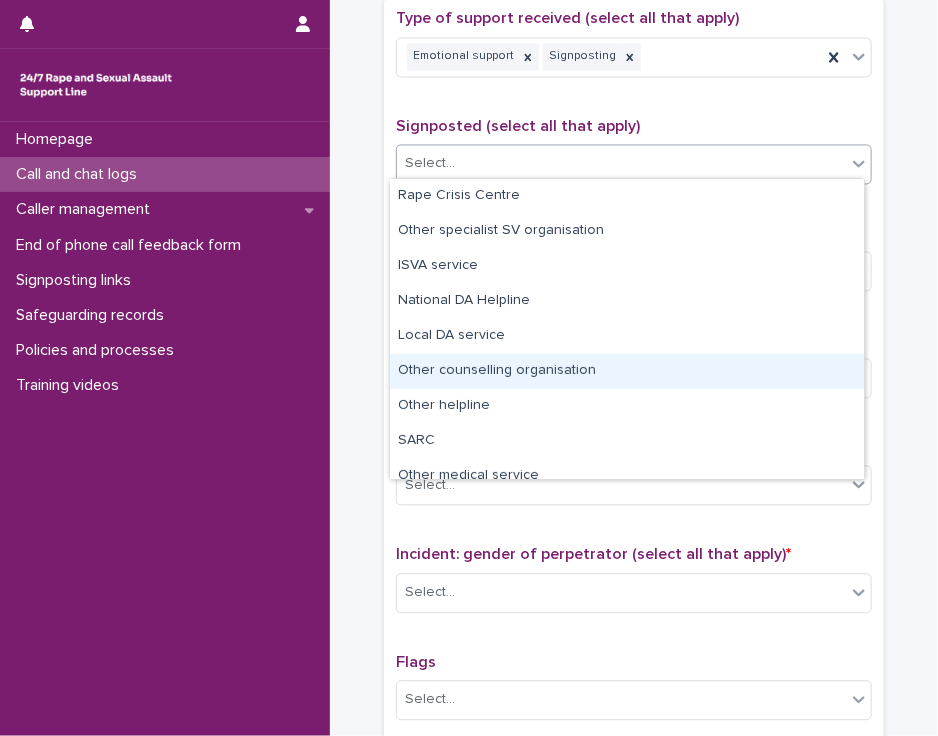 click on "Other counselling organisation" at bounding box center [627, 371] 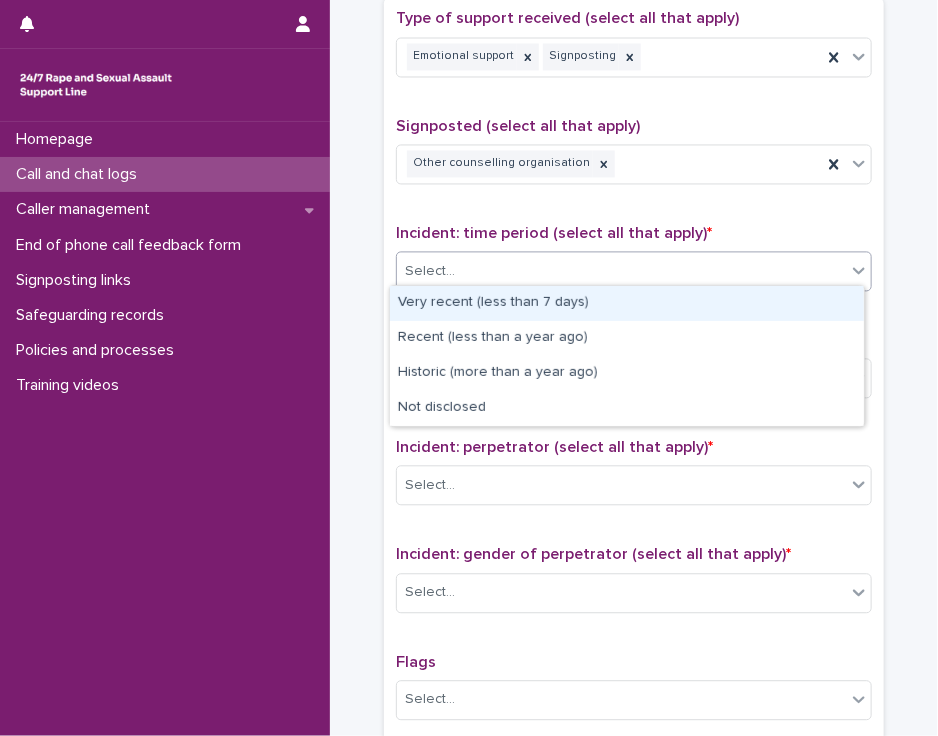 click on "Select..." at bounding box center (621, 272) 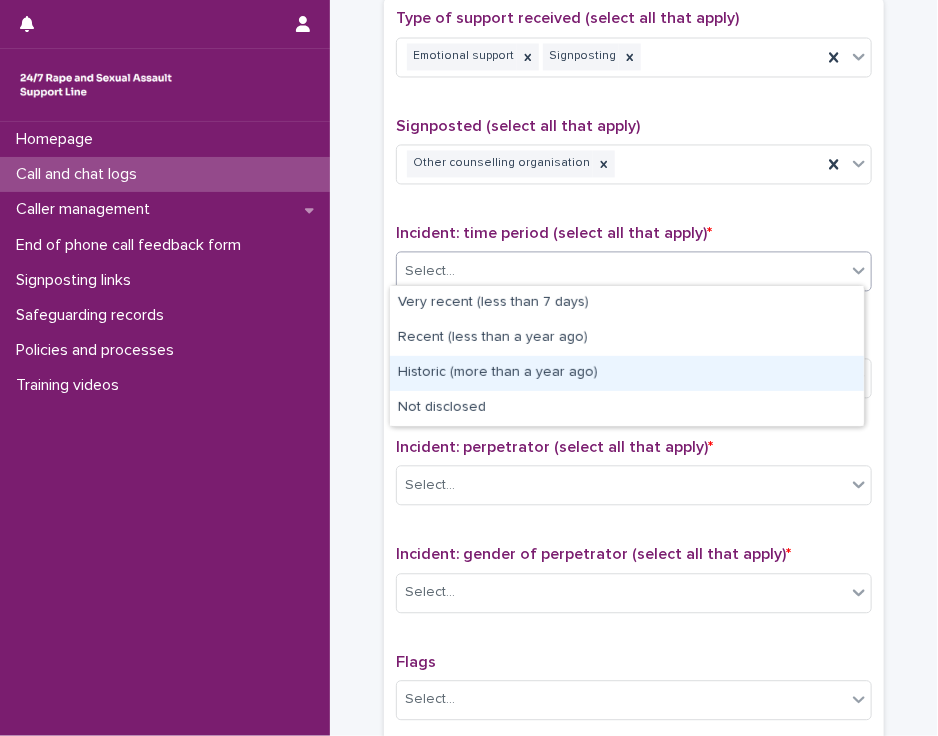 click on "Historic (more than a year ago)" at bounding box center (627, 373) 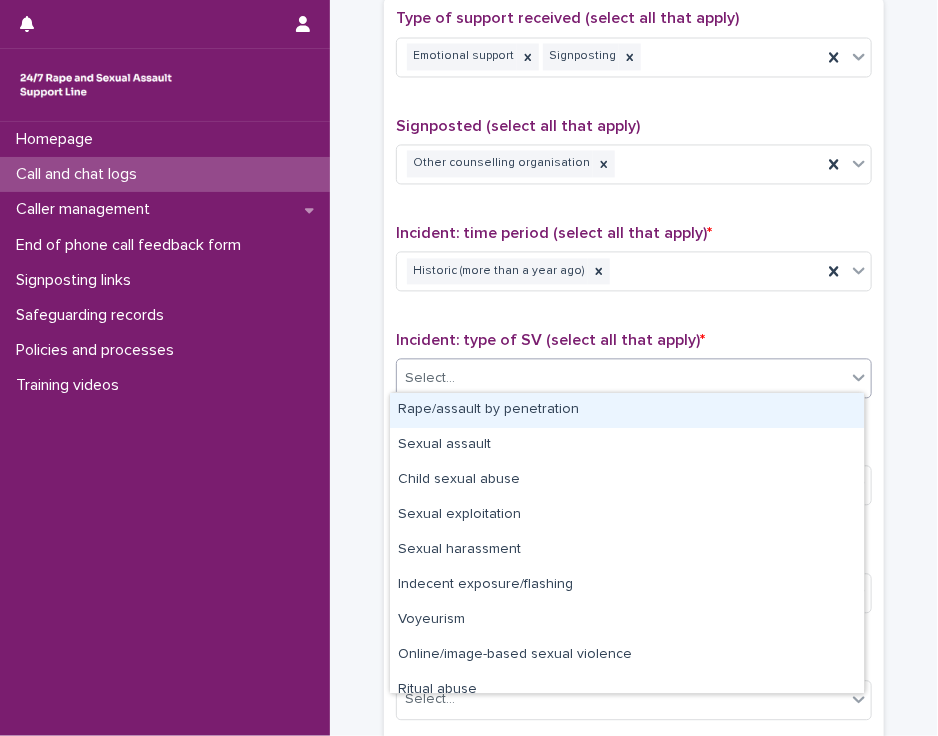 click on "Select..." at bounding box center (621, 379) 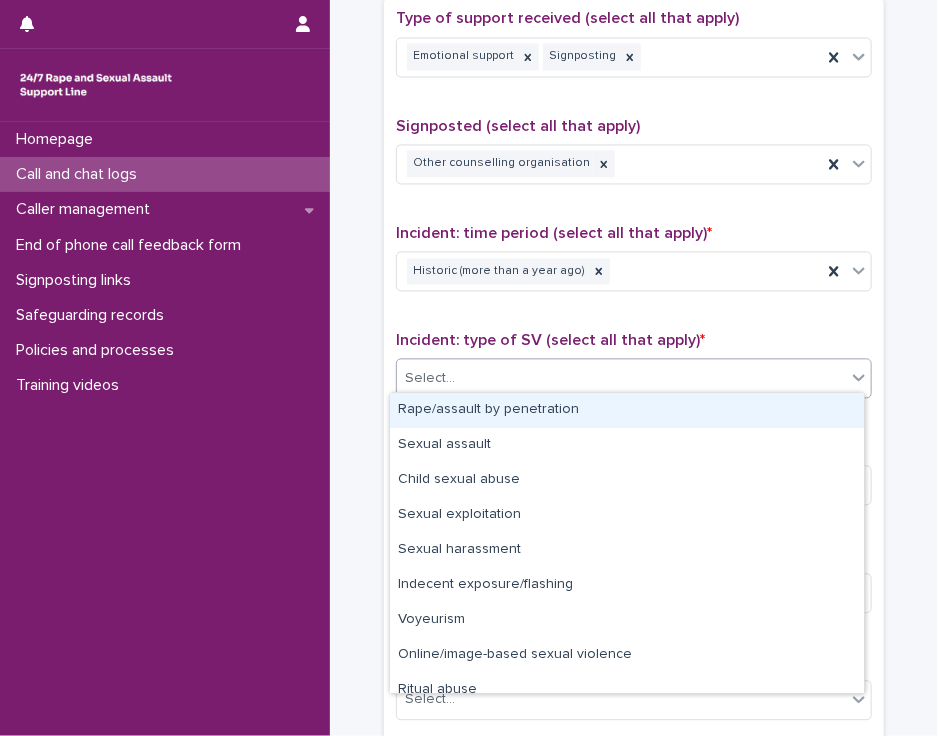click on "Rape/assault by penetration" at bounding box center [627, 410] 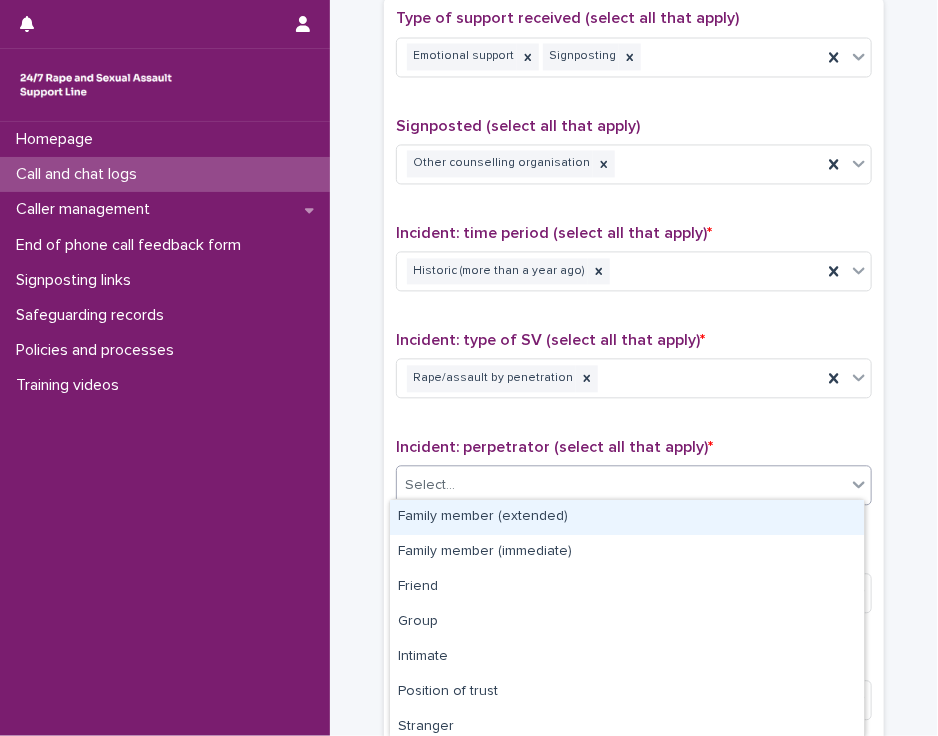 click on "Select..." at bounding box center [621, 486] 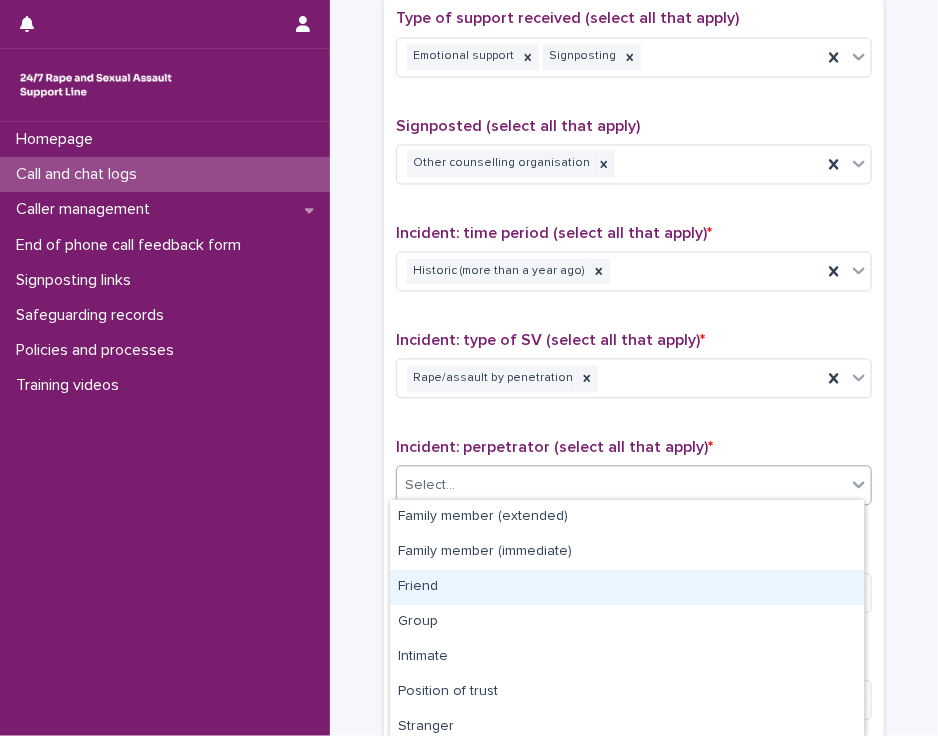 click on "Friend" at bounding box center [627, 587] 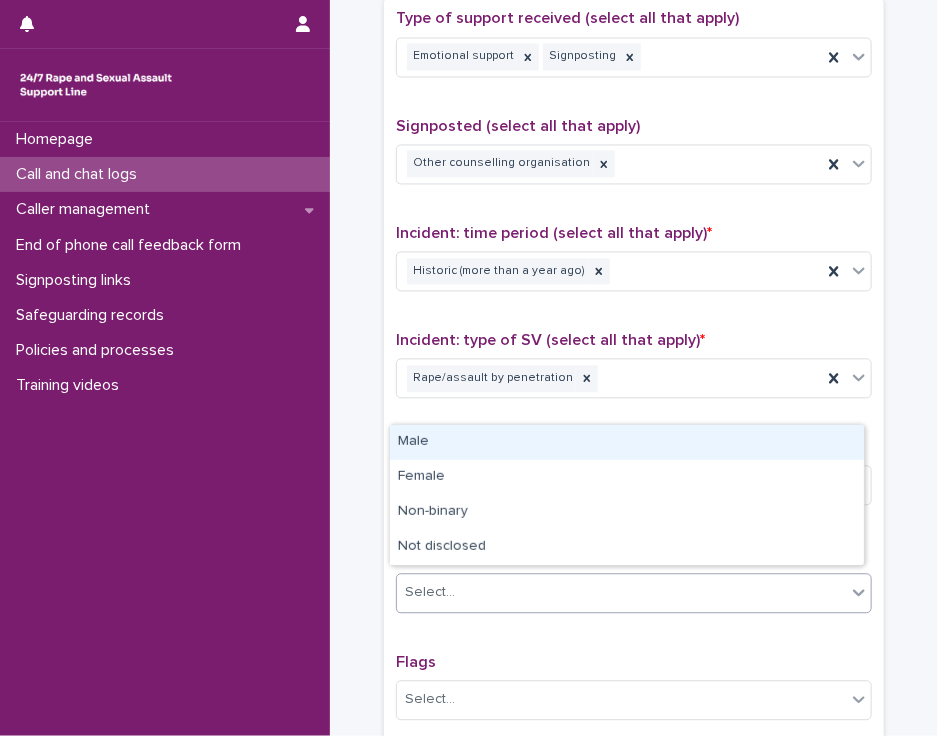 click on "Select..." at bounding box center [621, 593] 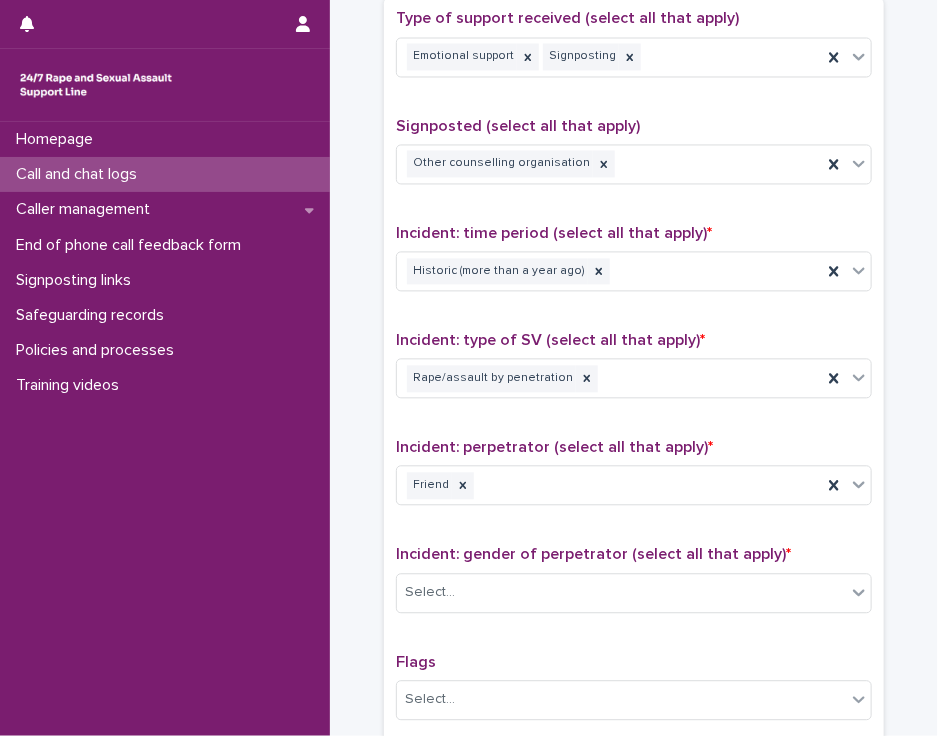 click on "Incident: type of SV (select all that apply) * Rape/assault by penetration" at bounding box center (634, 373) 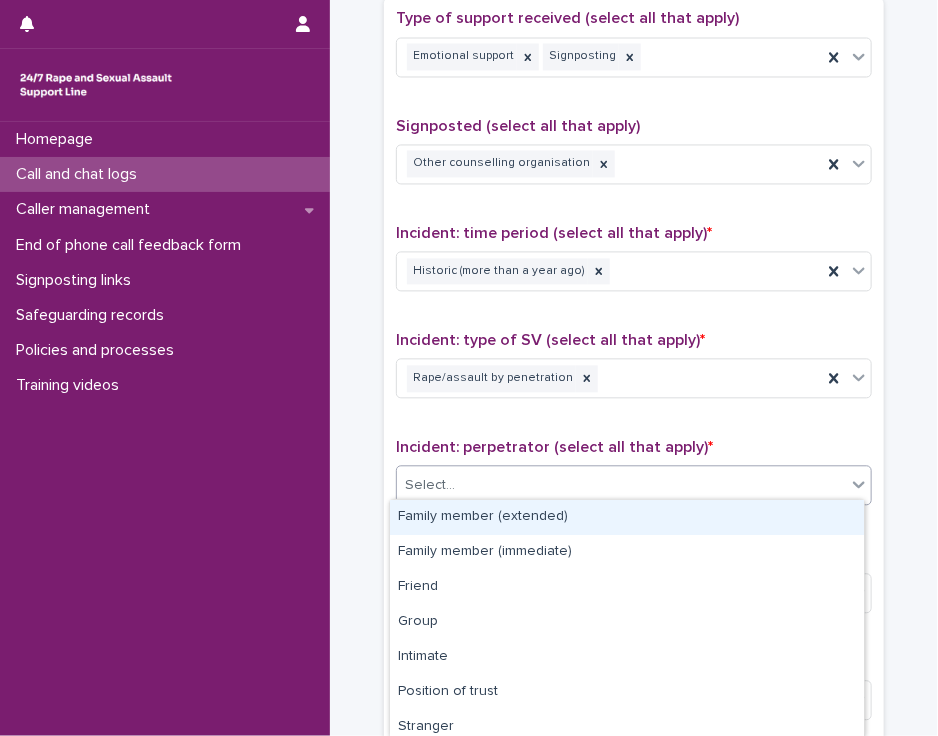 click 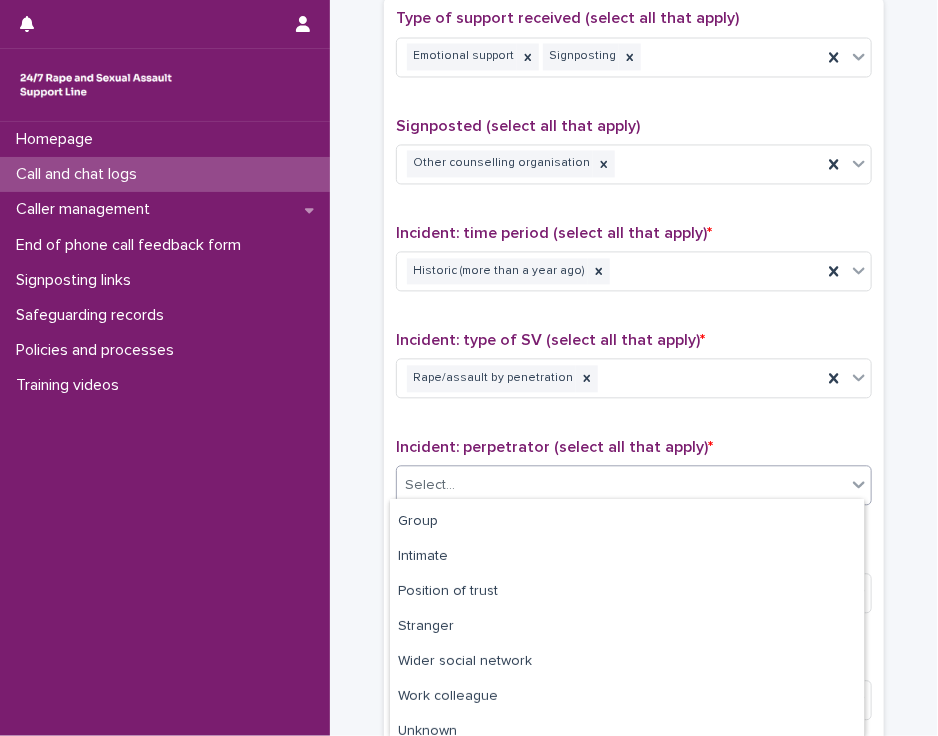 scroll, scrollTop: 148, scrollLeft: 0, axis: vertical 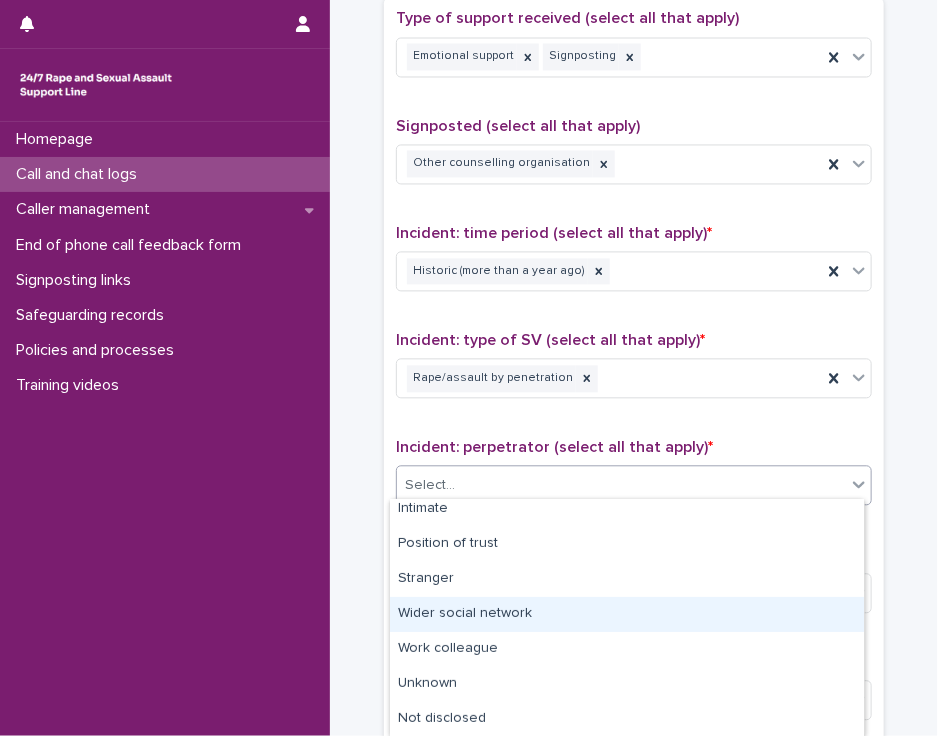 click on "Wider social network" at bounding box center [627, 614] 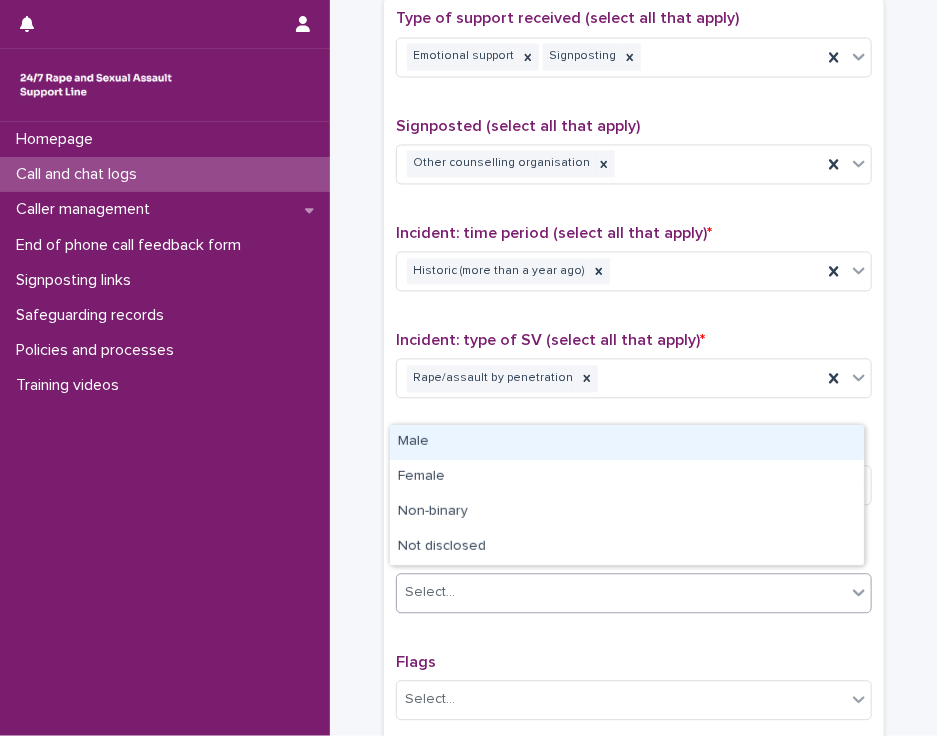 click on "Select..." at bounding box center (621, 593) 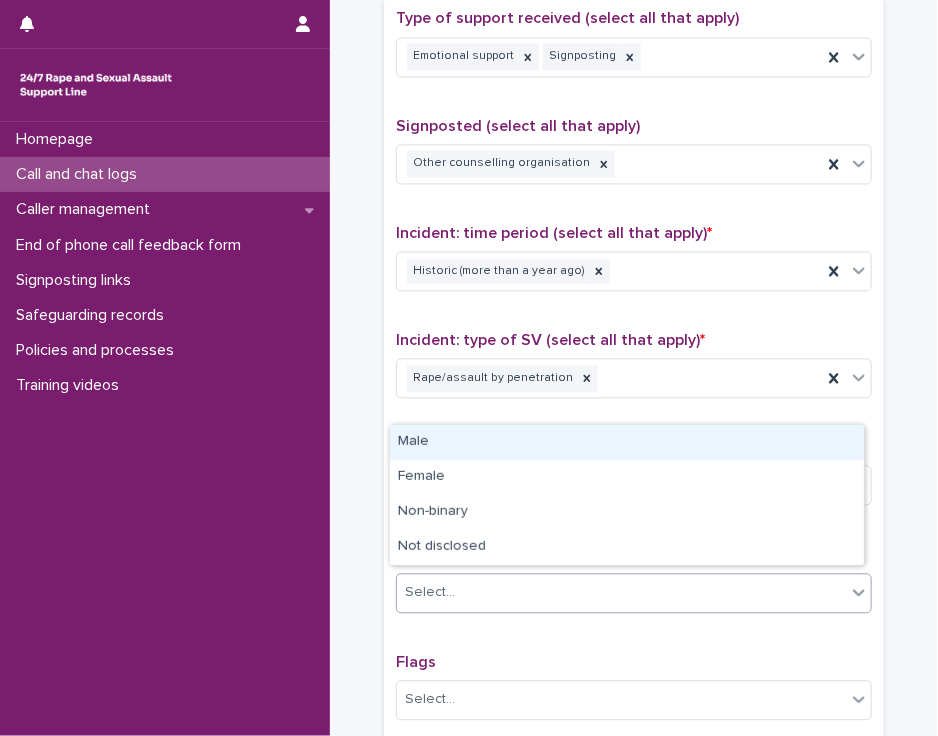 click on "Male" at bounding box center [627, 442] 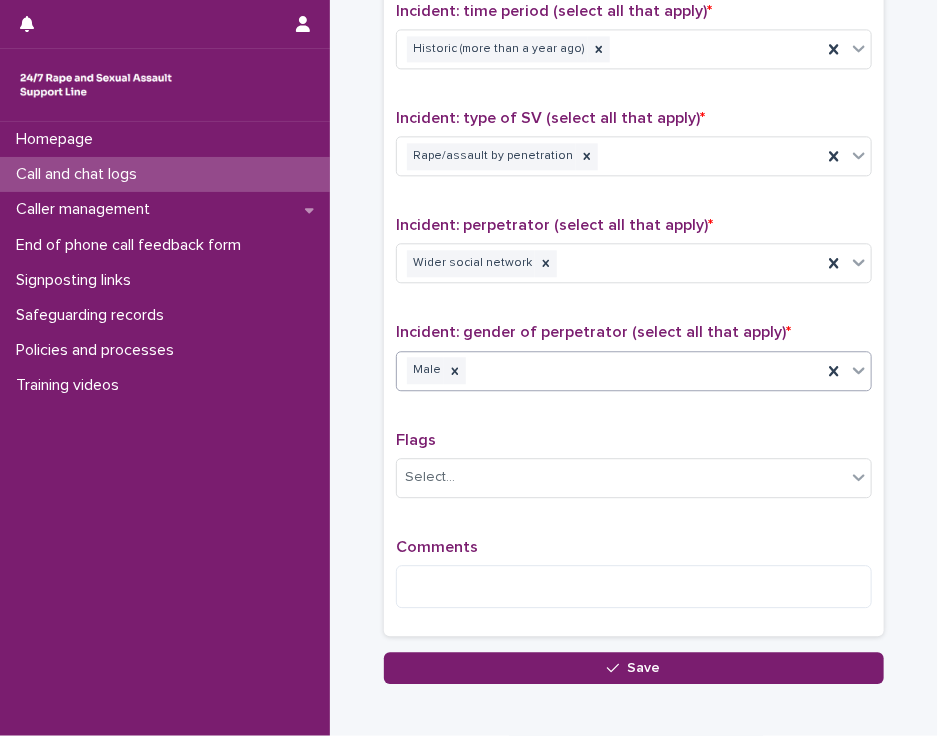 scroll, scrollTop: 1471, scrollLeft: 0, axis: vertical 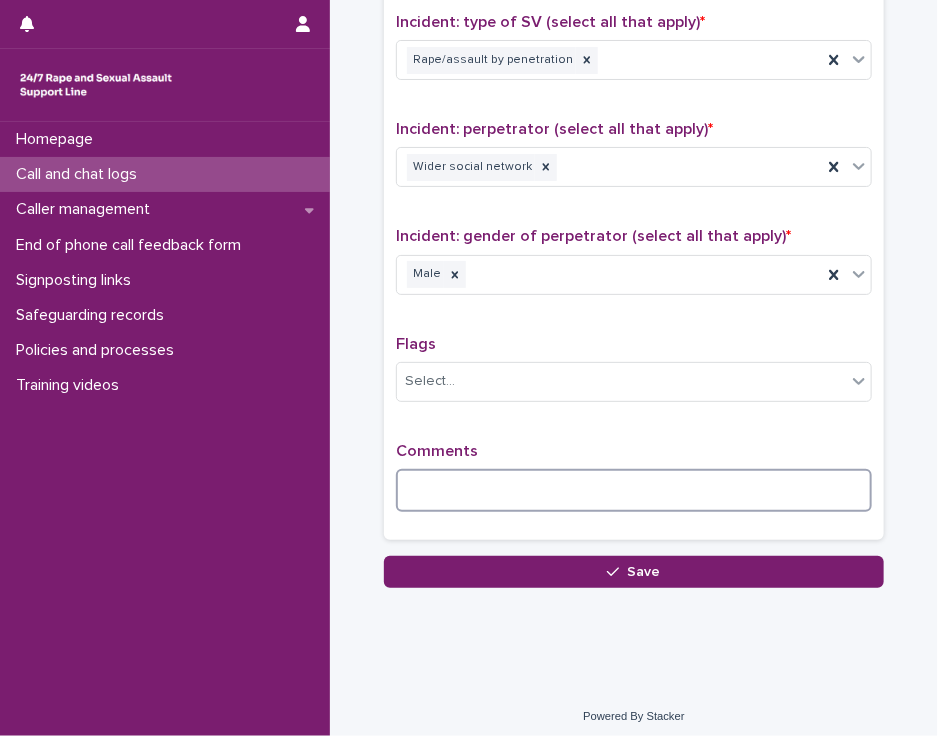 click at bounding box center [634, 490] 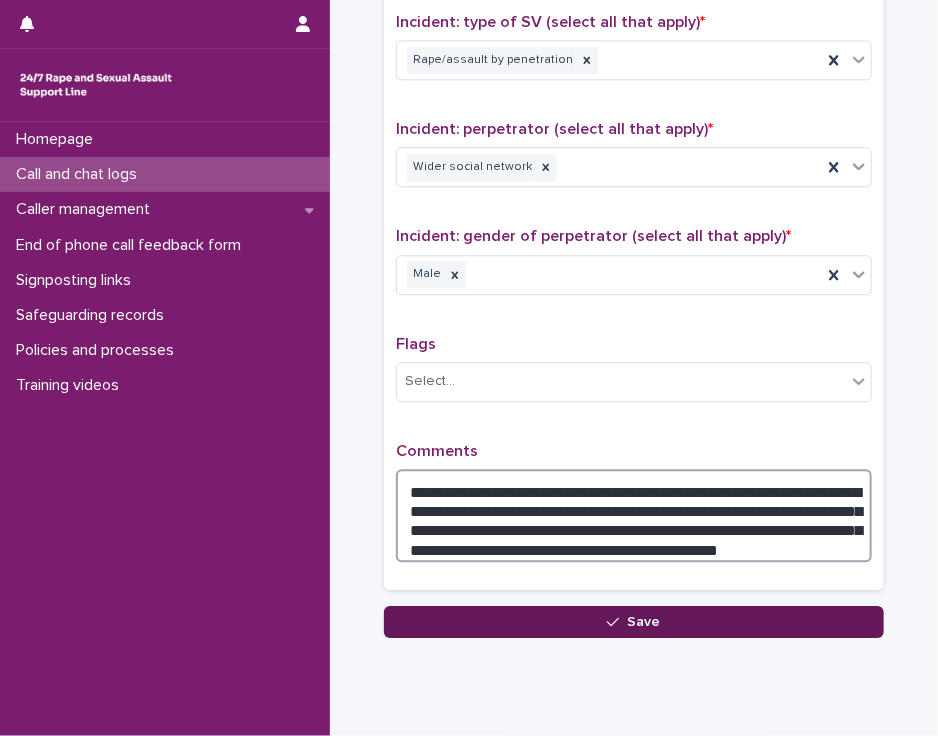 type on "**********" 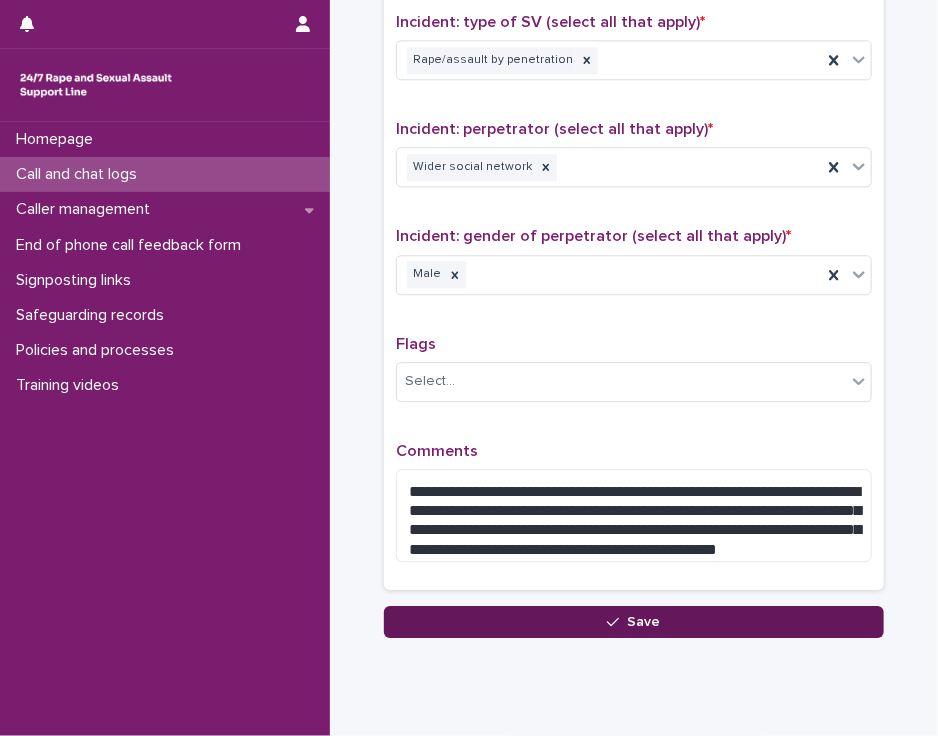 click on "Save" at bounding box center [634, 622] 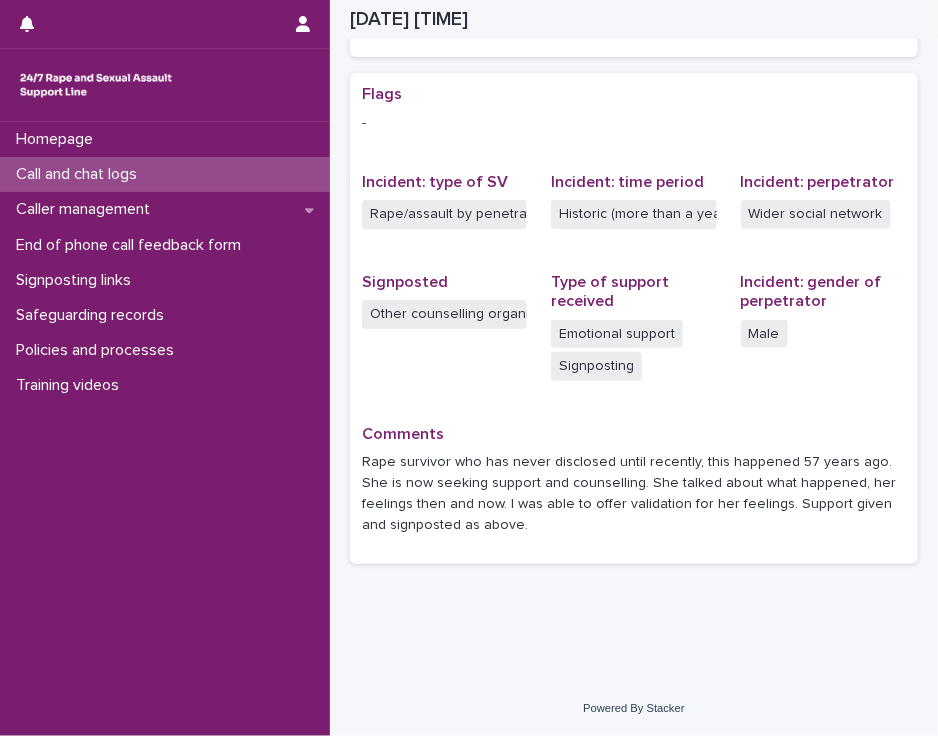 scroll, scrollTop: 381, scrollLeft: 0, axis: vertical 